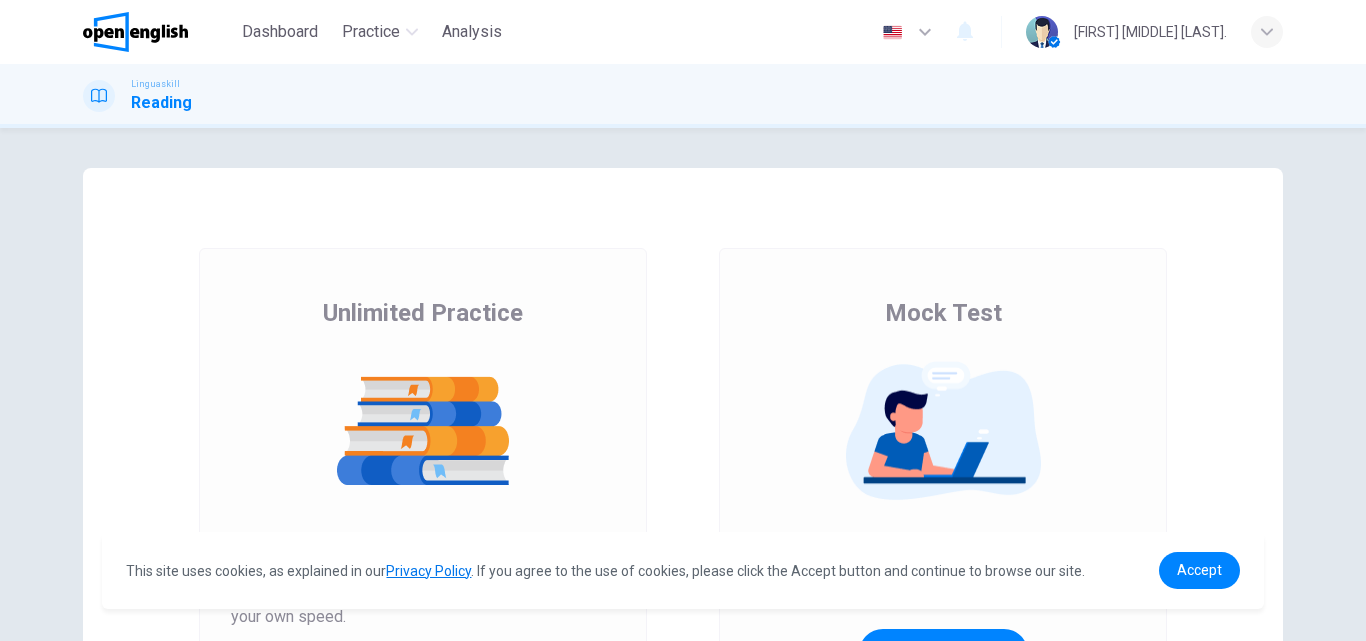 scroll, scrollTop: 0, scrollLeft: 0, axis: both 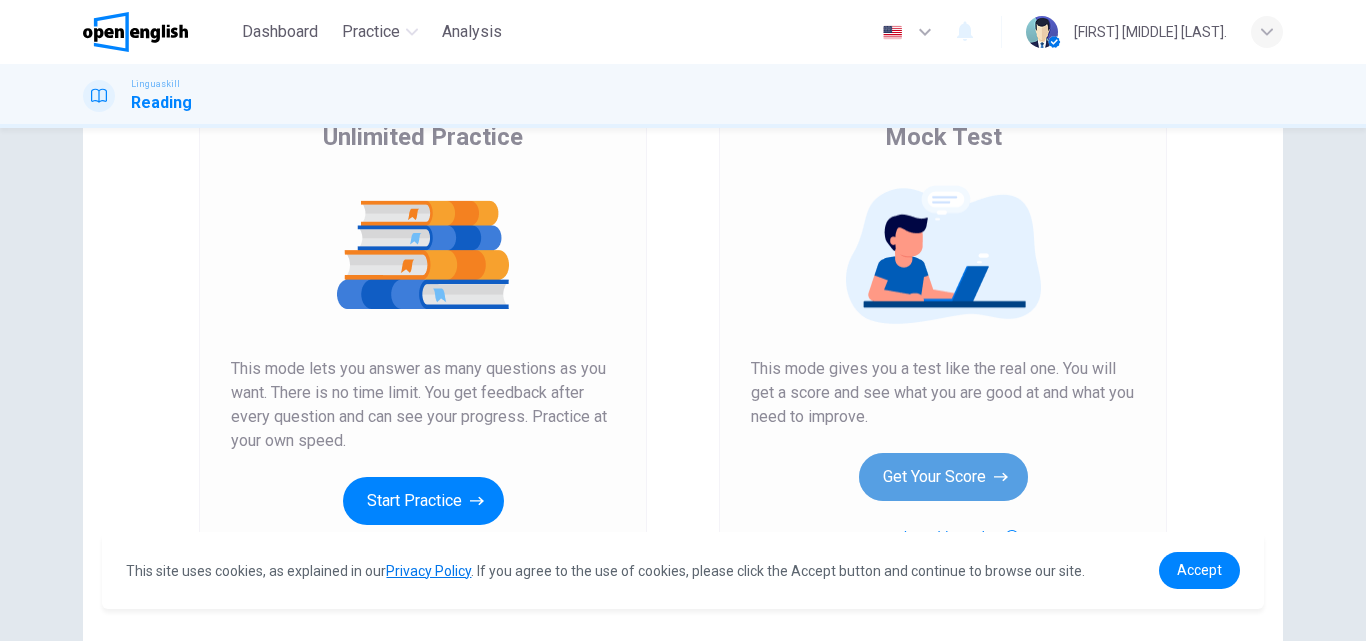 click on "Get Your Score" at bounding box center [943, 477] 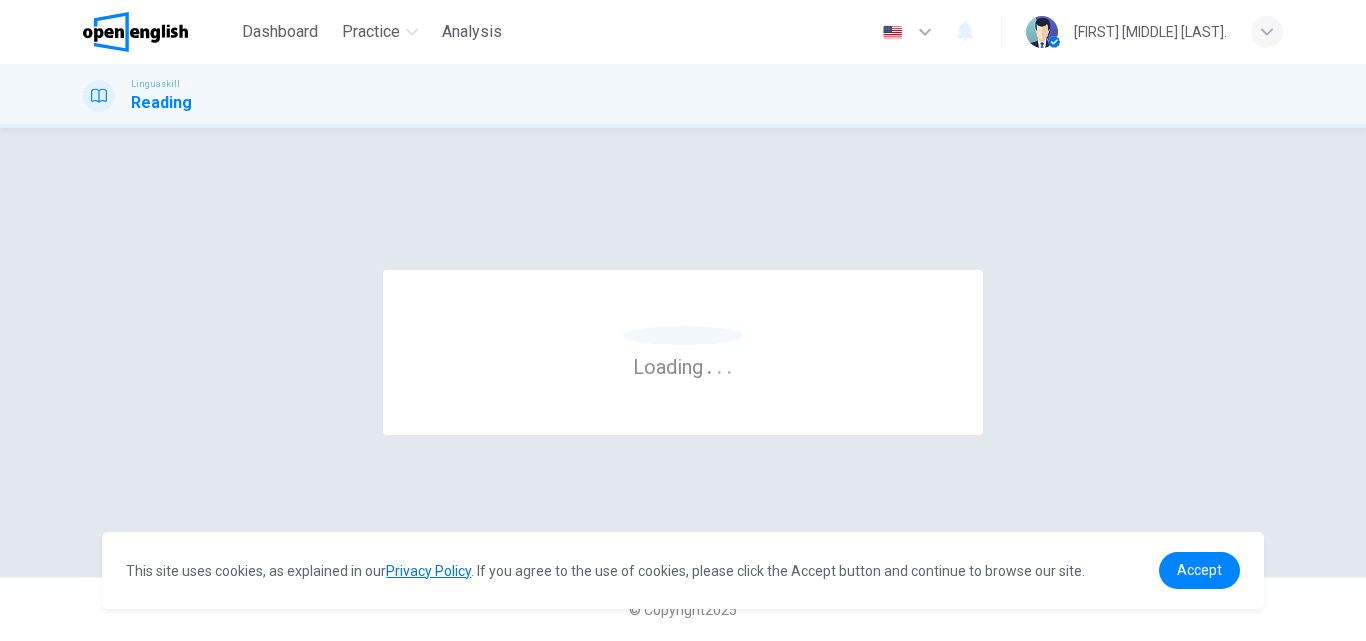 scroll, scrollTop: 0, scrollLeft: 0, axis: both 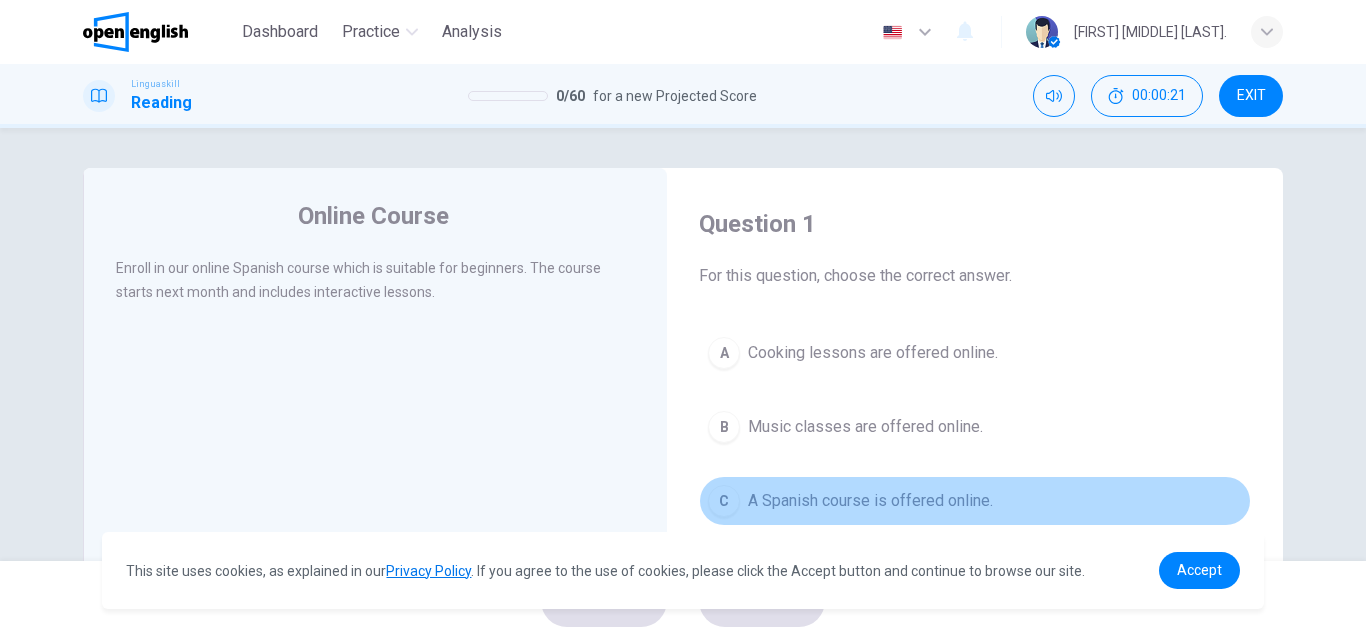 click on "A Spanish course is offered online." at bounding box center (870, 501) 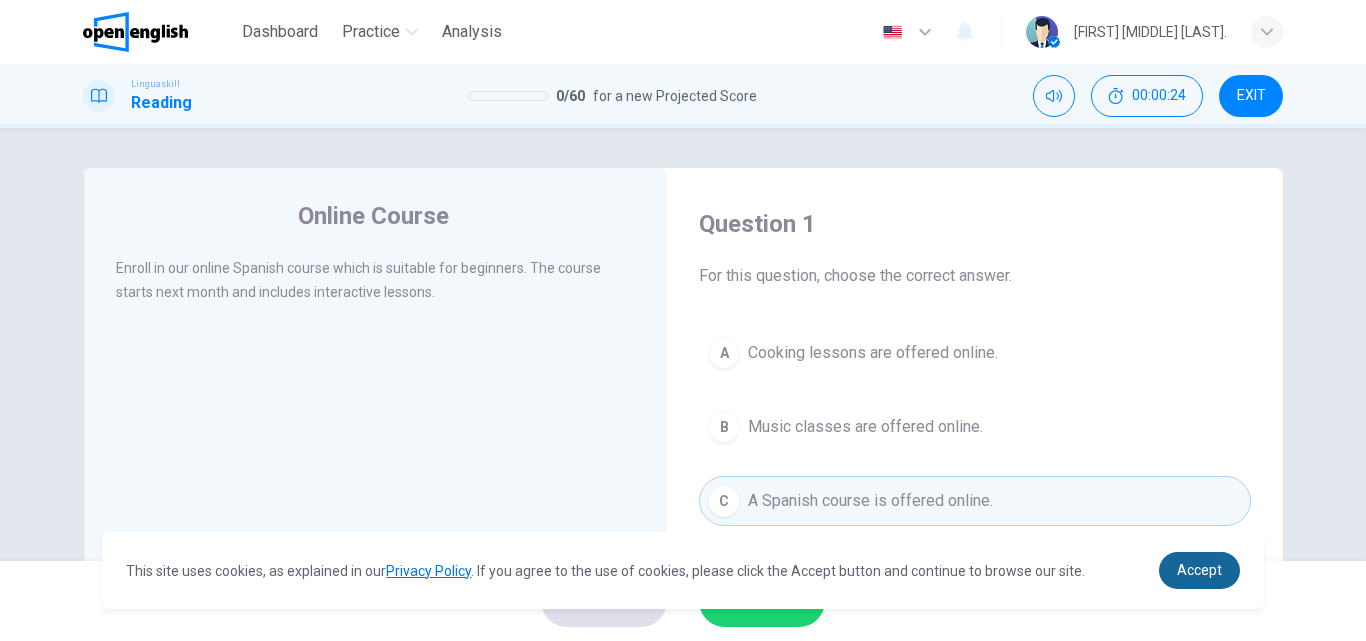 click on "Accept" at bounding box center (1199, 570) 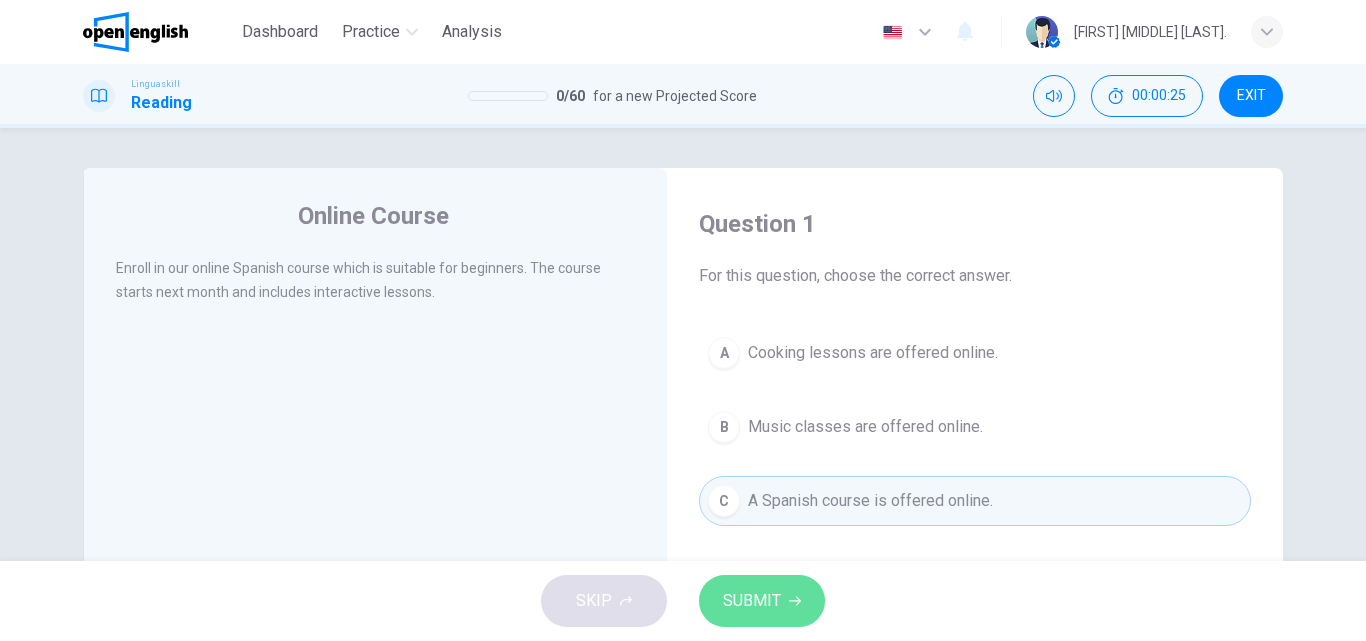 click on "SUBMIT" at bounding box center [752, 601] 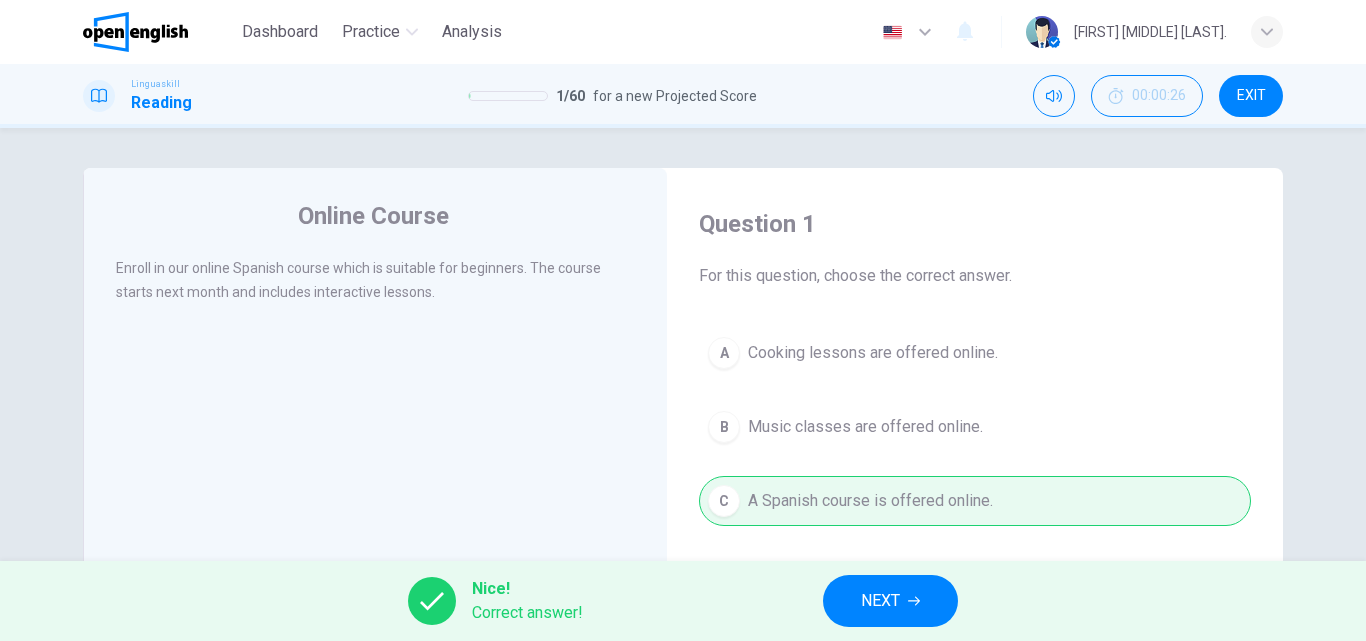 click on "NEXT" at bounding box center (890, 601) 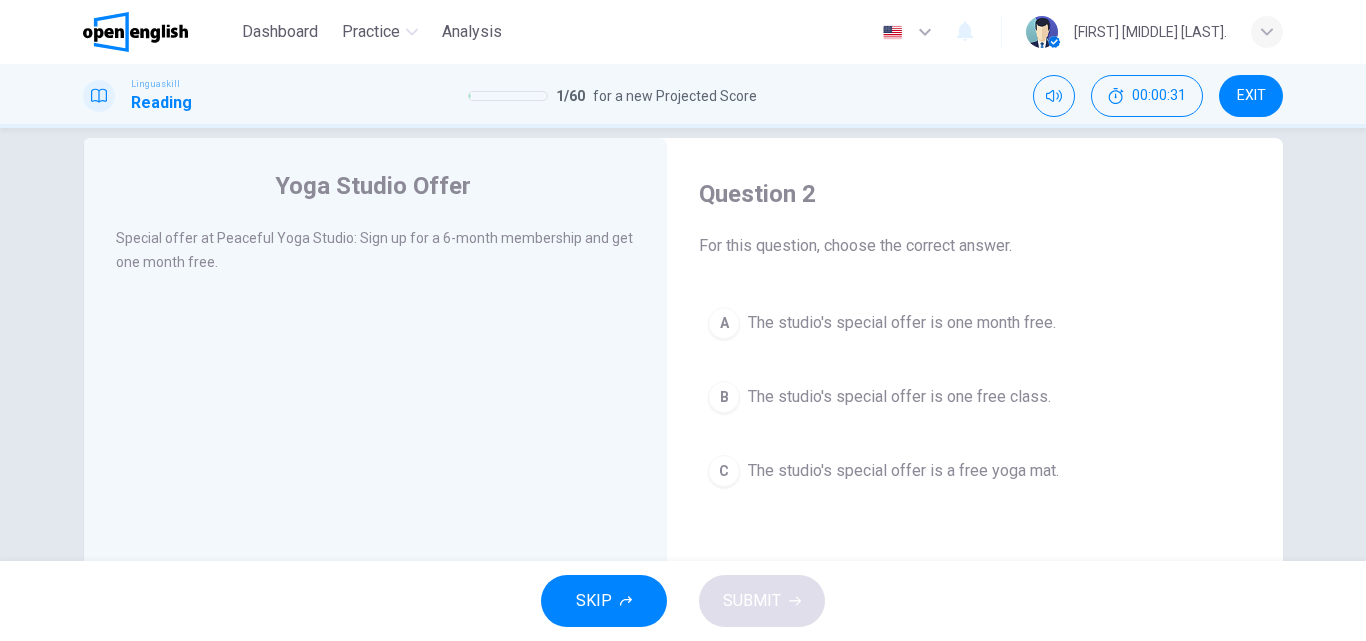 scroll, scrollTop: 32, scrollLeft: 0, axis: vertical 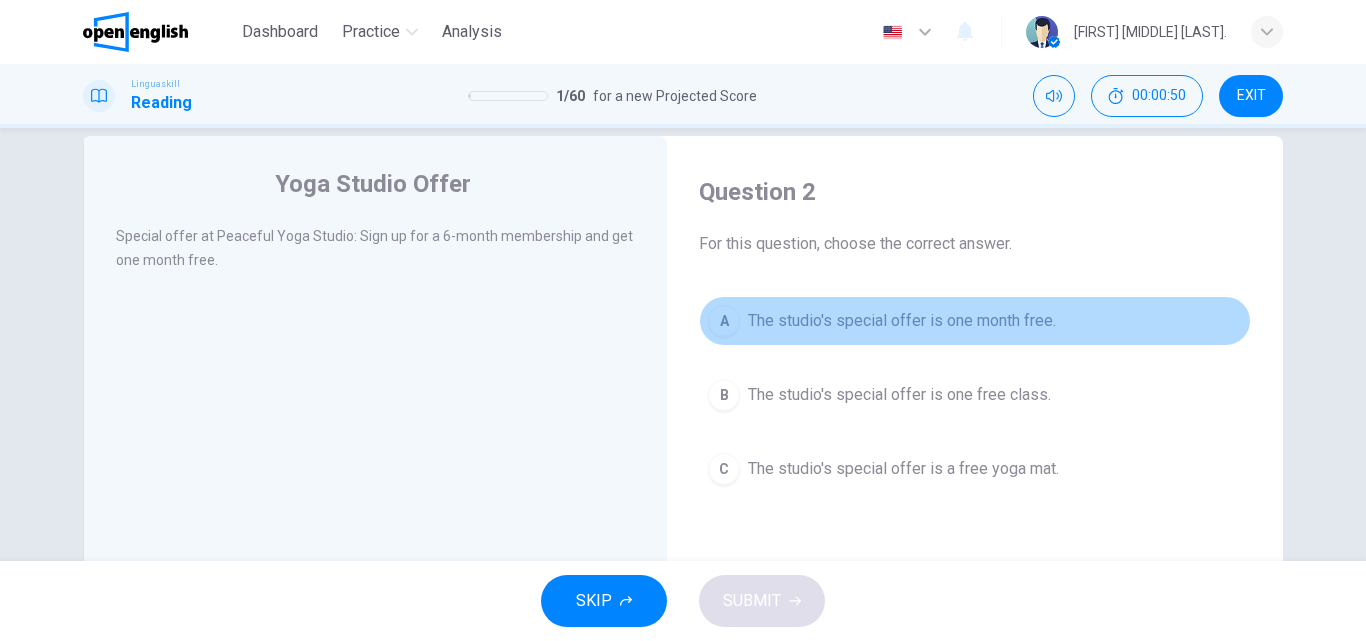 click on "The studio's special offer is one month free." at bounding box center [902, 321] 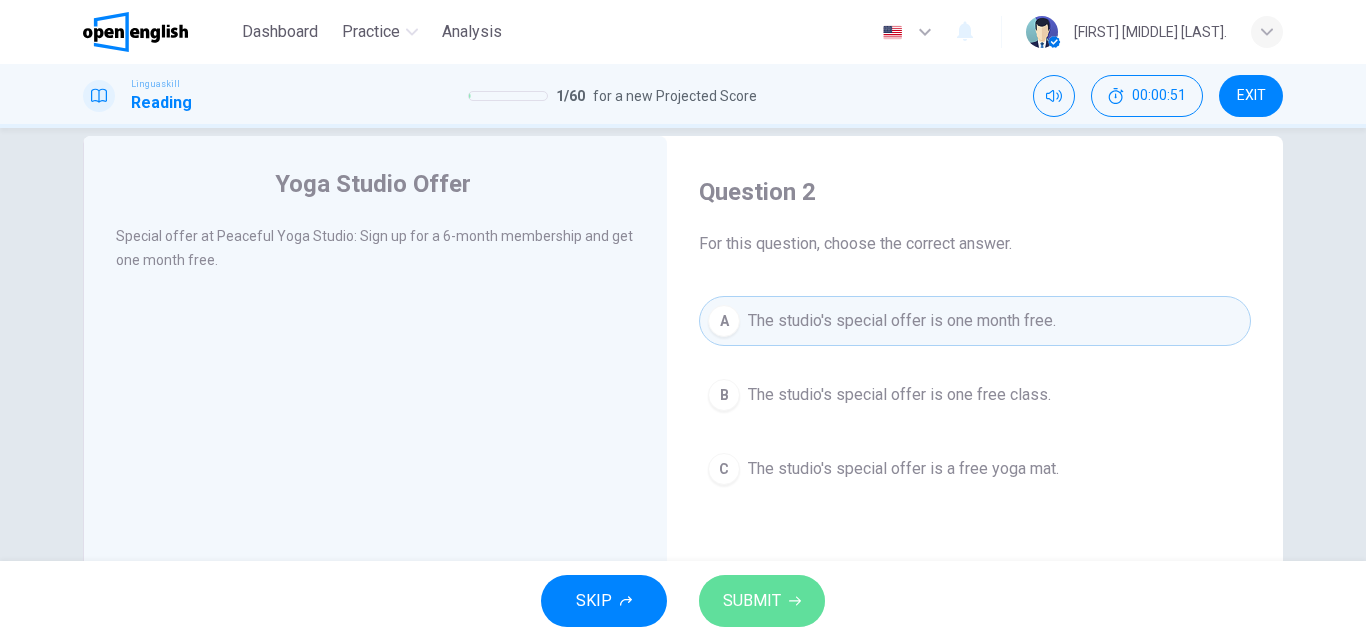 click on "SUBMIT" at bounding box center [752, 601] 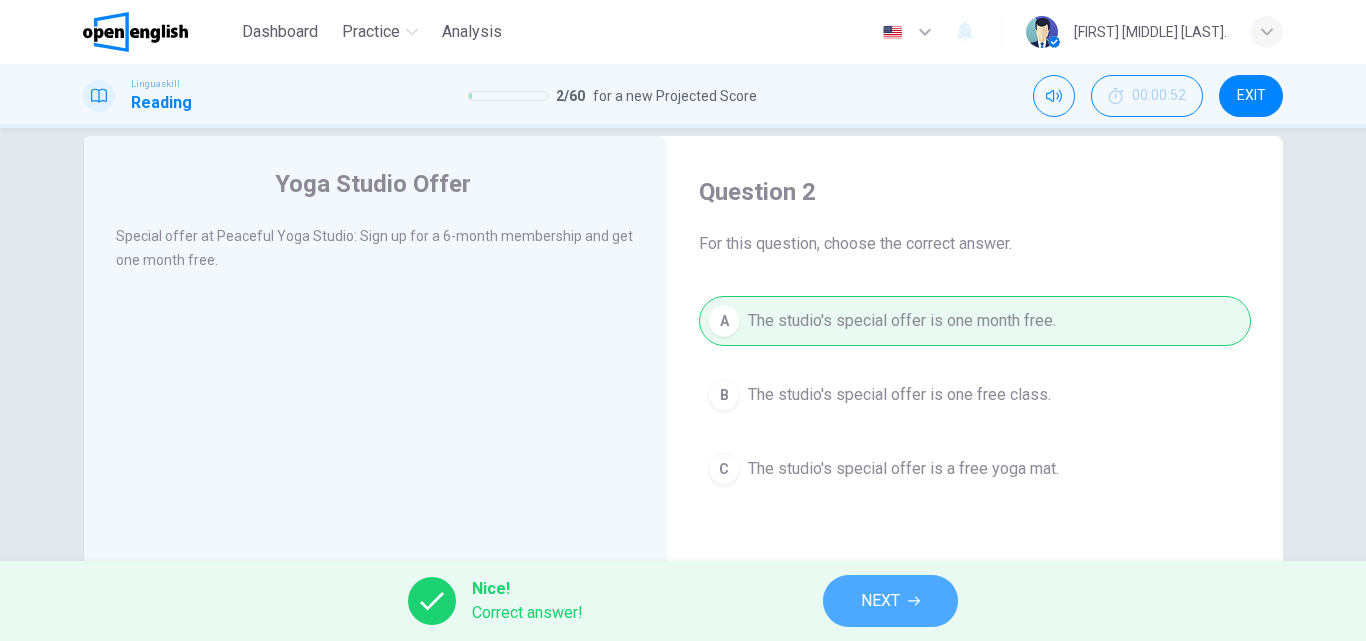 click on "NEXT" at bounding box center (880, 601) 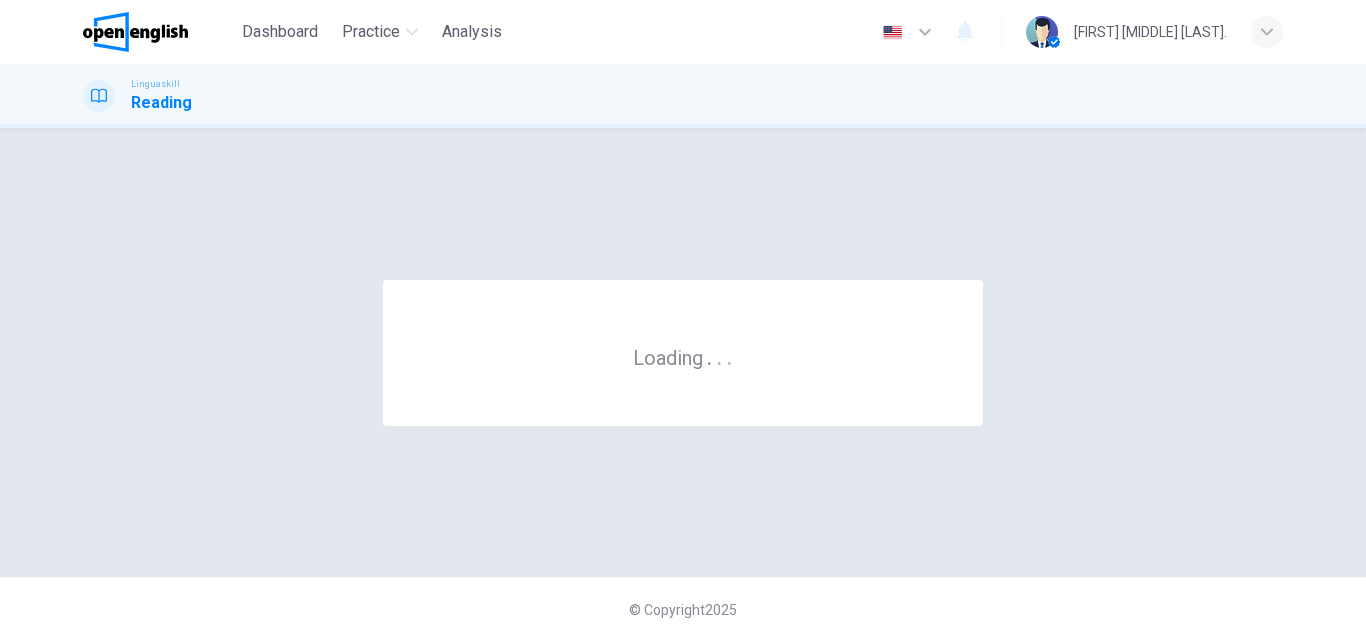 scroll, scrollTop: 0, scrollLeft: 0, axis: both 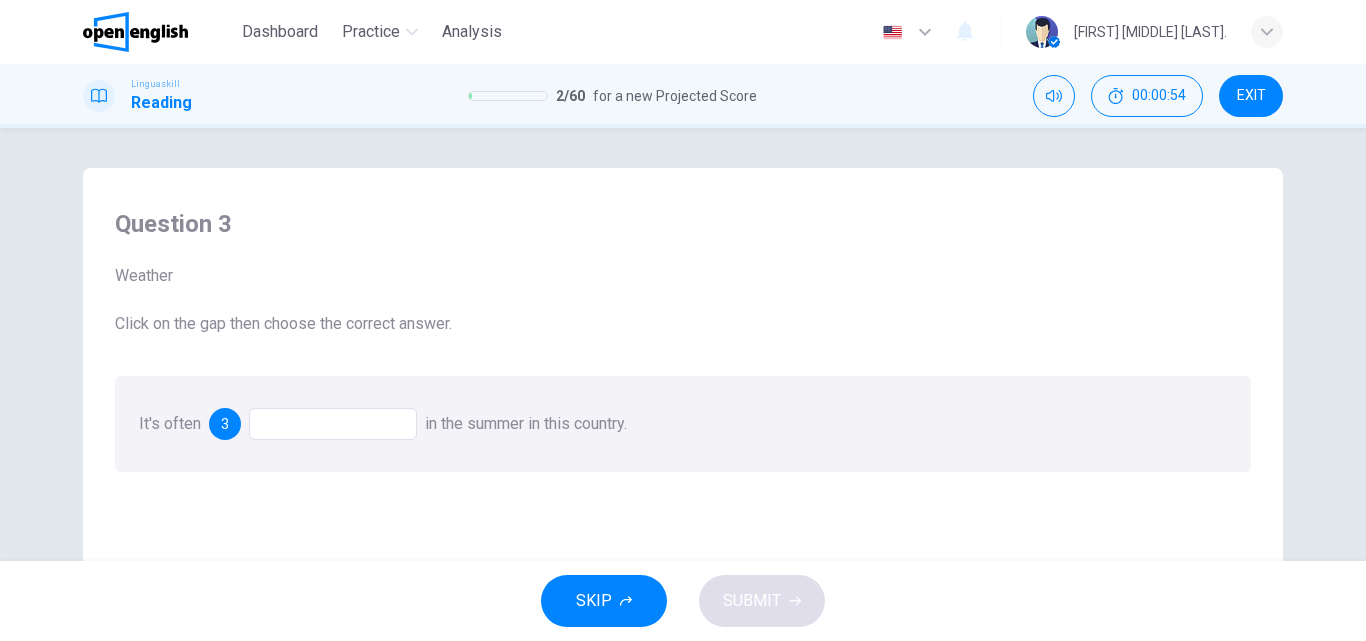 click at bounding box center [333, 424] 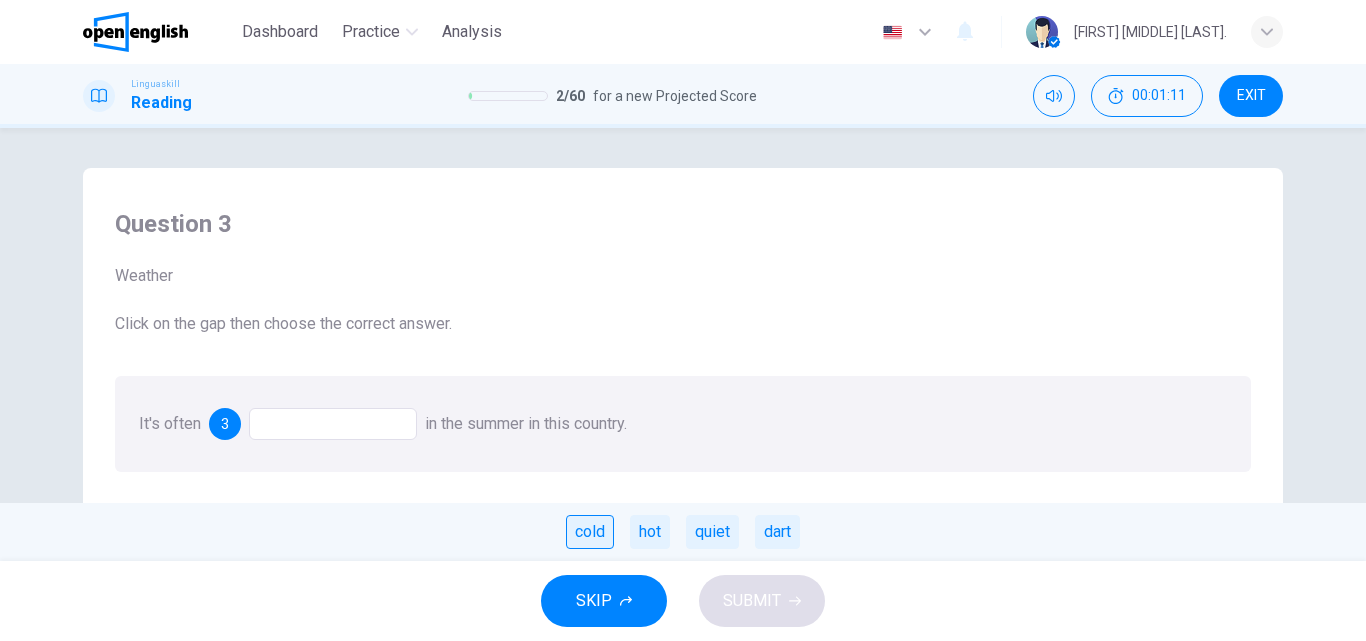 click on "cold" at bounding box center (590, 532) 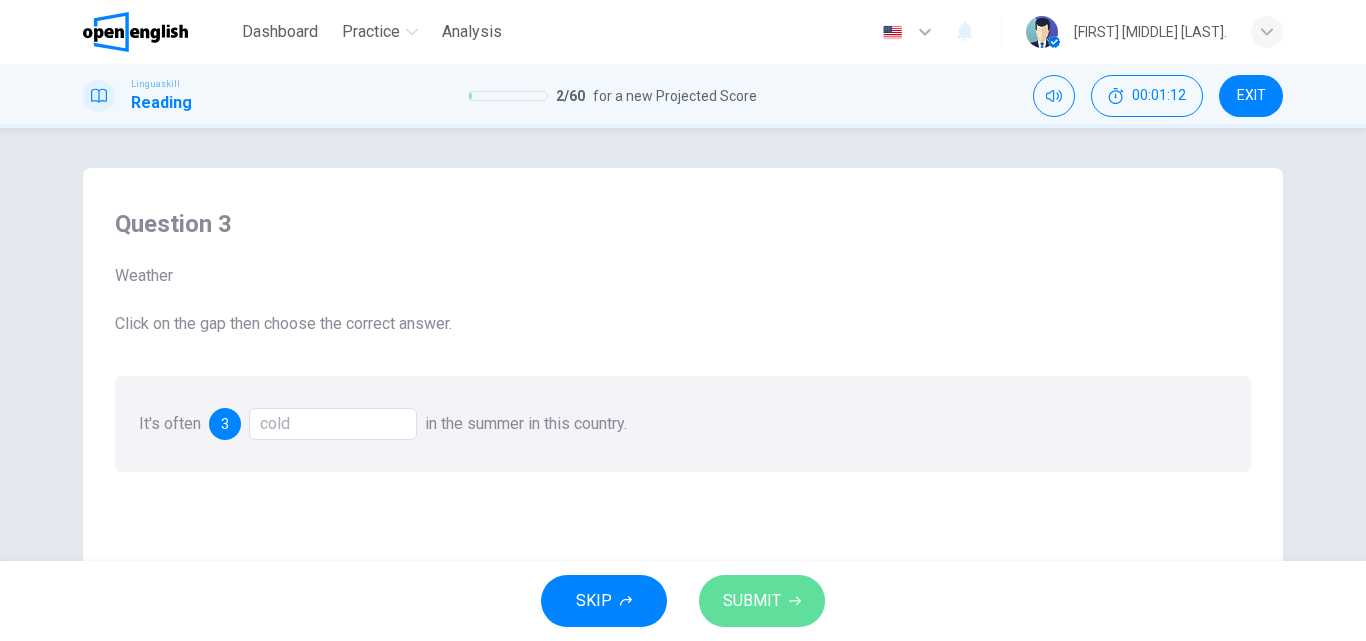 click on "SUBMIT" at bounding box center [752, 601] 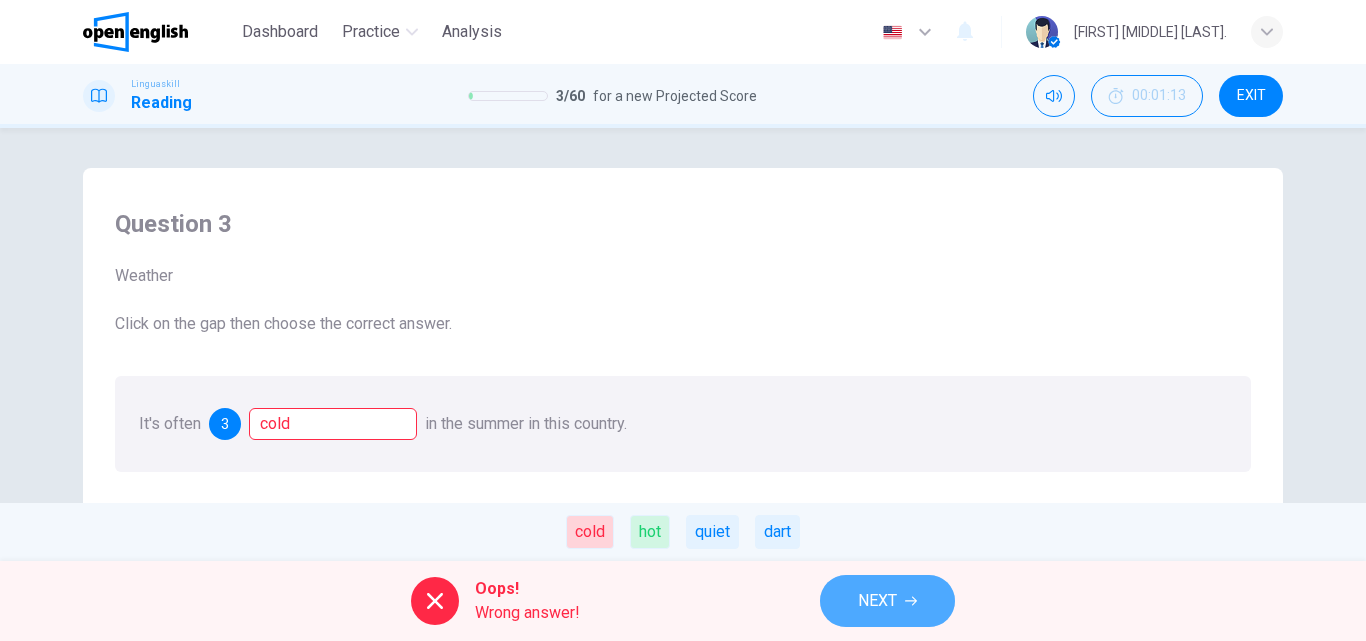 click on "NEXT" at bounding box center [887, 601] 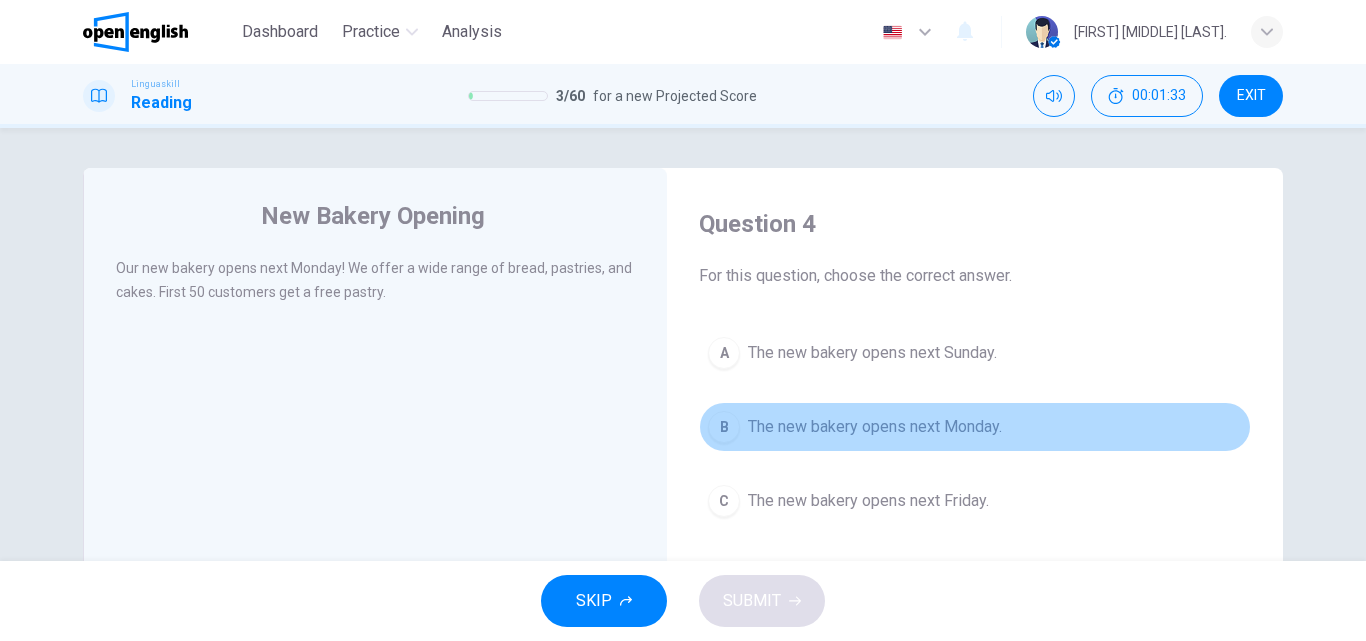 click on "The new bakery opens next Monday." at bounding box center (875, 427) 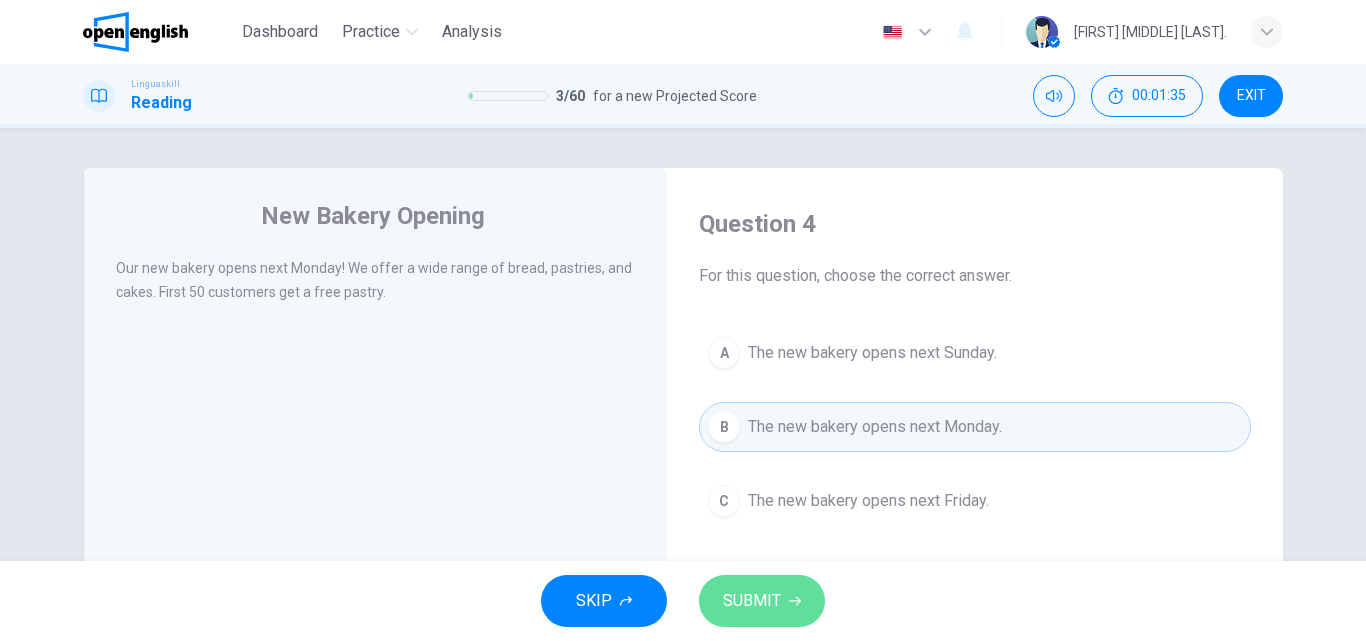 click on "SUBMIT" at bounding box center [762, 601] 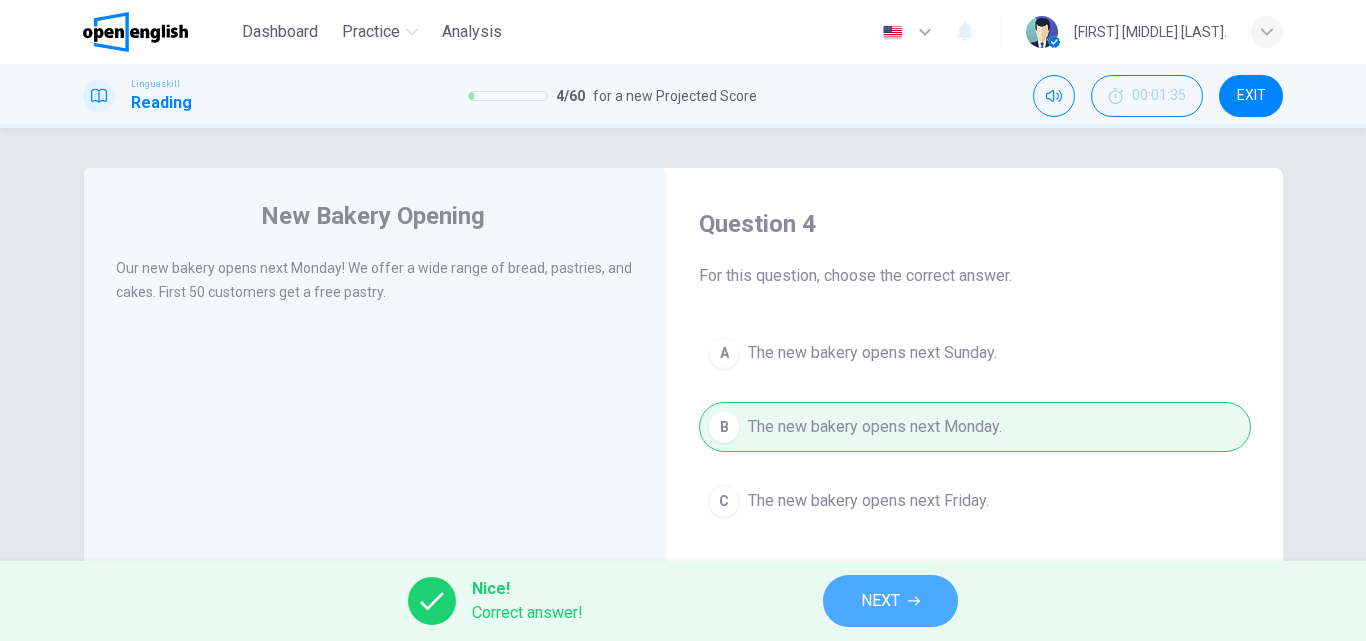 click on "NEXT" at bounding box center [880, 601] 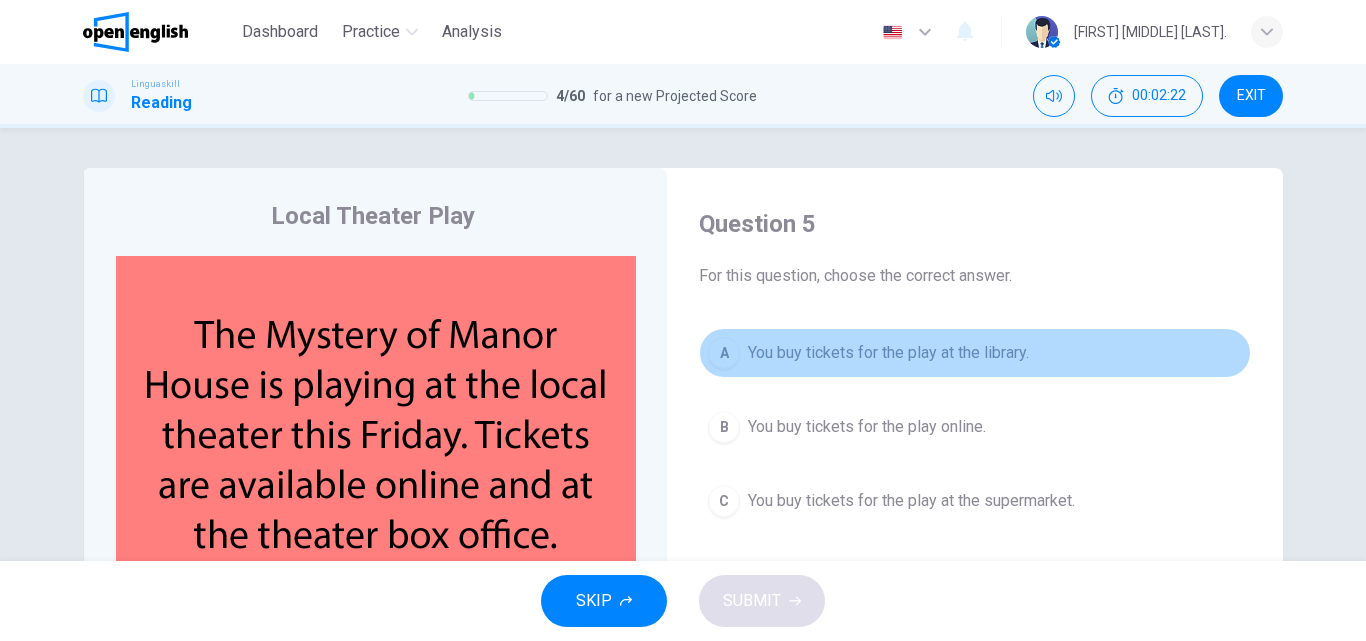 click on "You buy tickets for the play at the library." at bounding box center [888, 353] 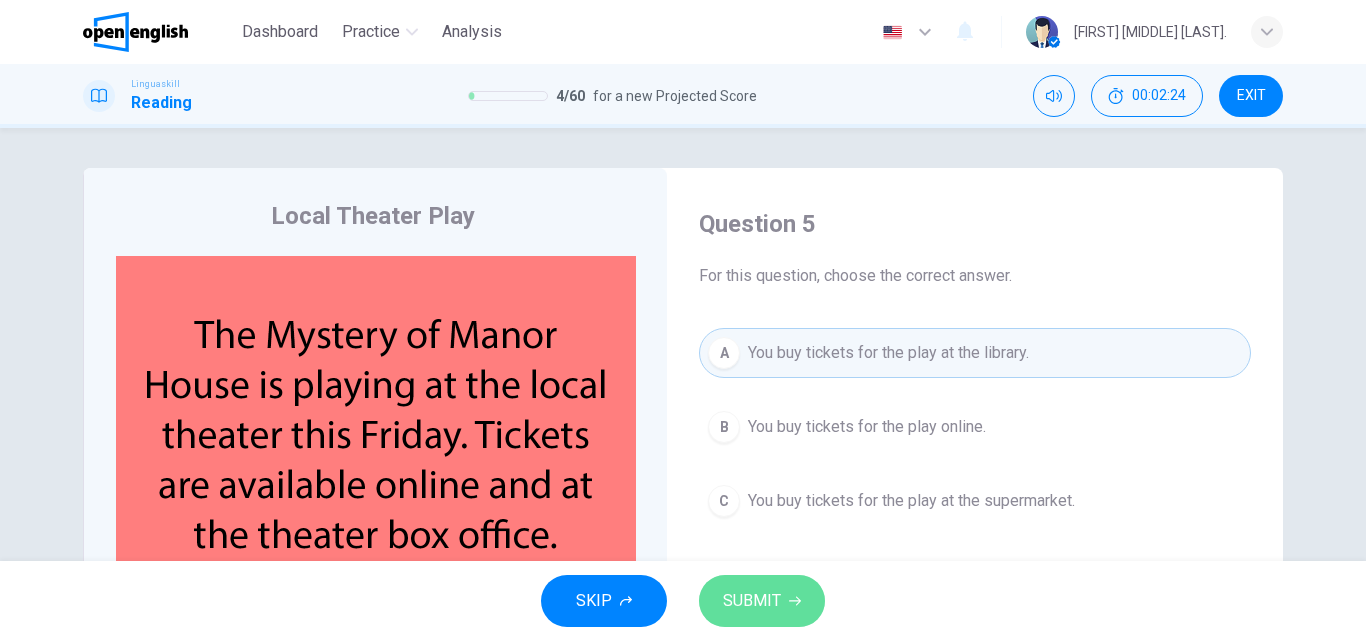 click on "SUBMIT" at bounding box center (762, 601) 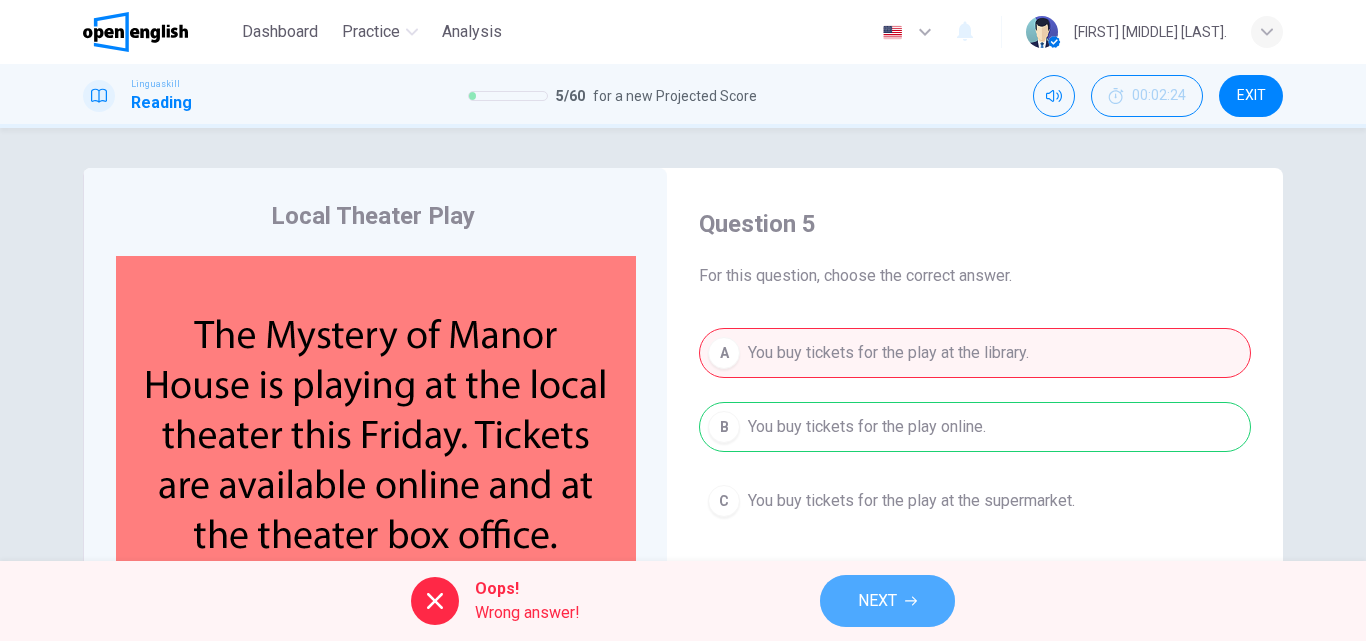click on "NEXT" at bounding box center (877, 601) 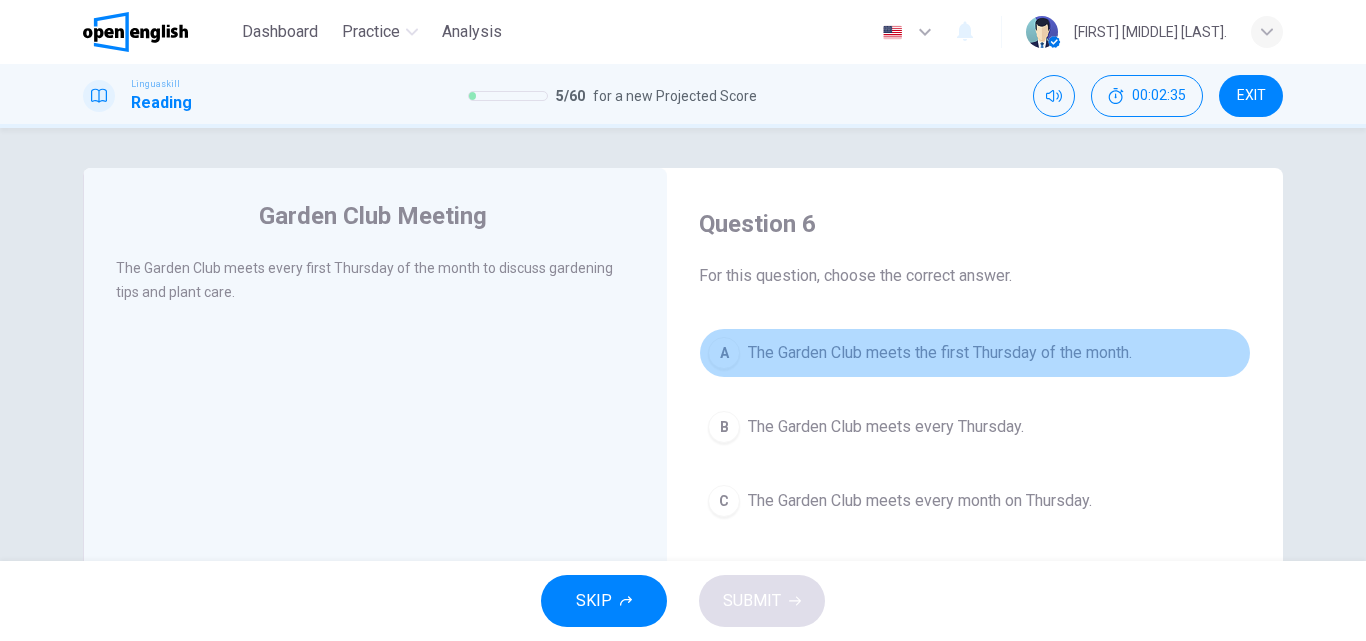 click on "The Garden Club meets the first Thursday of the month." at bounding box center [940, 353] 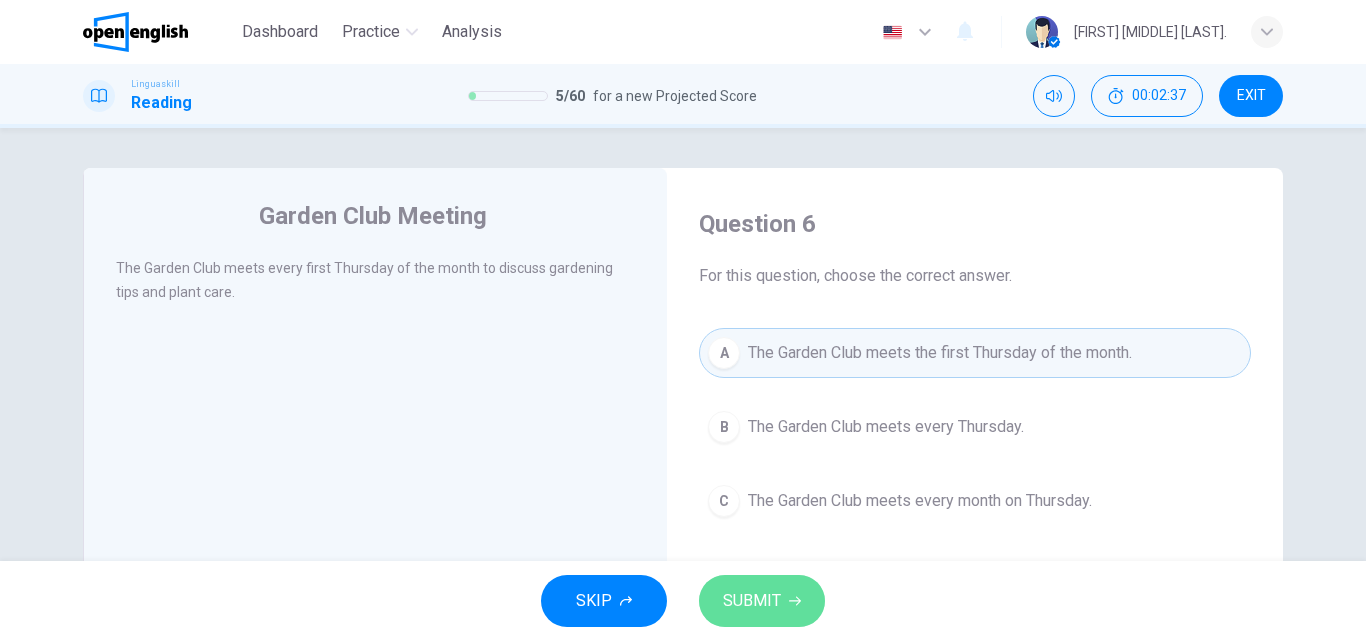 click on "SUBMIT" at bounding box center [762, 601] 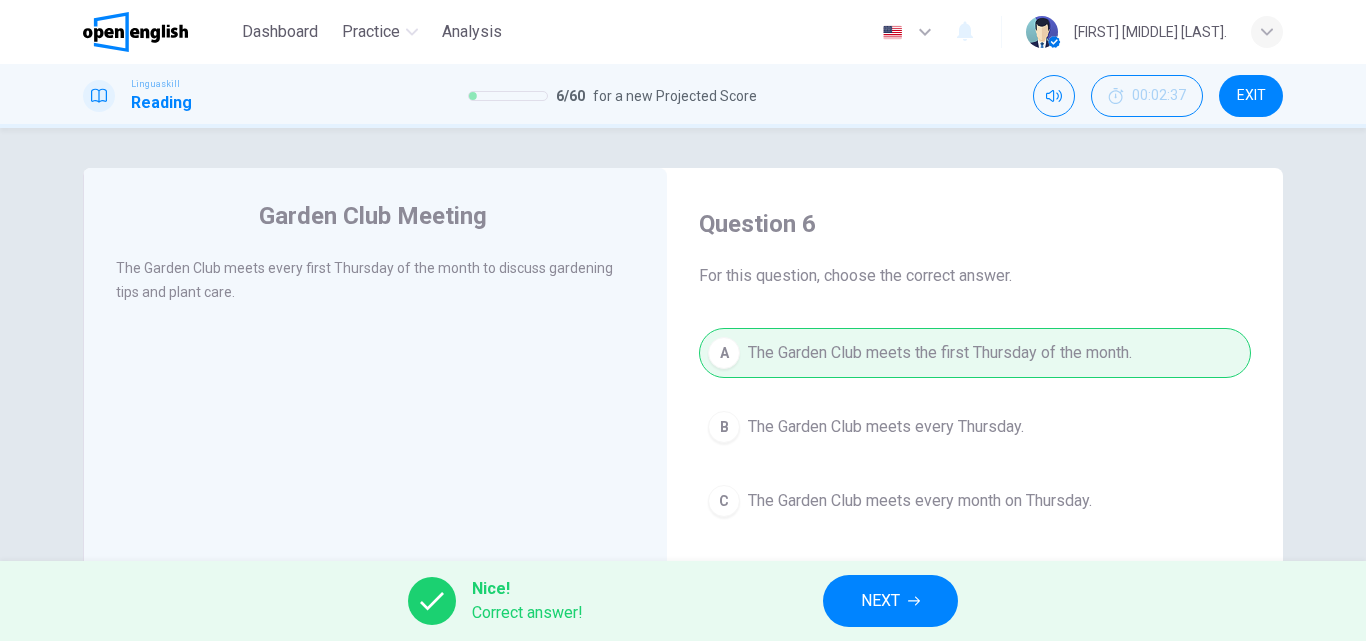 click on "NEXT" at bounding box center [880, 601] 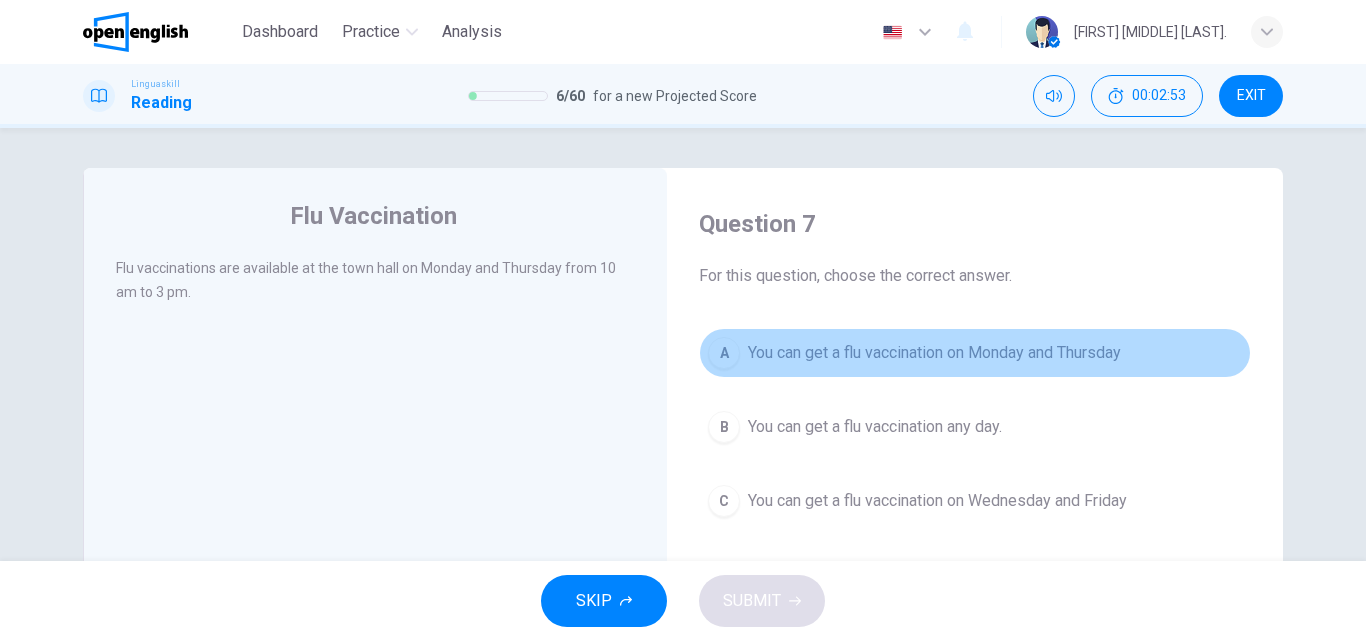 click on "You can get a flu vaccination on Monday and Thursday" at bounding box center (934, 353) 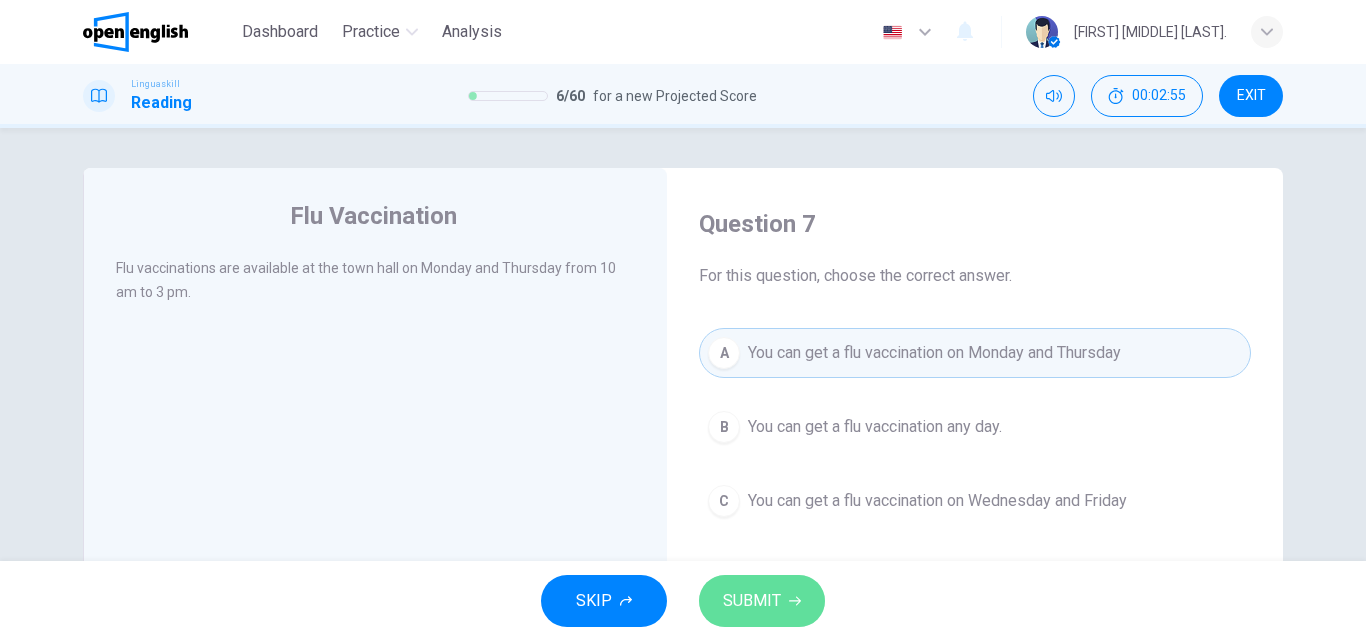 click on "SUBMIT" at bounding box center [762, 601] 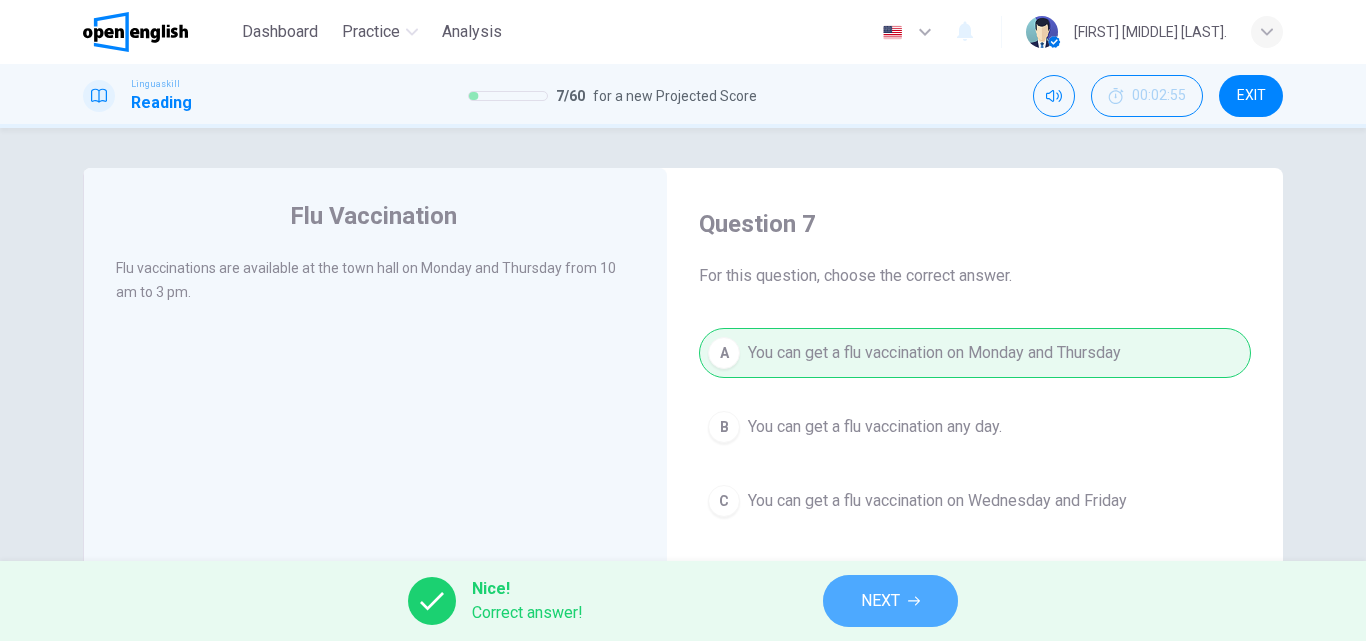 click on "NEXT" at bounding box center (880, 601) 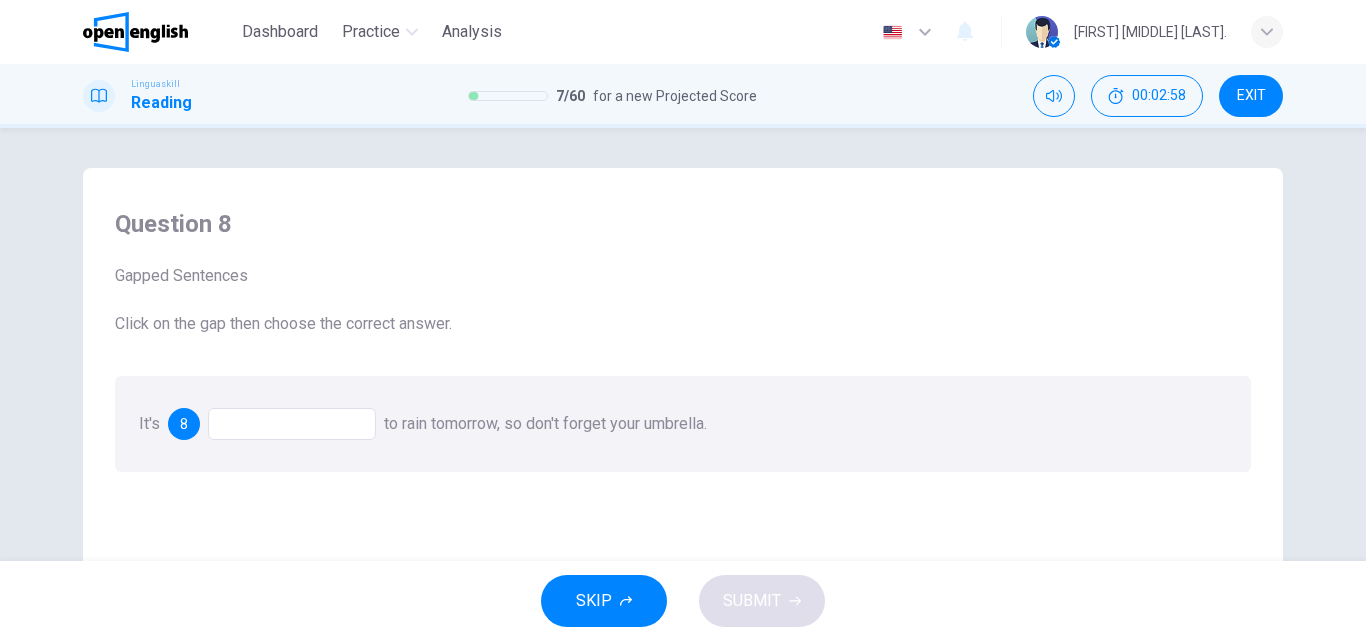 click at bounding box center (292, 424) 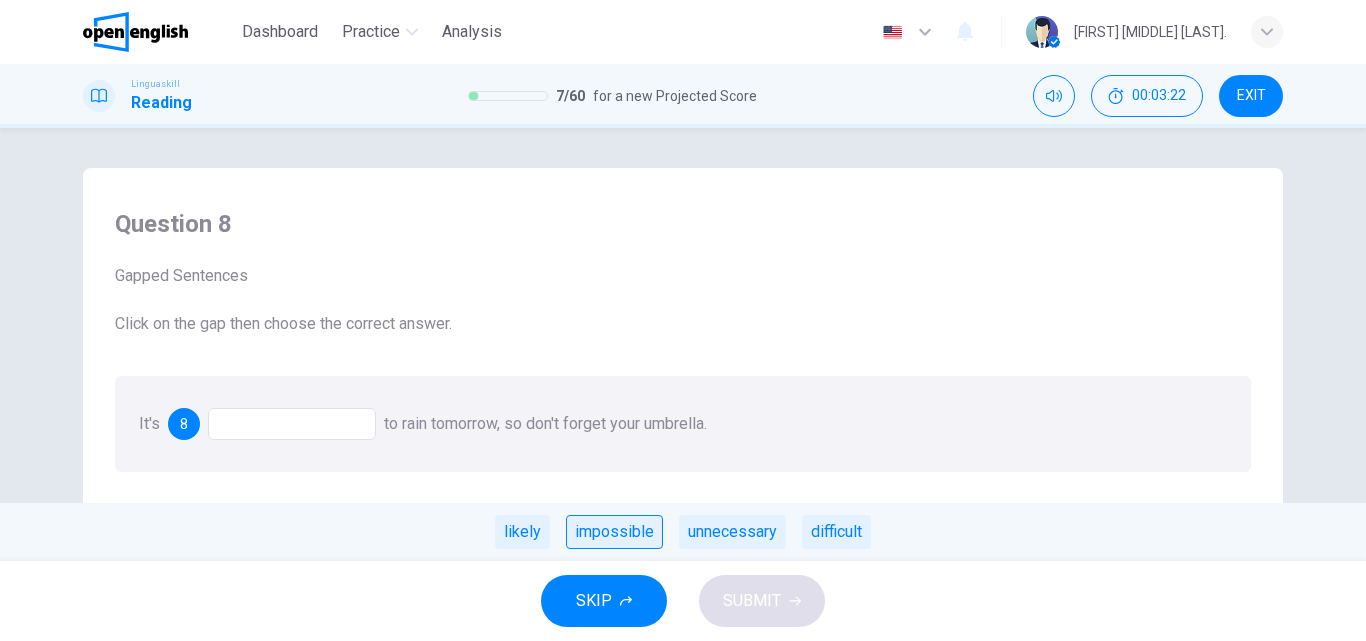 click on "impossible" at bounding box center [614, 532] 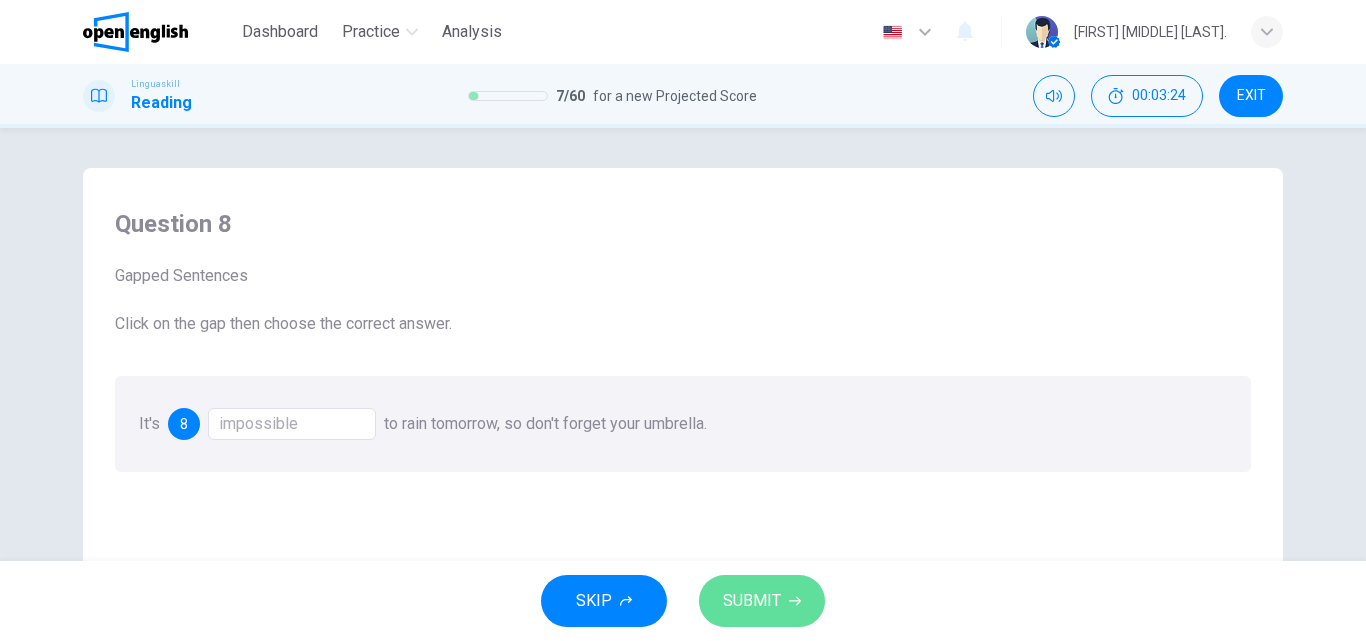 click on "SUBMIT" at bounding box center (762, 601) 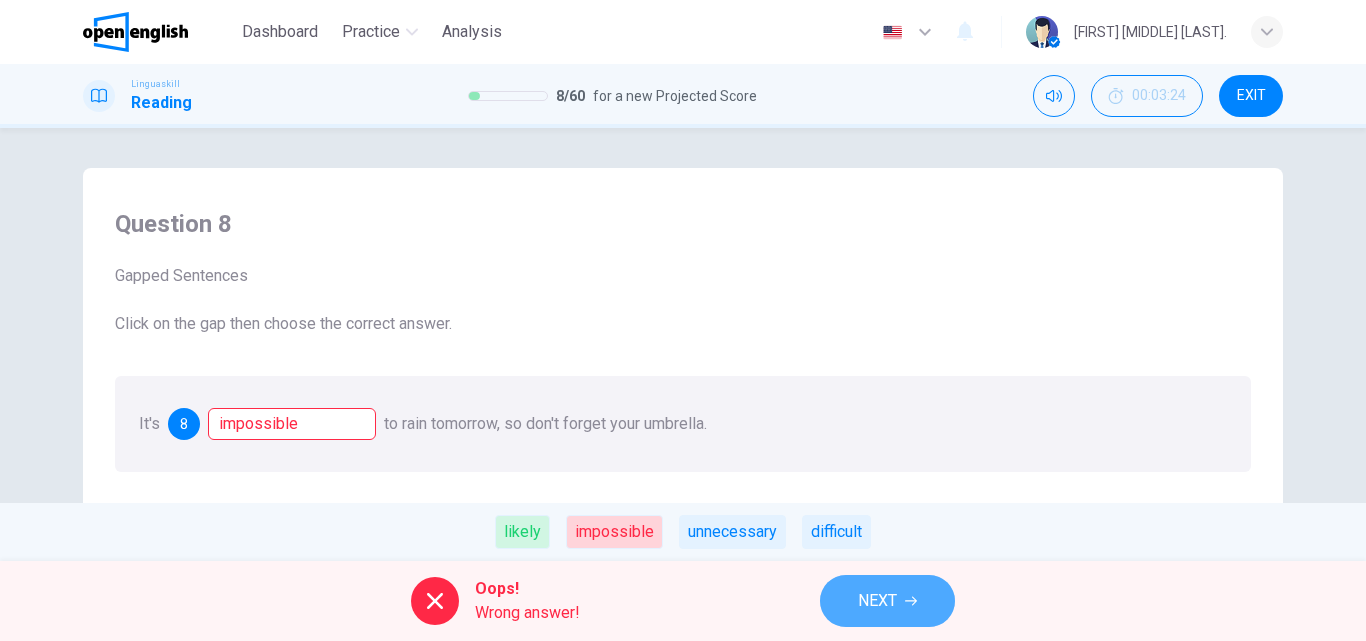 click on "NEXT" at bounding box center (877, 601) 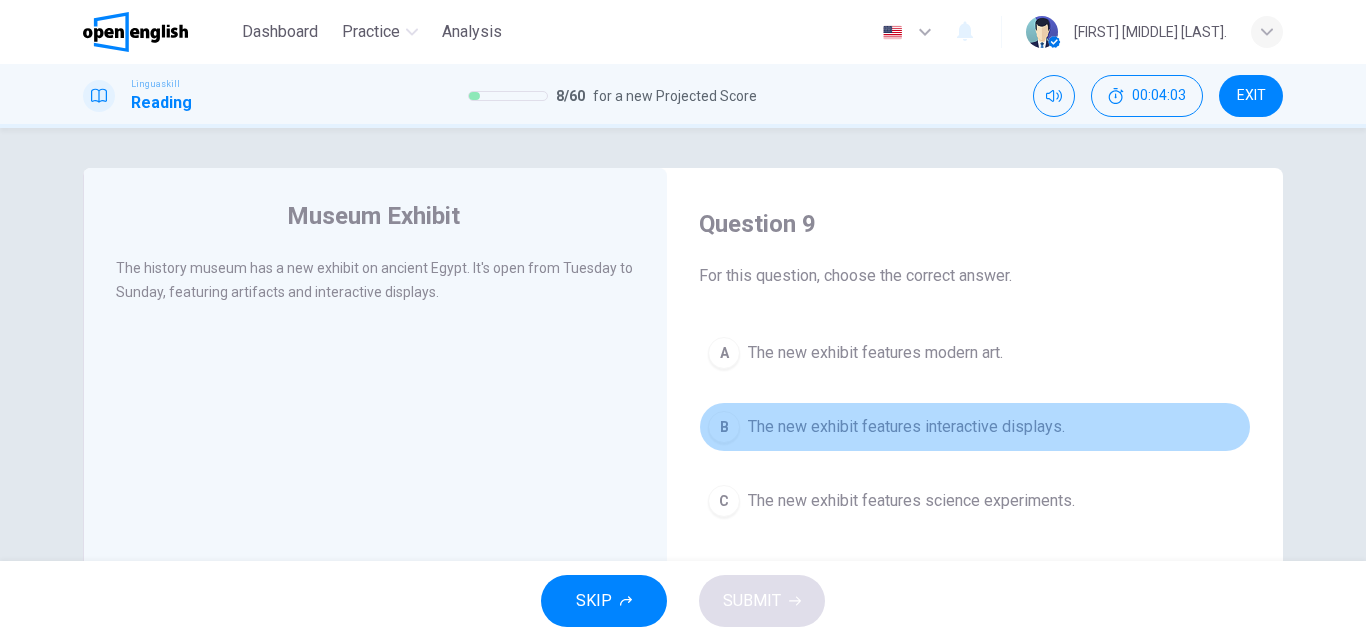 click on "B The new exhibit features interactive displays." at bounding box center [975, 427] 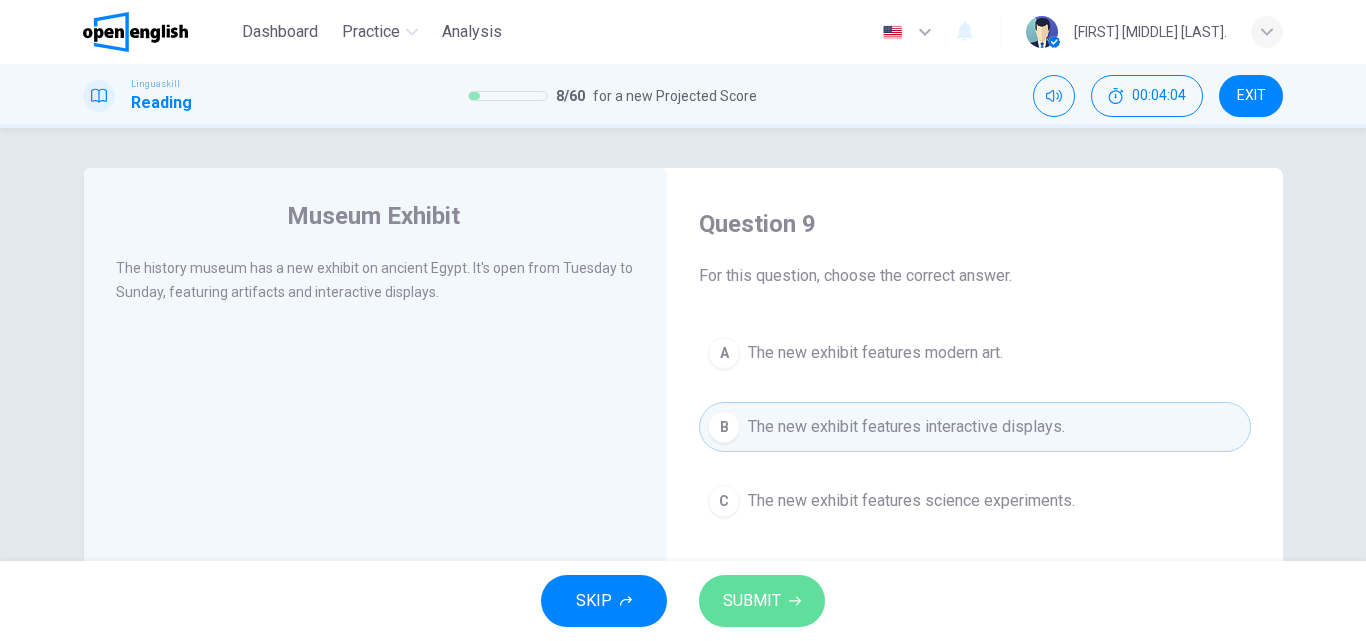 click on "SUBMIT" at bounding box center (752, 601) 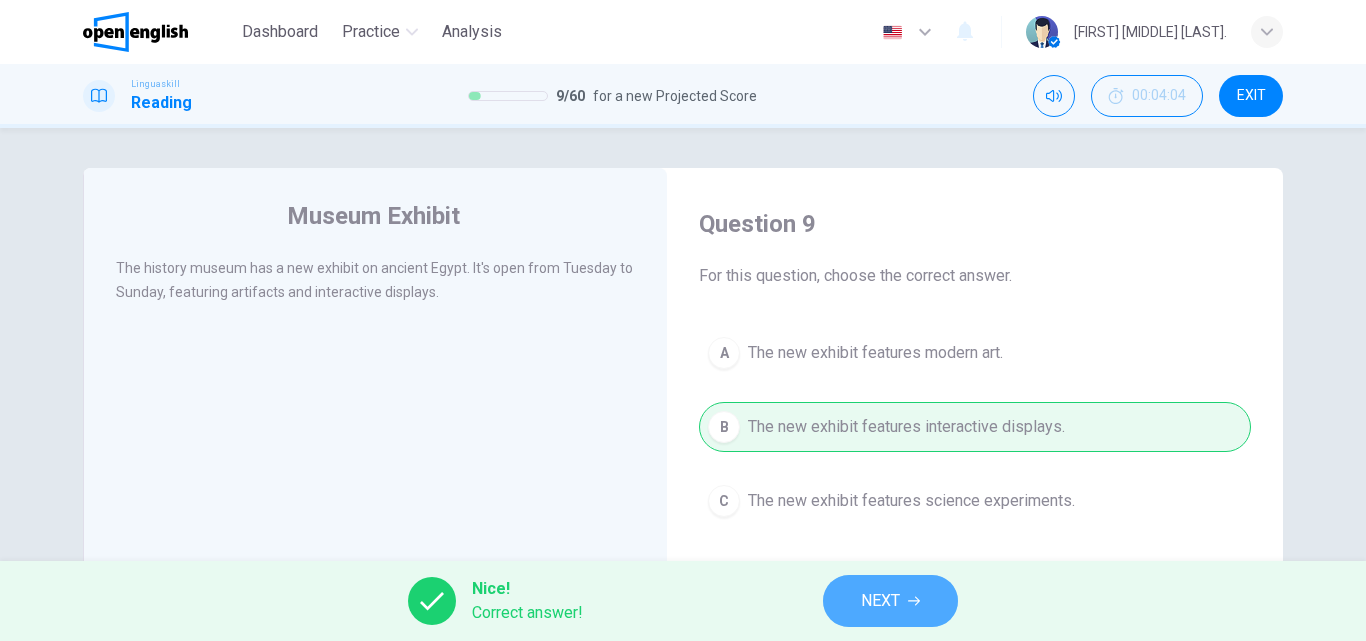click on "NEXT" at bounding box center (880, 601) 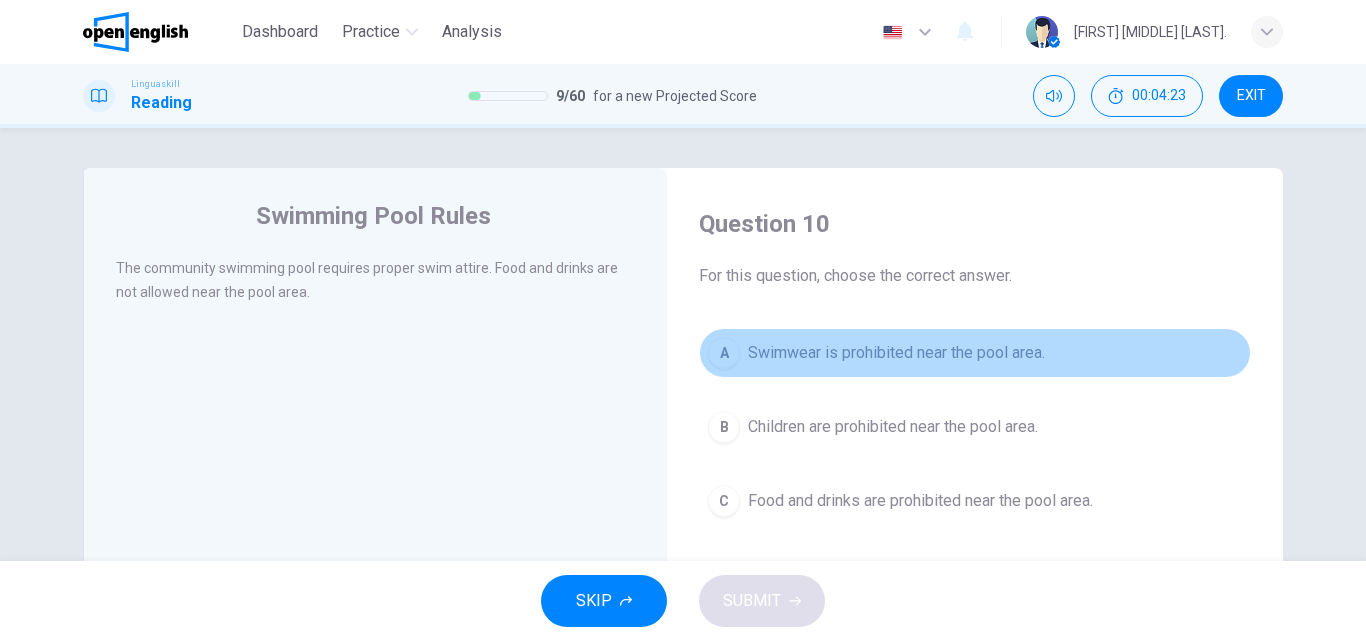 click on "Swimwear is prohibited near the pool area." at bounding box center [896, 353] 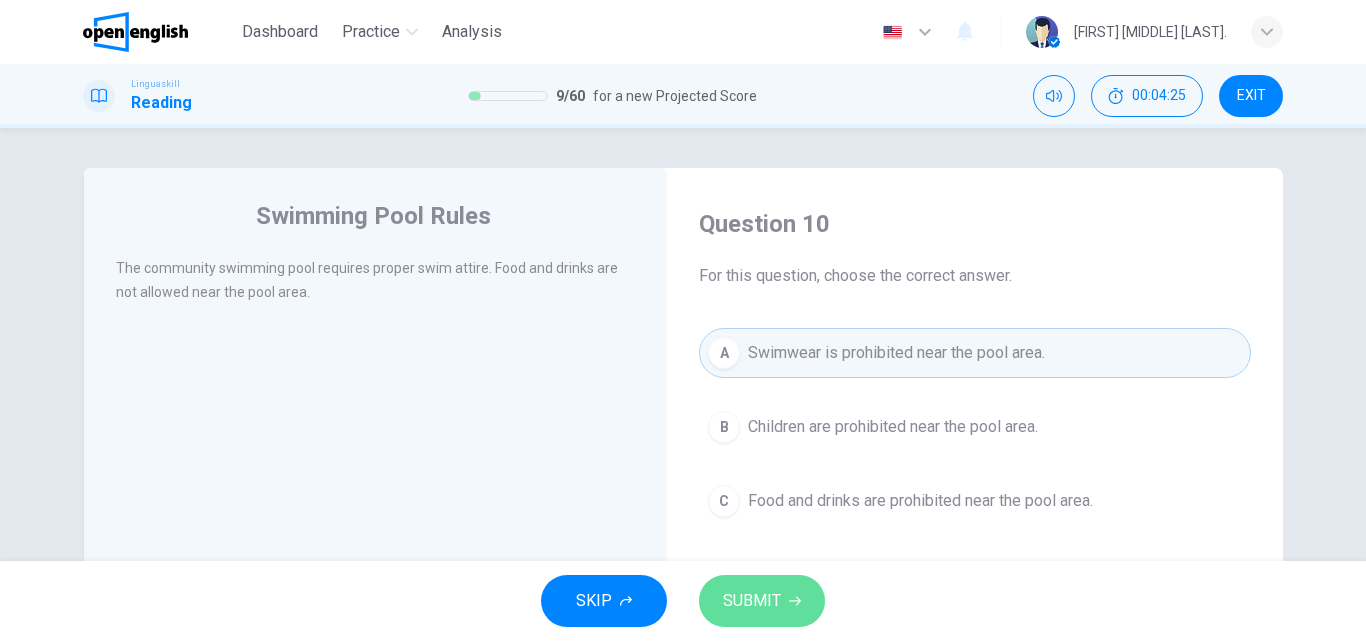 click on "SUBMIT" at bounding box center [752, 601] 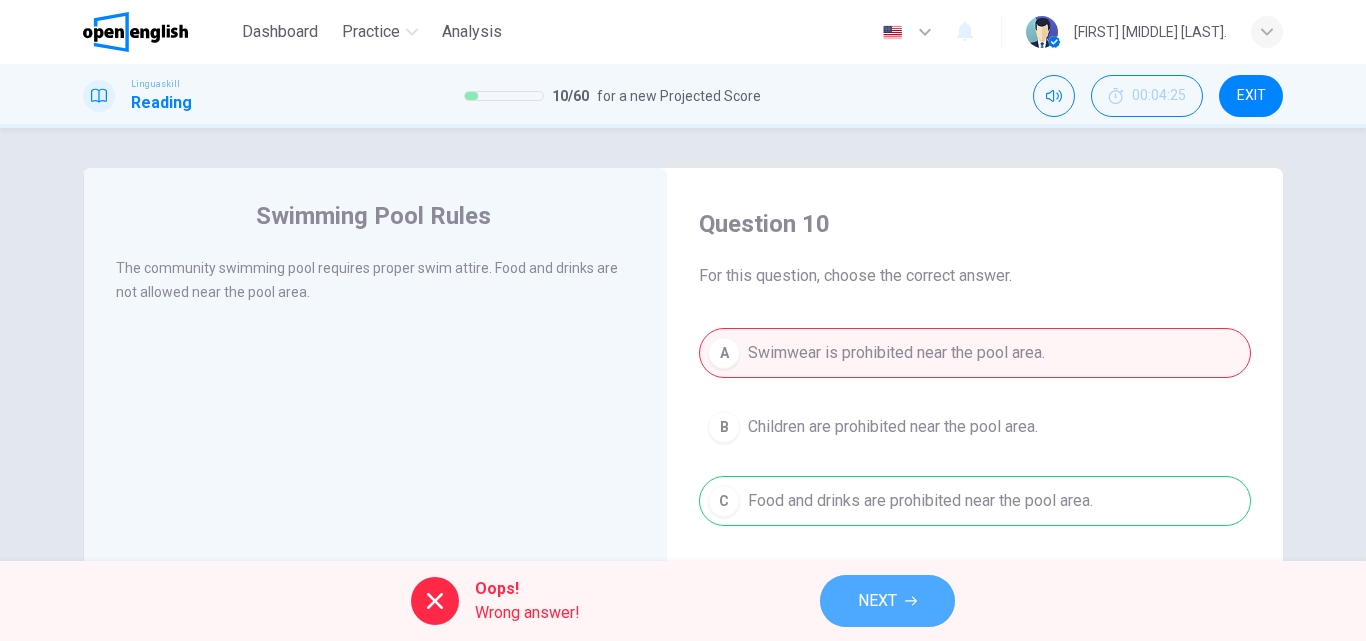 click on "NEXT" at bounding box center (887, 601) 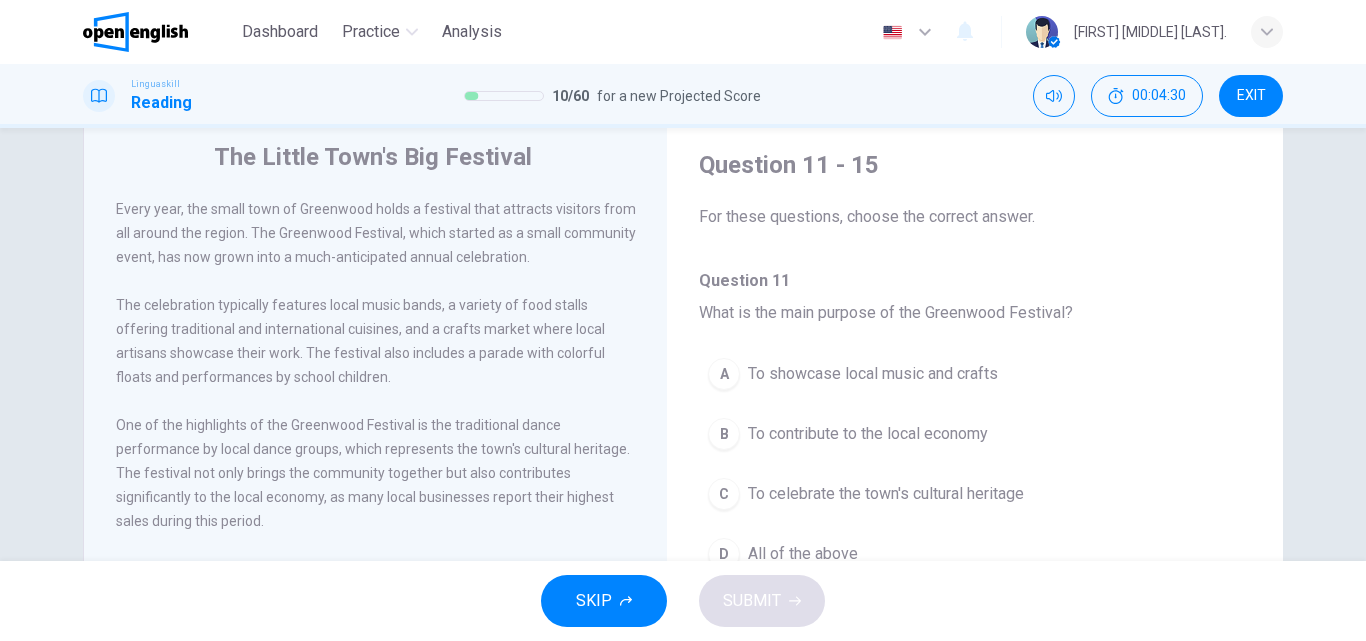 scroll, scrollTop: 60, scrollLeft: 0, axis: vertical 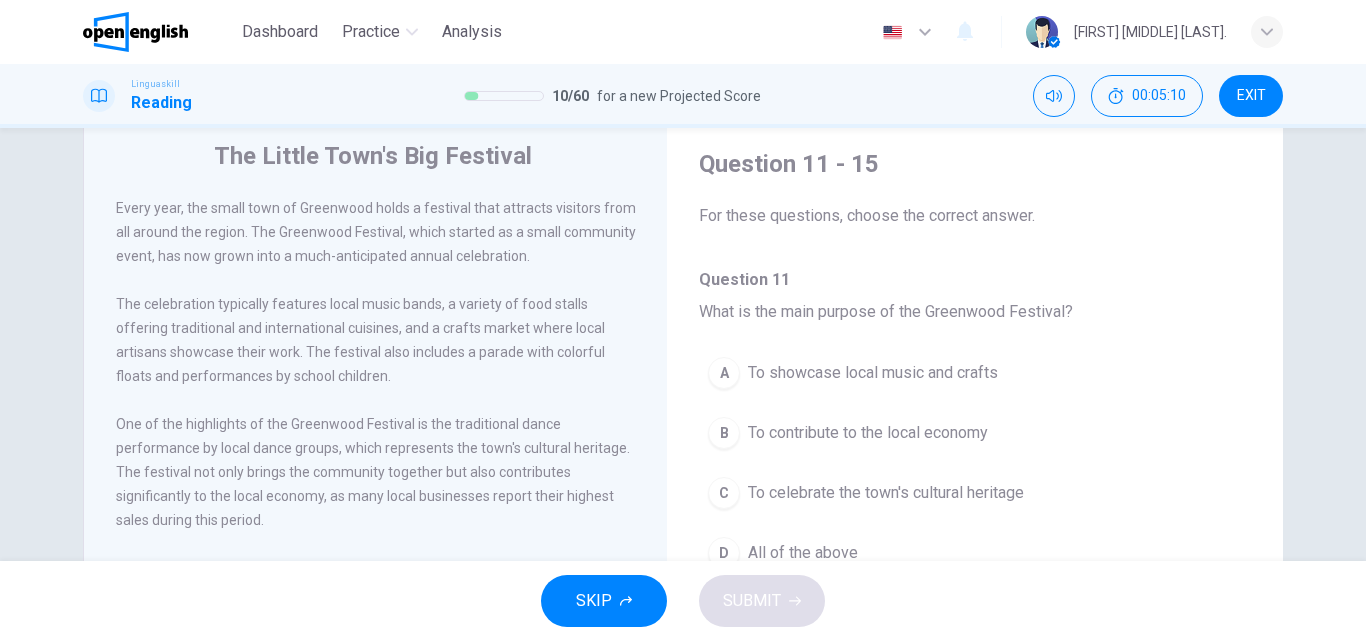 drag, startPoint x: 694, startPoint y: 435, endPoint x: 902, endPoint y: 359, distance: 221.44977 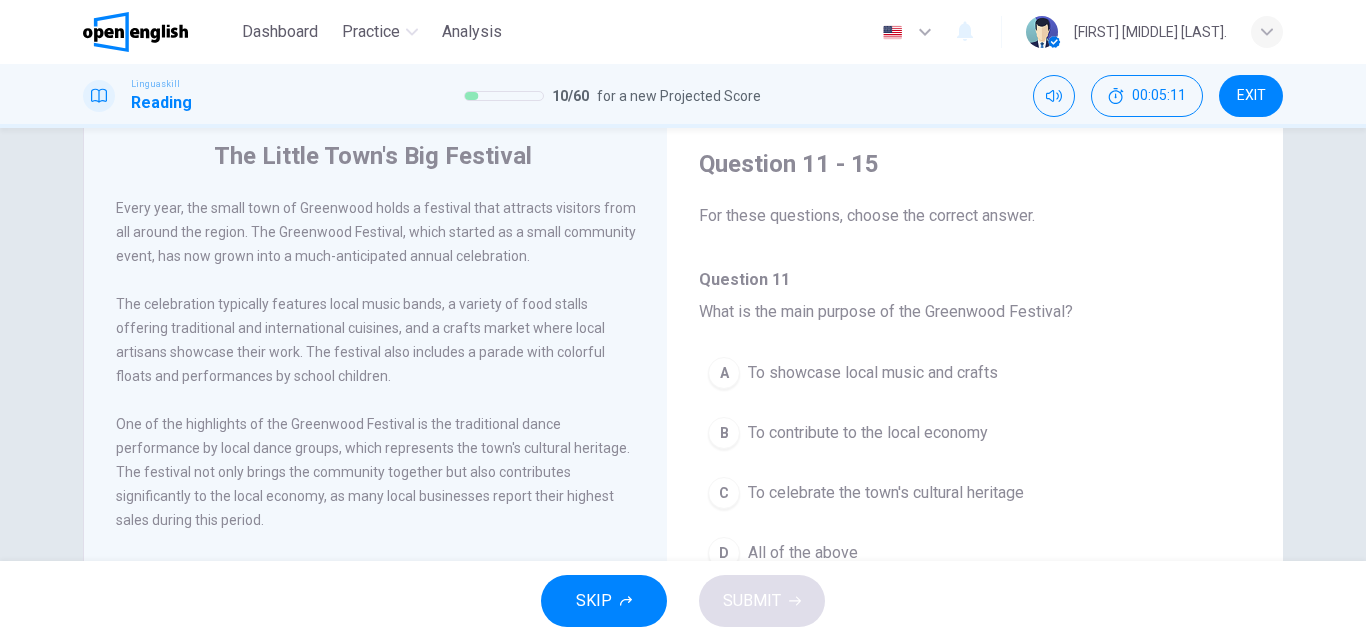 click on "A To showcase local music and crafts" at bounding box center [975, 373] 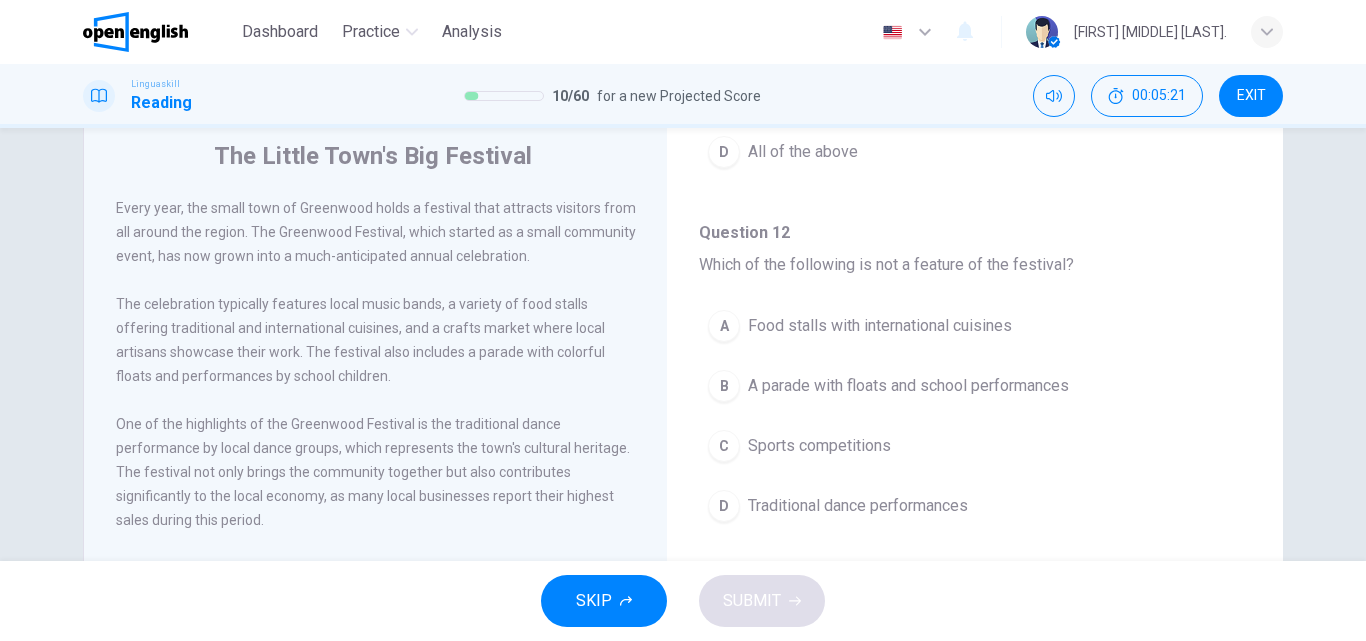 scroll, scrollTop: 419, scrollLeft: 0, axis: vertical 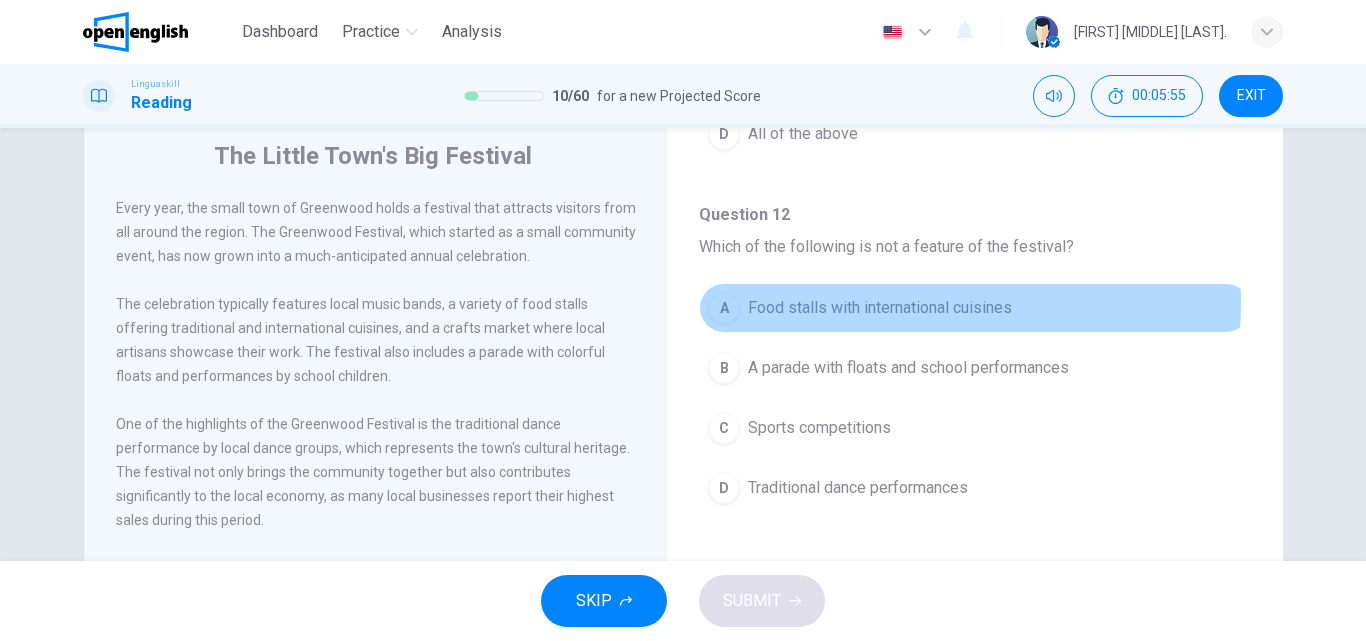 click on "Food stalls with international cuisines" at bounding box center (880, 308) 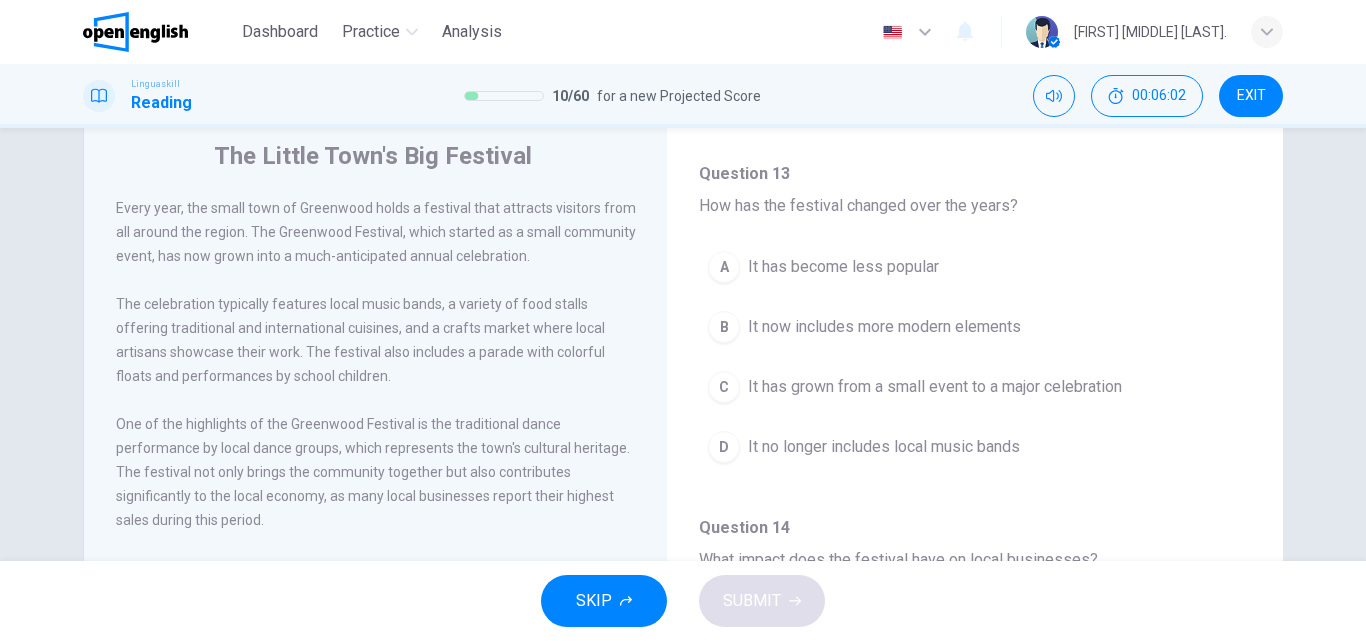 scroll, scrollTop: 820, scrollLeft: 0, axis: vertical 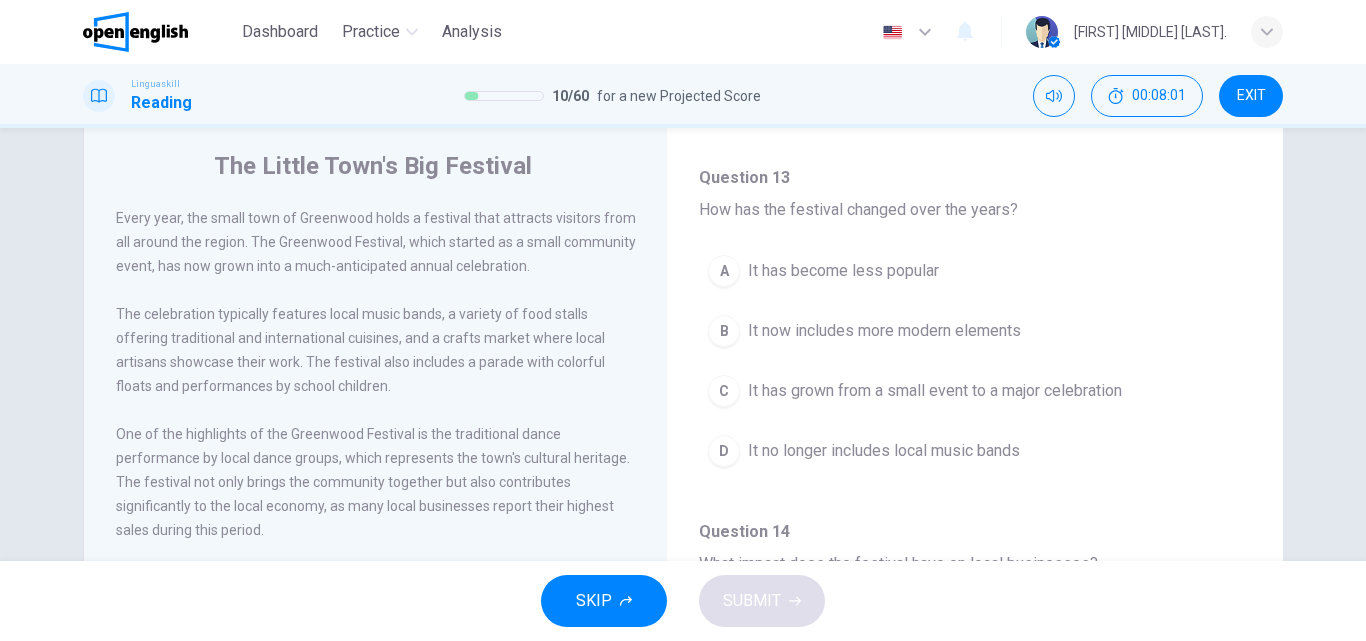 click on "It has become less popular" at bounding box center (843, 271) 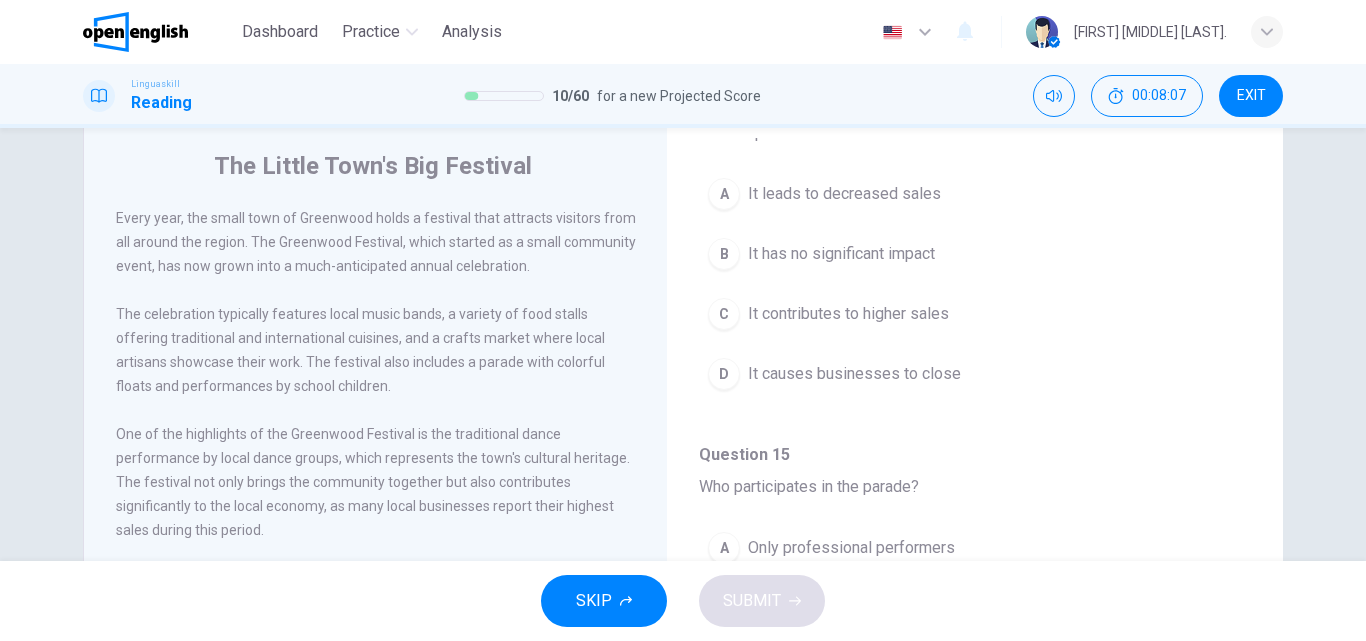 scroll, scrollTop: 1077, scrollLeft: 0, axis: vertical 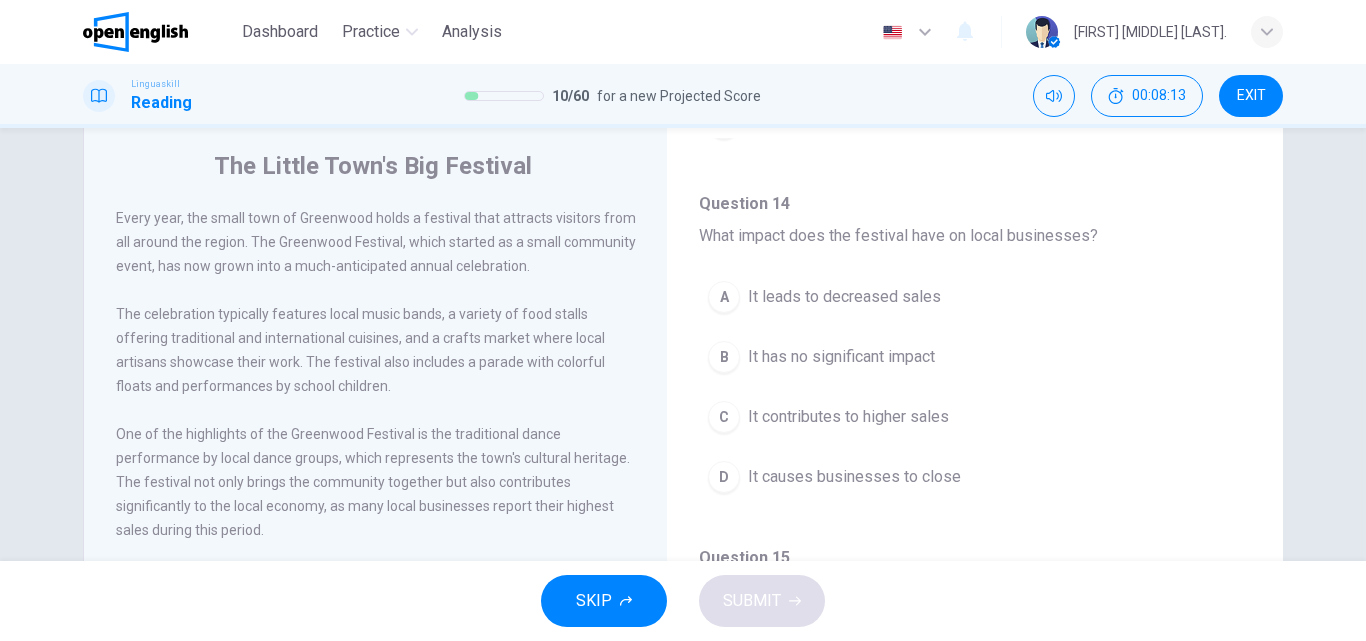 click on "The Little Town's Big Festival Every year, the small town of [CITY] holds a festival that attracts visitors from all around the region. The [CITY] Festival, which started as a small community event, has now grown into a much-anticipated annual celebration.  The celebration typically features local music bands, a variety of food stalls offering traditional and international cuisines, and a crafts market where local artisans showcase their work. The festival also includes a parade with colorful floats and performances by school children. One of the highlights of the [CITY] Festival is the traditional dance performance by local dance groups, which represents the town's cultural heritage. The festival not only brings the community together but also contributes significantly to the local economy, as many local businesses report their highest sales during this period. Question 11 - 15 For these questions, choose the correct answer. Question   11 What is the main purpose of the [CITY] Festival? A B C D" at bounding box center [683, 344] 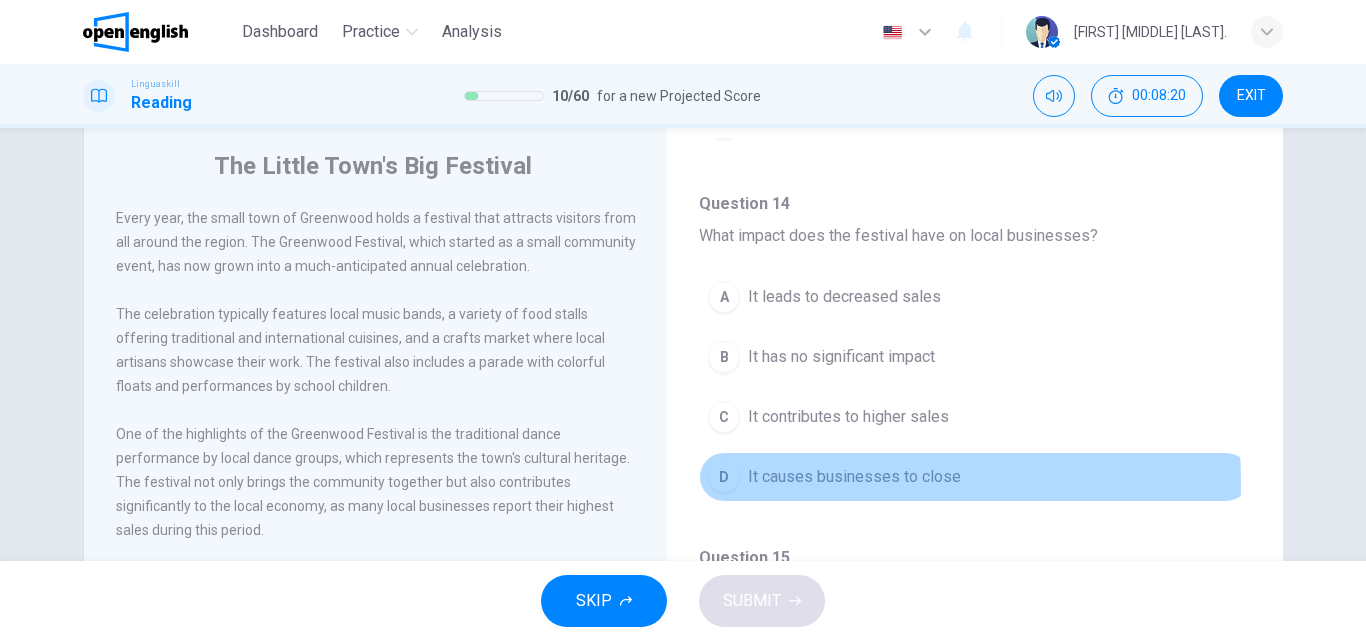 click on "It causes businesses to close" at bounding box center [854, 477] 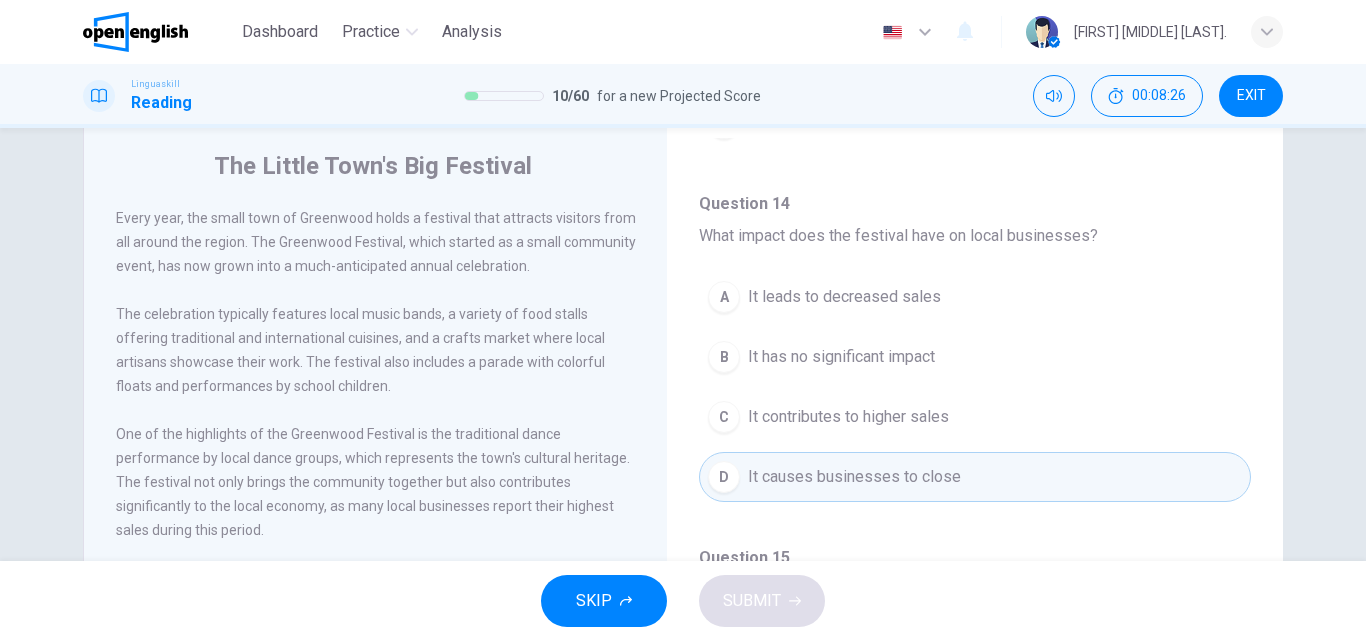 scroll, scrollTop: 1251, scrollLeft: 0, axis: vertical 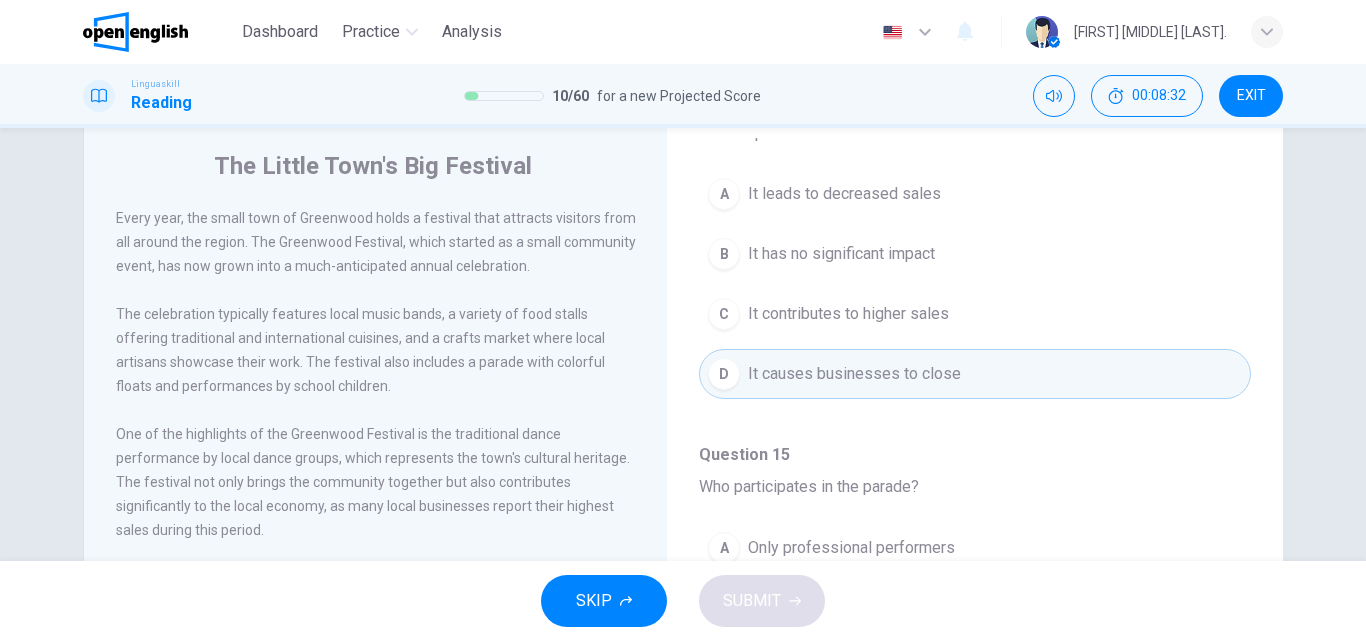 drag, startPoint x: 1353, startPoint y: 353, endPoint x: 1345, endPoint y: 285, distance: 68.46897 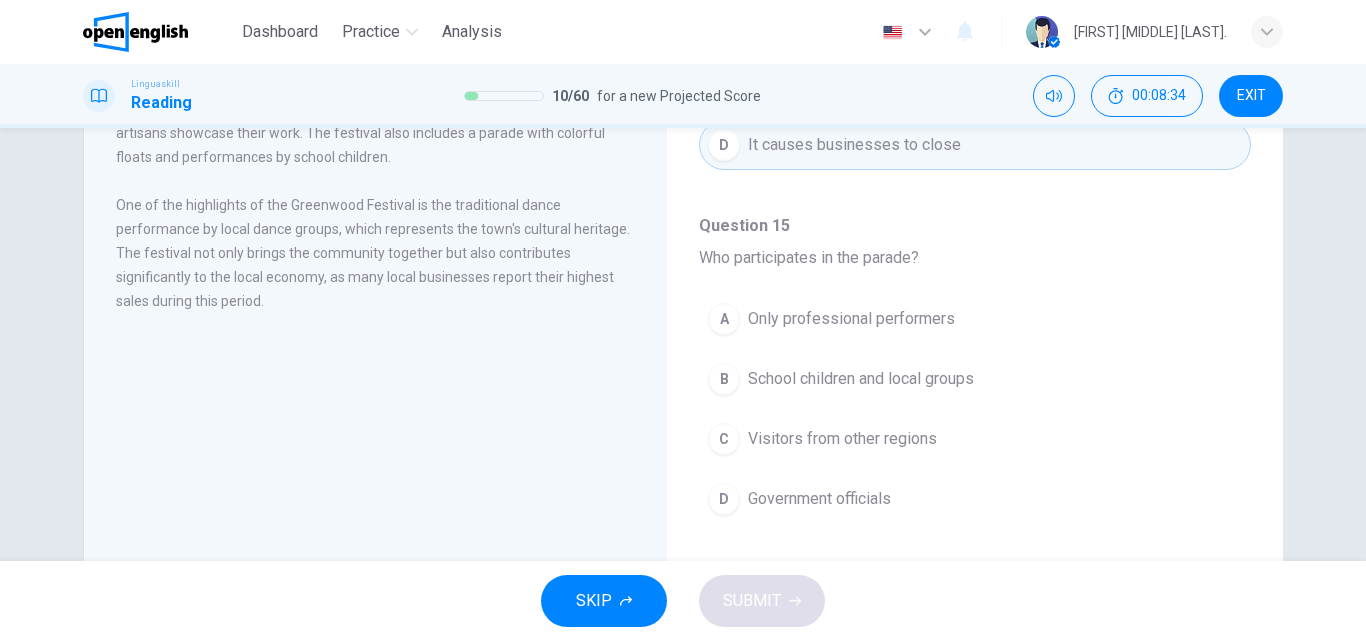 scroll, scrollTop: 342, scrollLeft: 0, axis: vertical 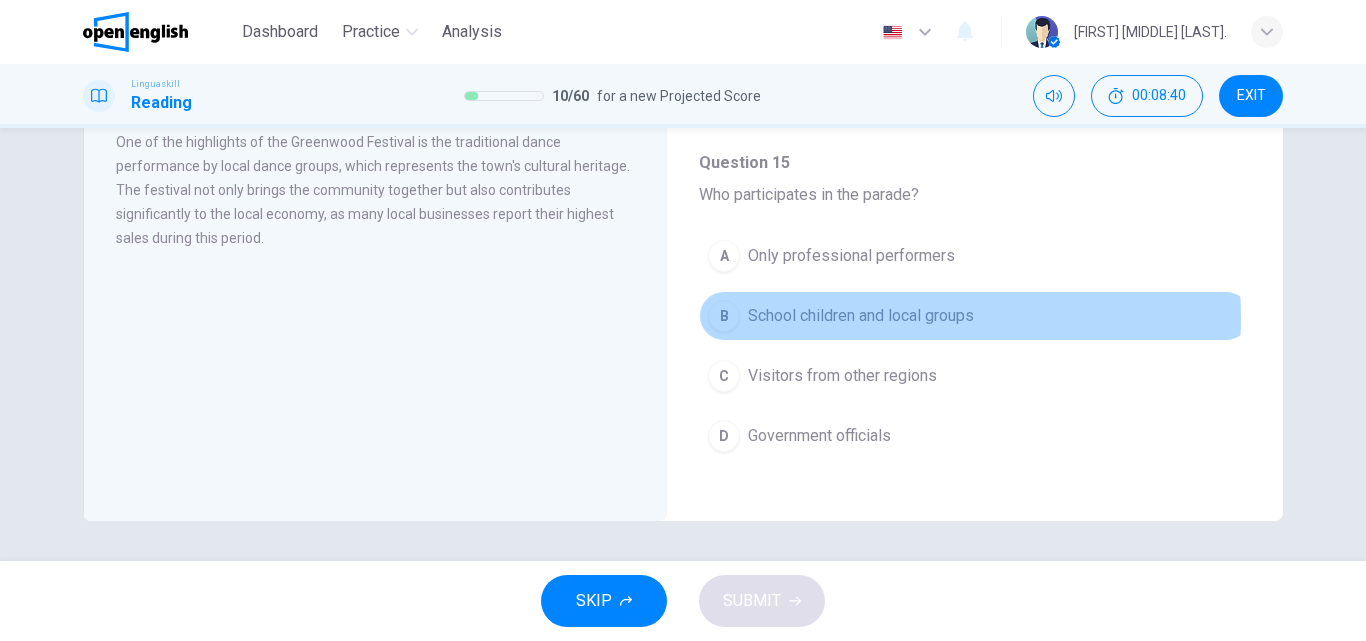 click on "School children and local groups" at bounding box center [861, 316] 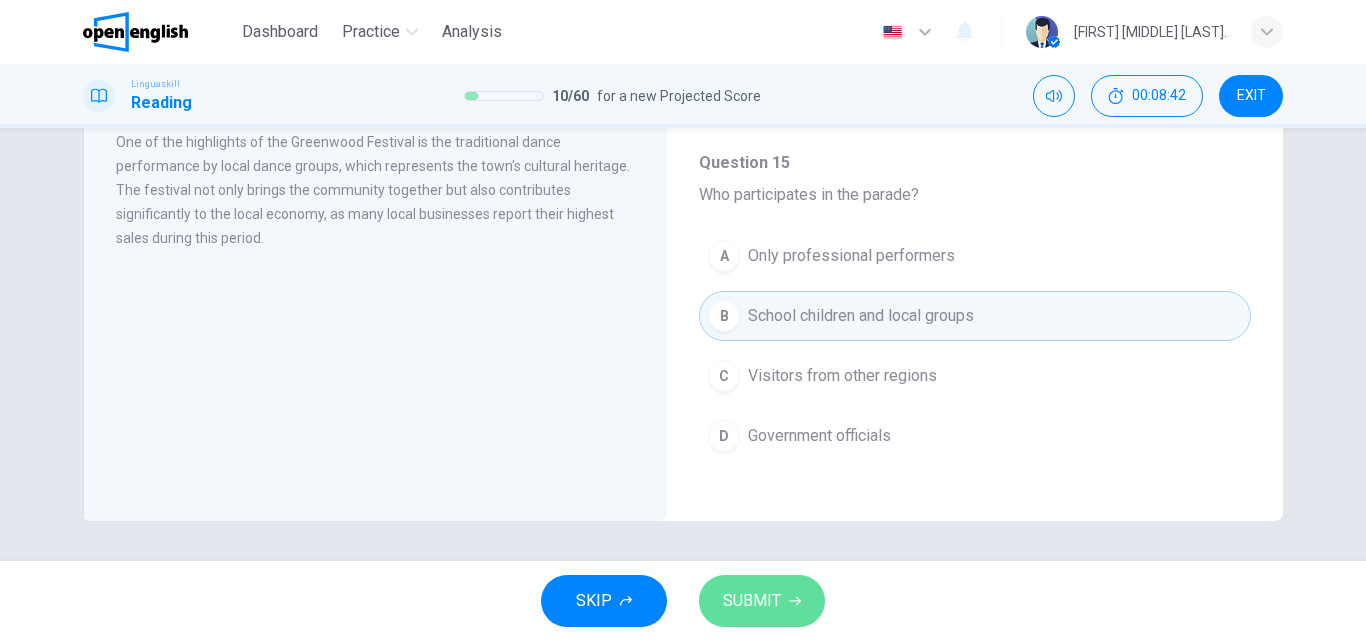 click on "SUBMIT" at bounding box center [752, 601] 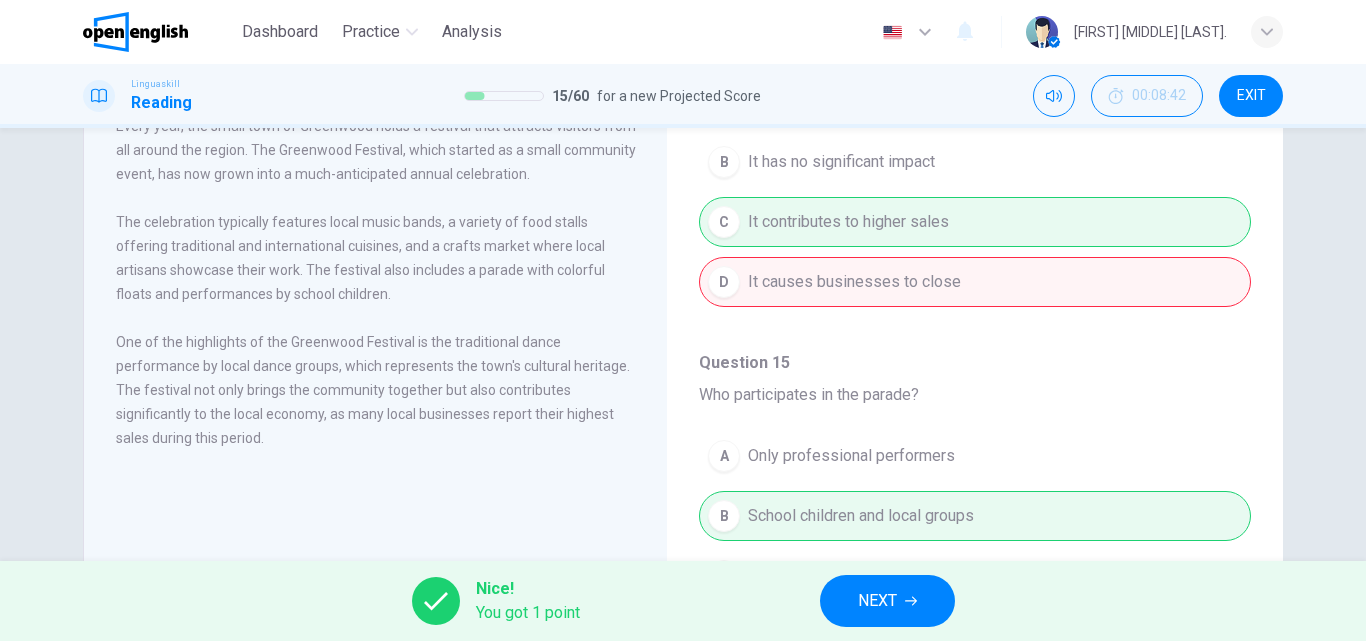 scroll, scrollTop: 0, scrollLeft: 0, axis: both 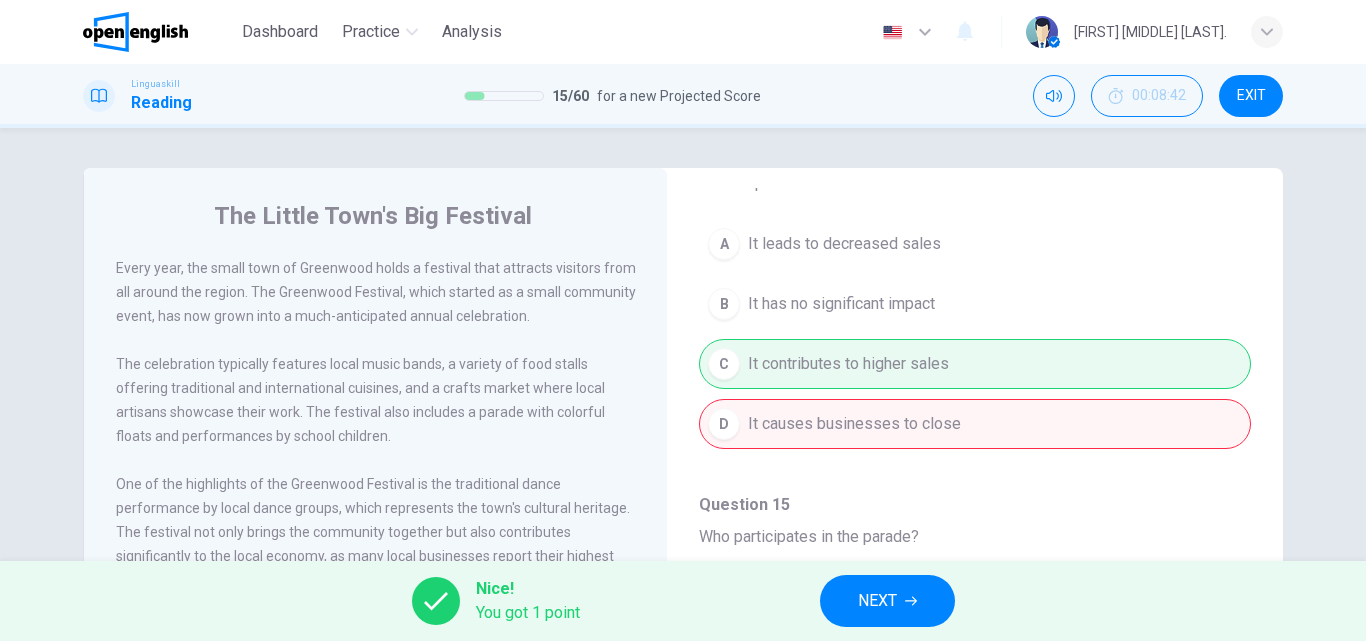 drag, startPoint x: 1248, startPoint y: 206, endPoint x: 1360, endPoint y: 219, distance: 112.75194 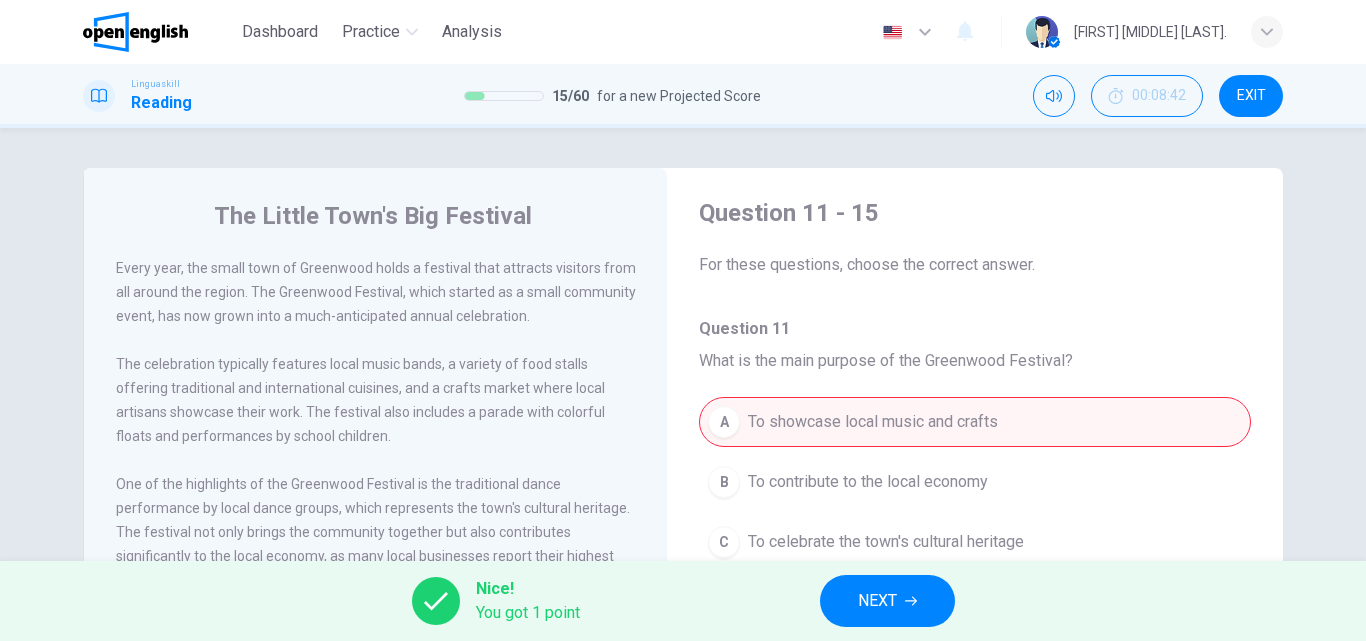scroll, scrollTop: 0, scrollLeft: 0, axis: both 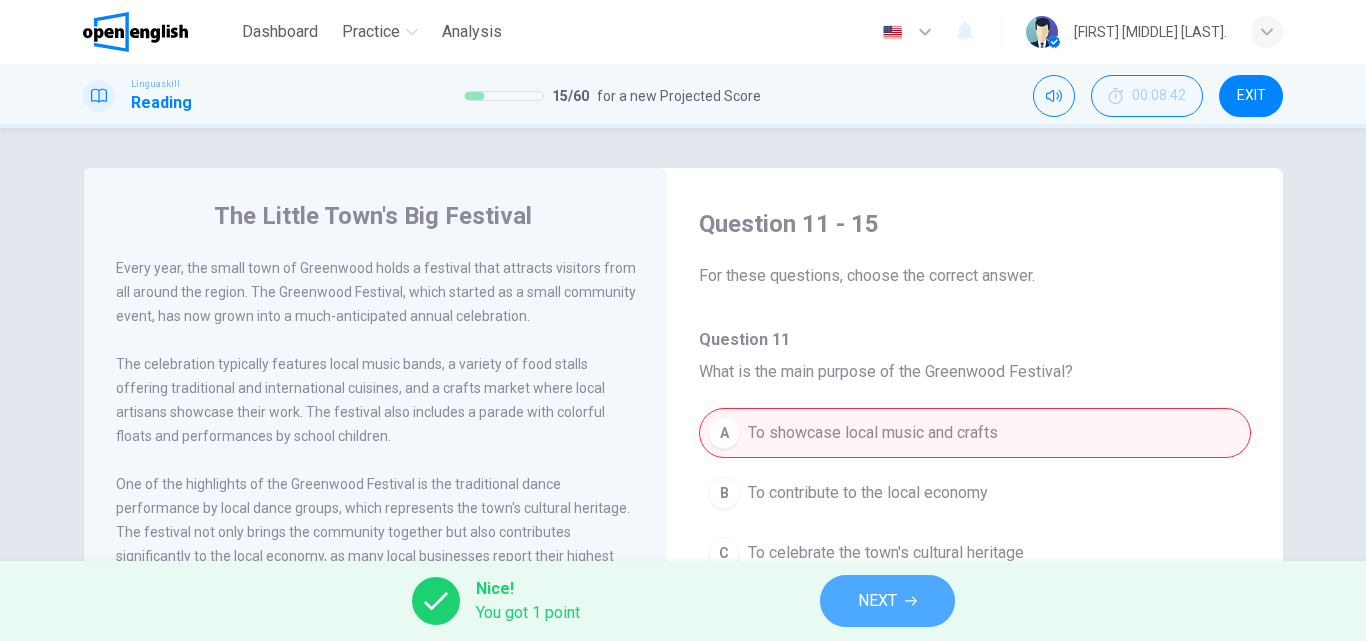 click on "NEXT" at bounding box center [887, 601] 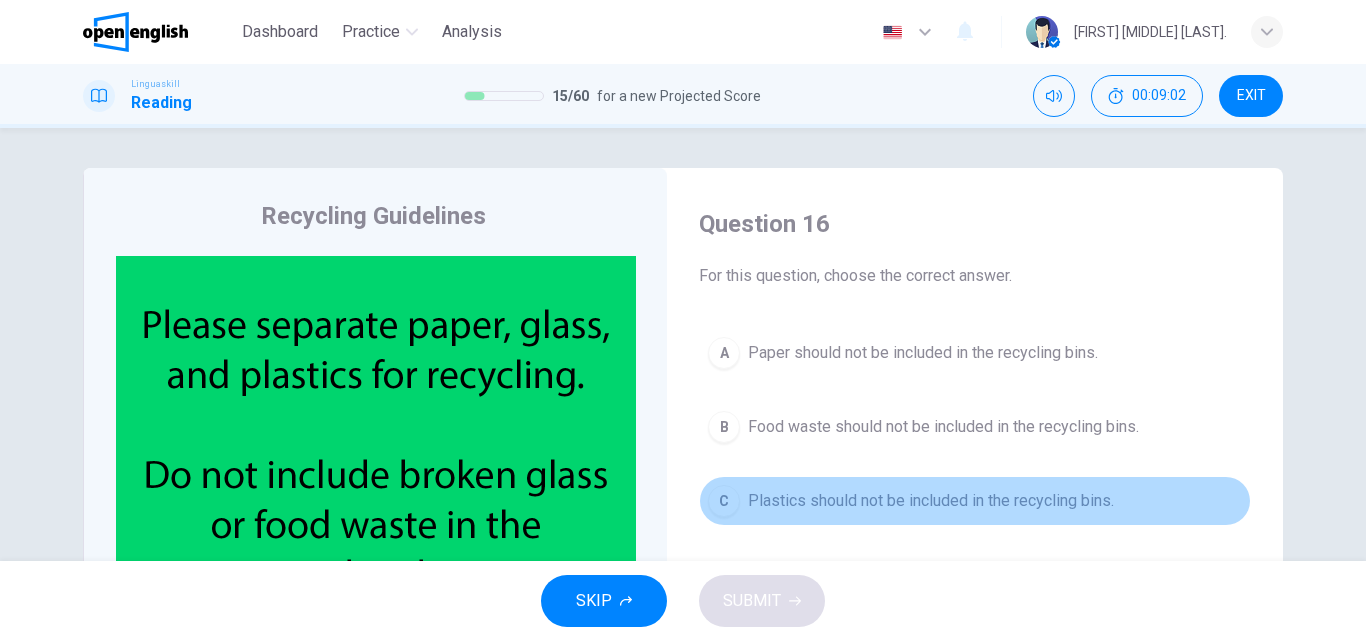 click on "Plastics should not be included in the recycling bins." at bounding box center (931, 501) 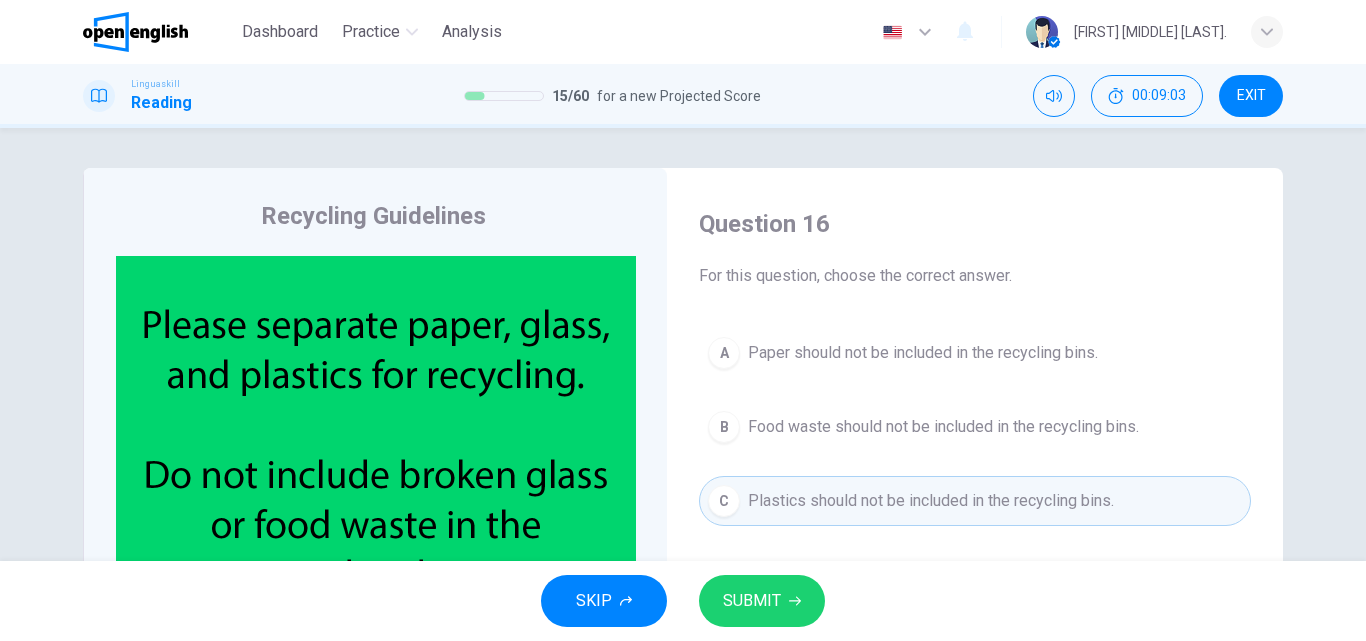click on "SUBMIT" at bounding box center (752, 601) 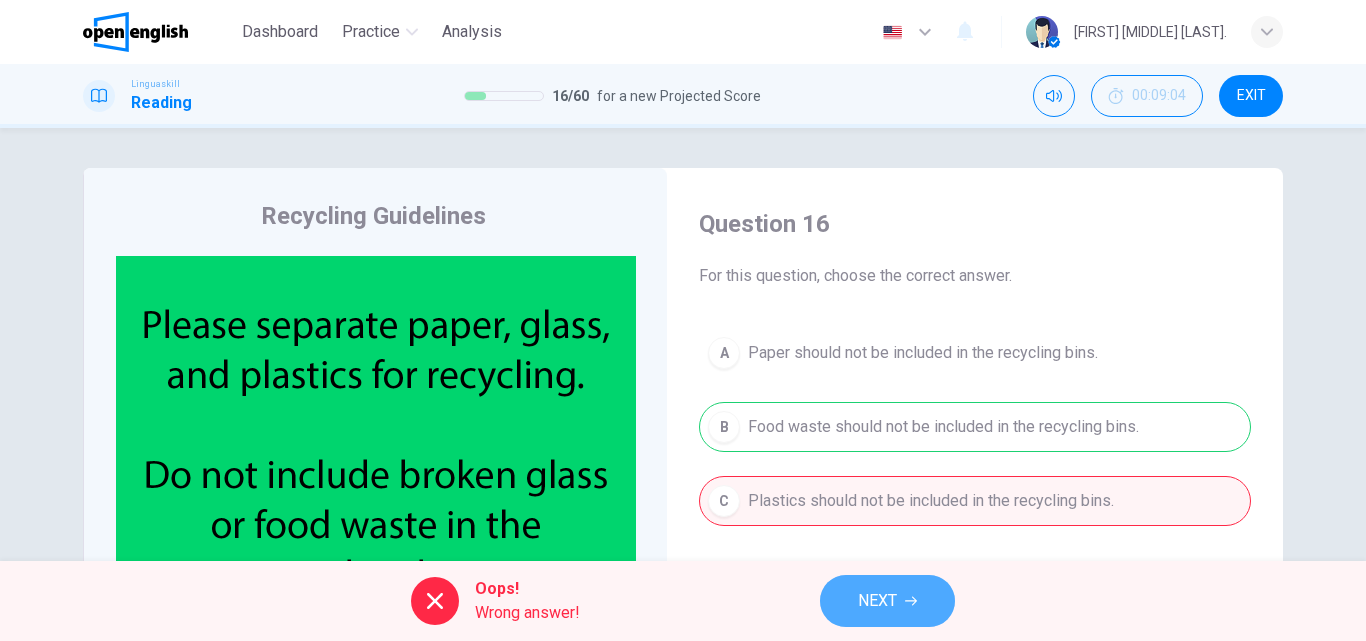 click on "NEXT" at bounding box center [887, 601] 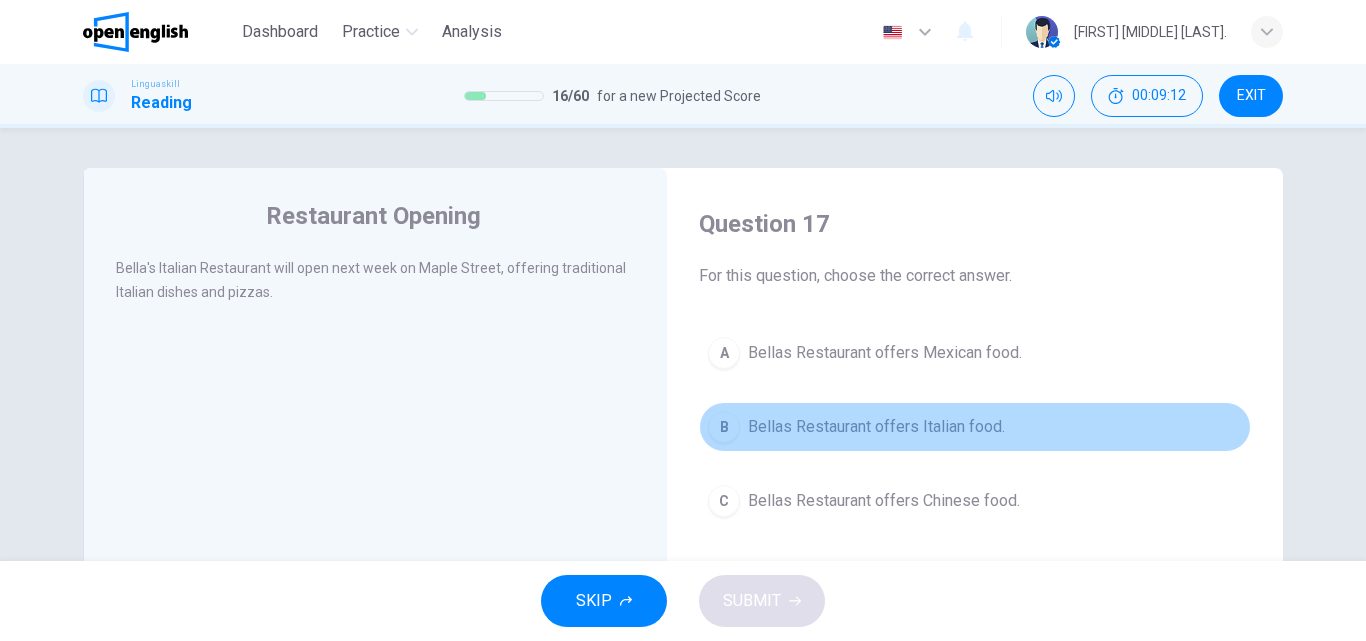 click on "B Bellas Restaurant offers Italian food." at bounding box center [975, 427] 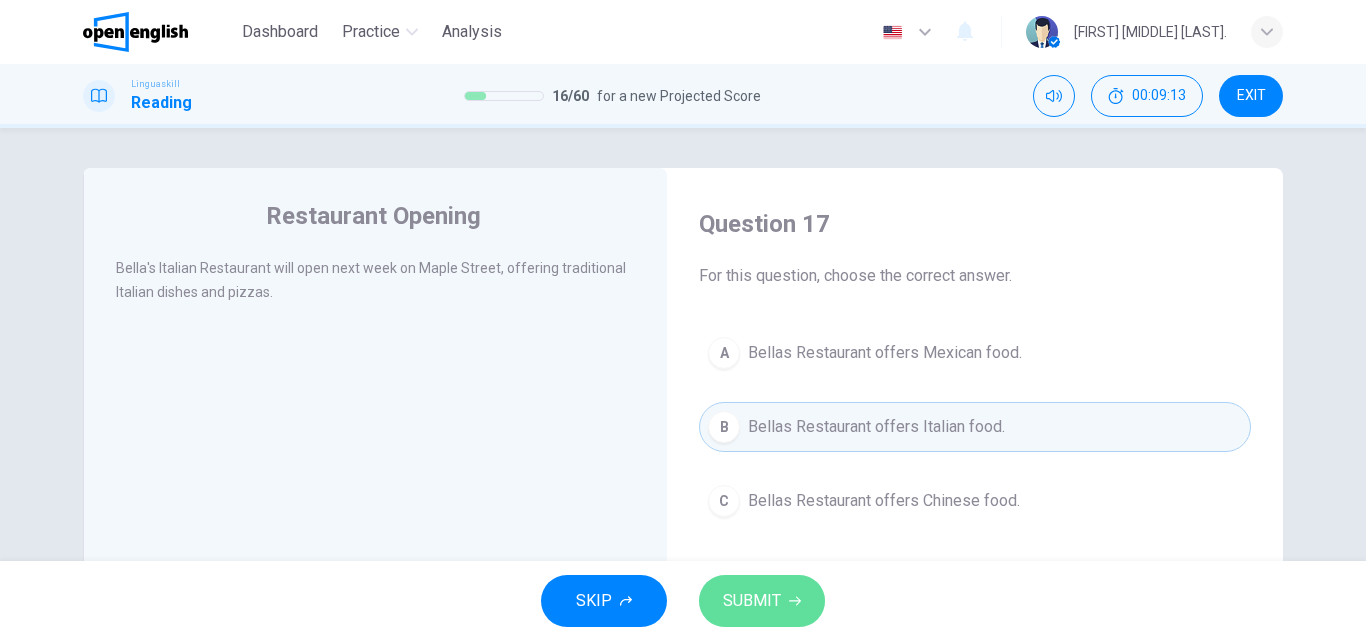 click on "SUBMIT" at bounding box center [762, 601] 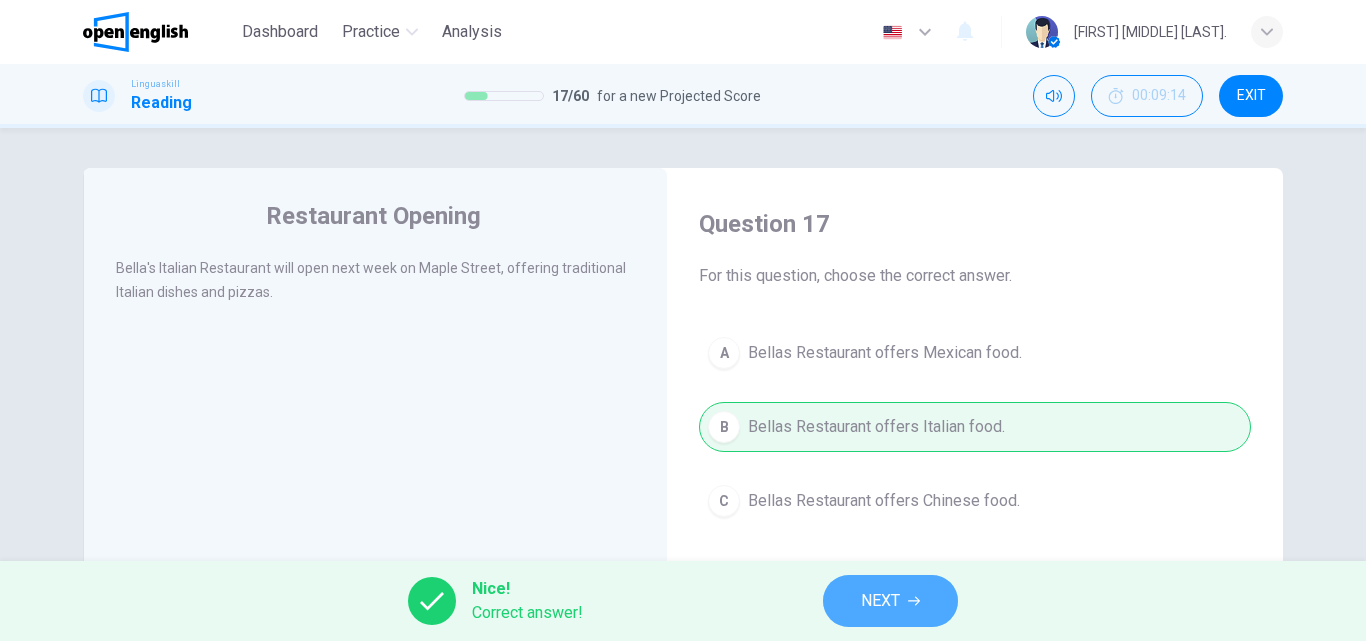 click on "NEXT" at bounding box center (890, 601) 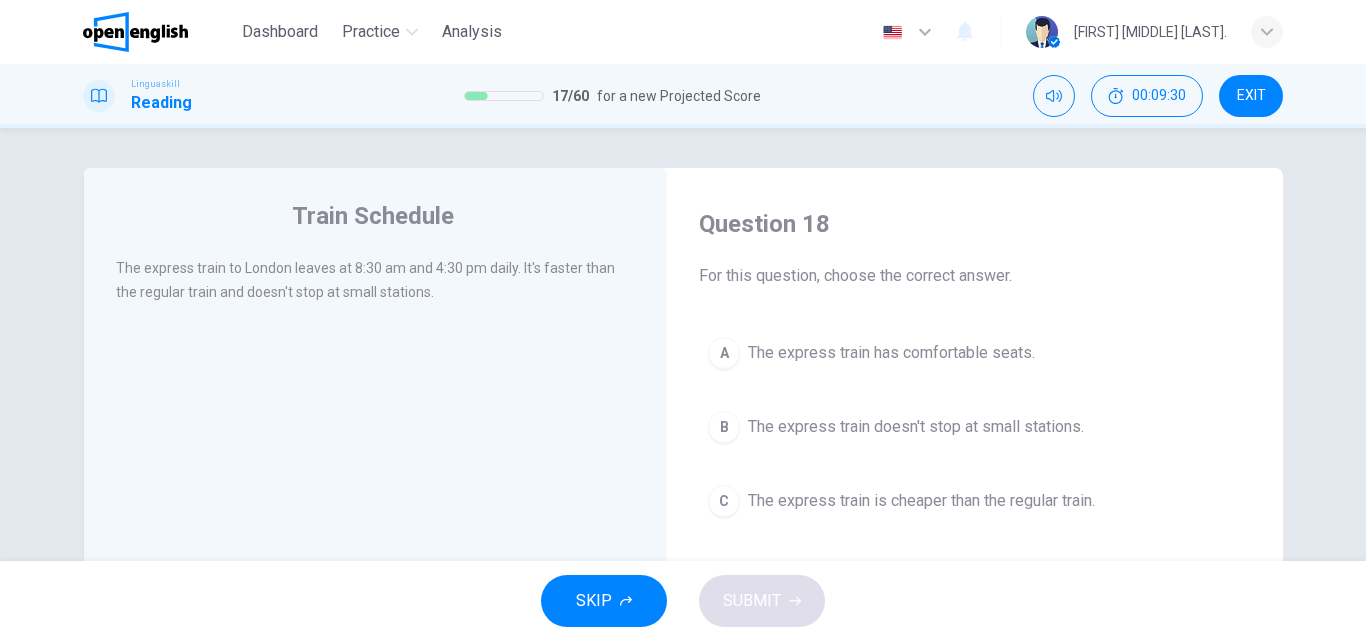 click on "The express train doesn't stop at small stations." at bounding box center [916, 427] 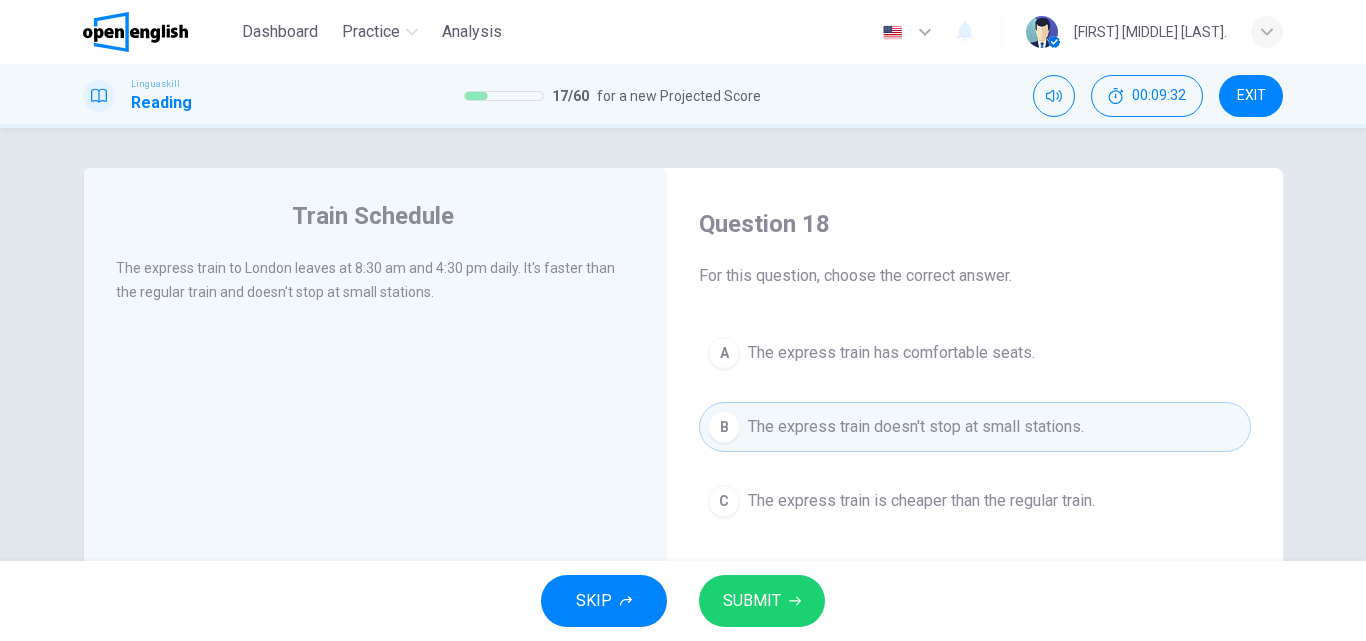 click on "SUBMIT" at bounding box center (762, 601) 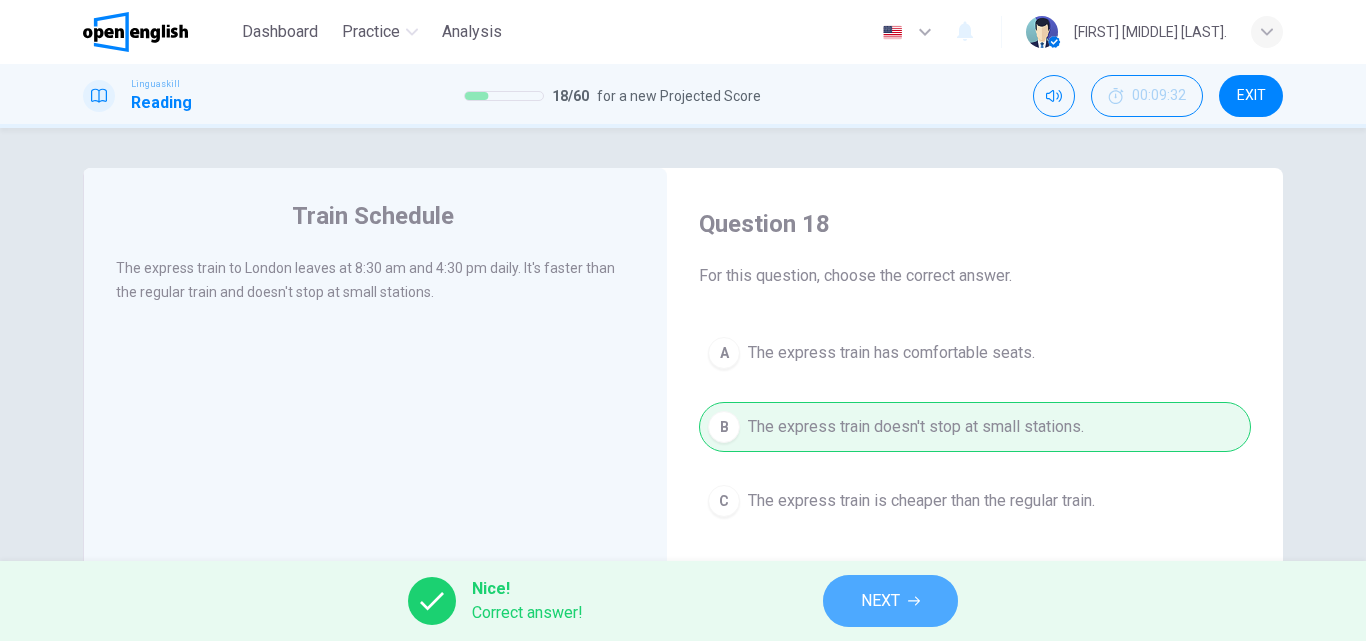 click on "NEXT" at bounding box center [890, 601] 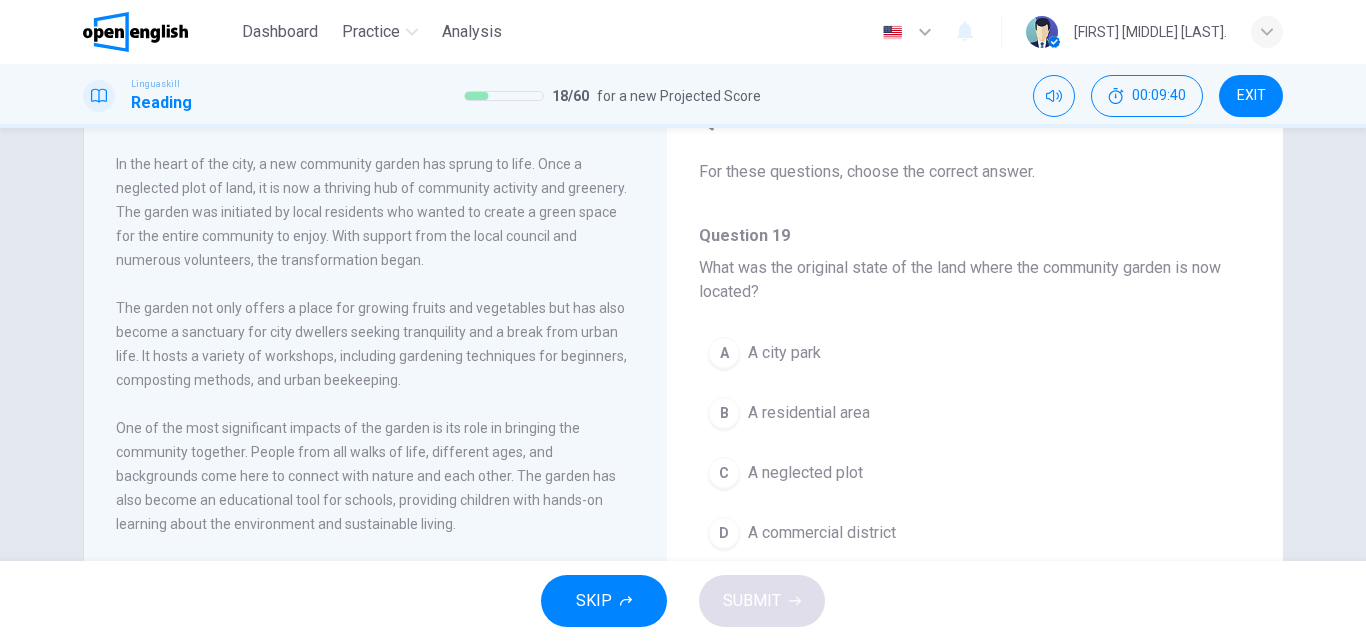 scroll, scrollTop: 106, scrollLeft: 0, axis: vertical 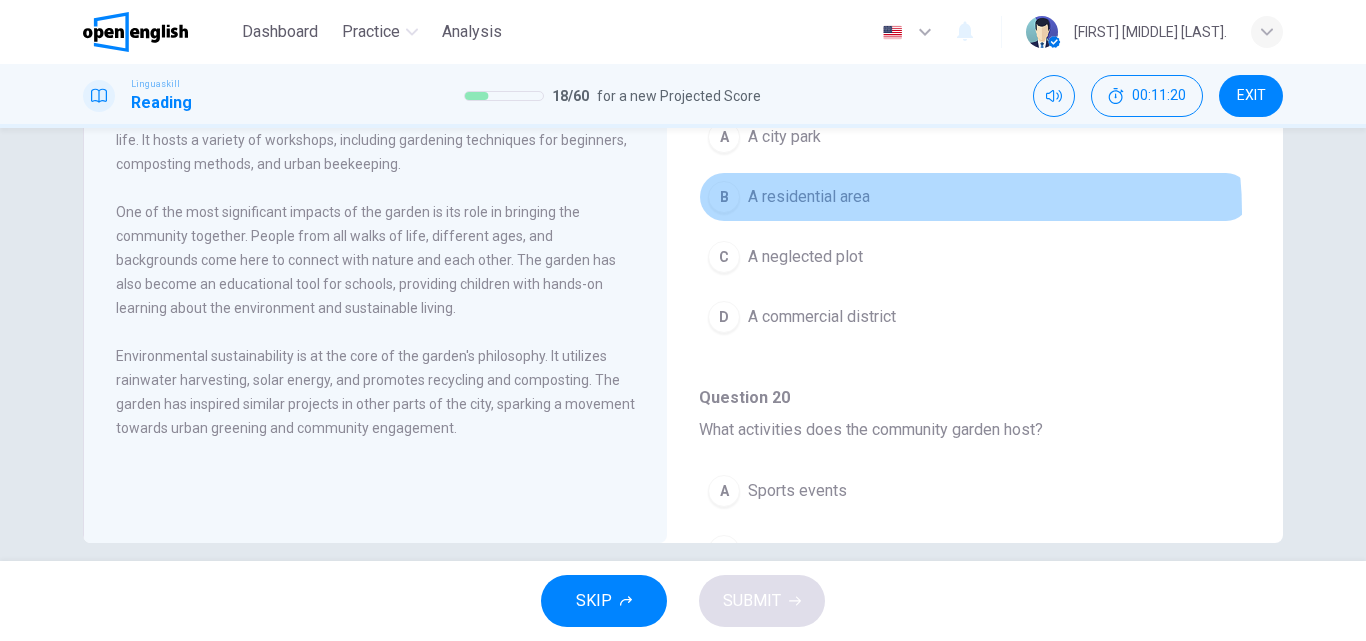 click on "B A residential area" at bounding box center [975, 197] 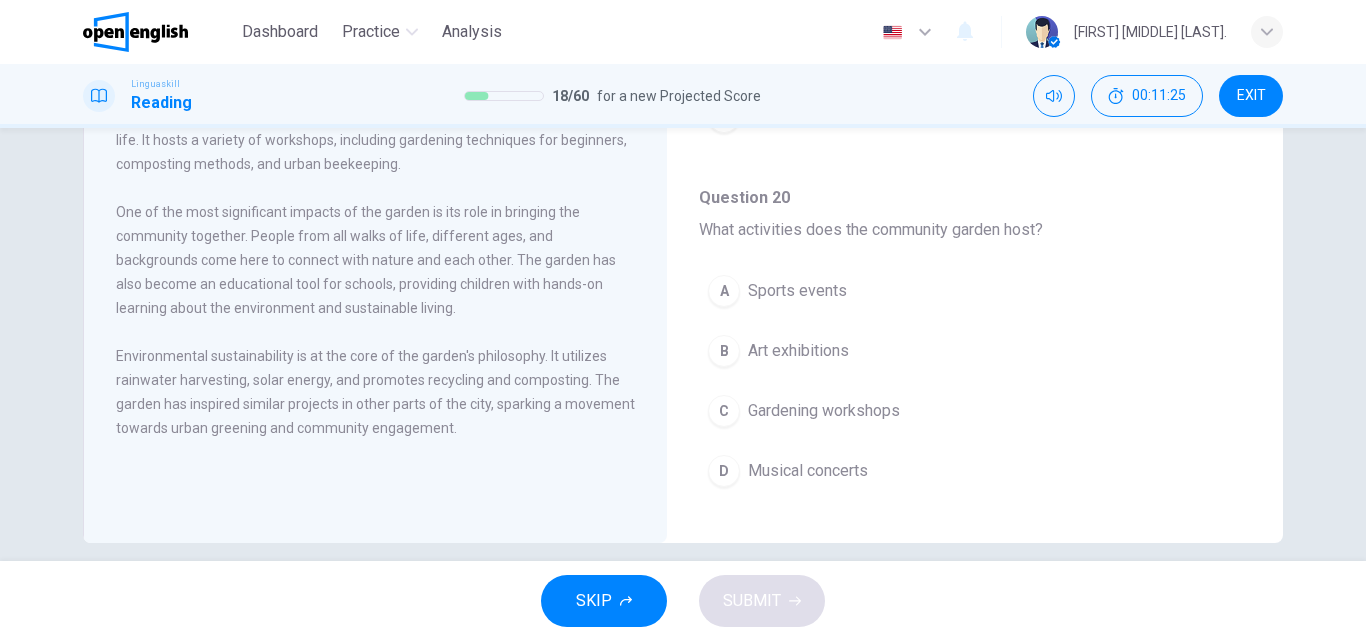 scroll, scrollTop: 240, scrollLeft: 0, axis: vertical 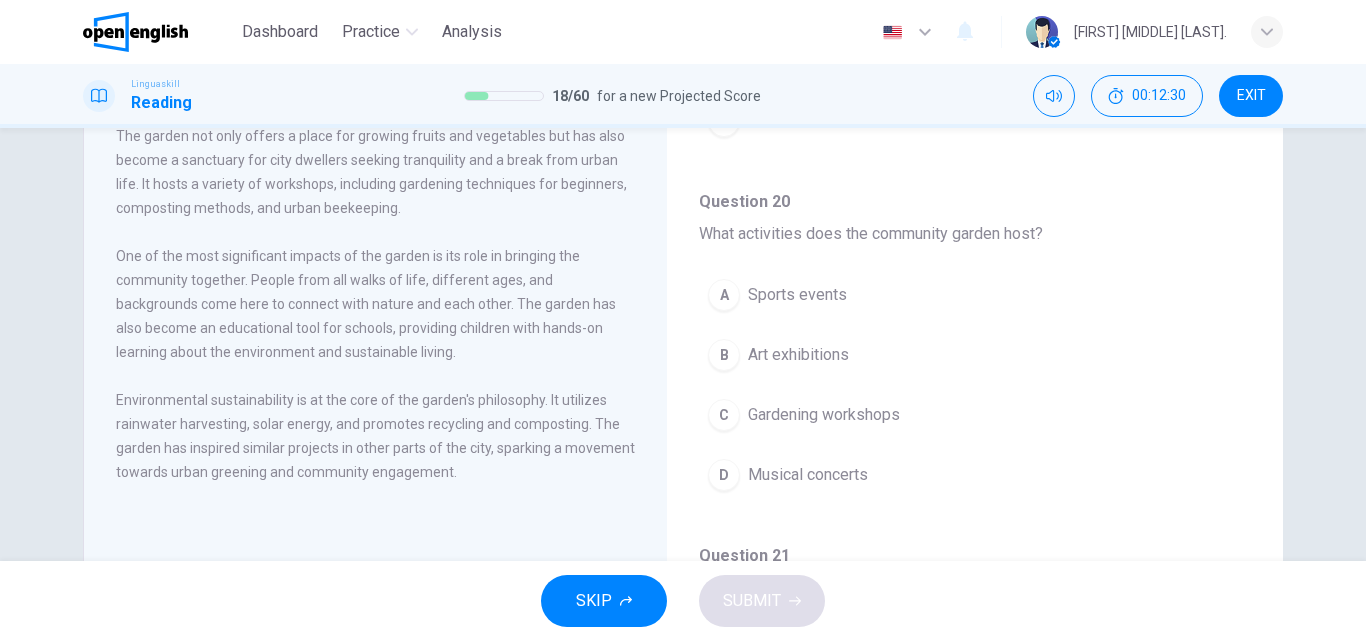 click on "Gardening workshops" at bounding box center [824, 415] 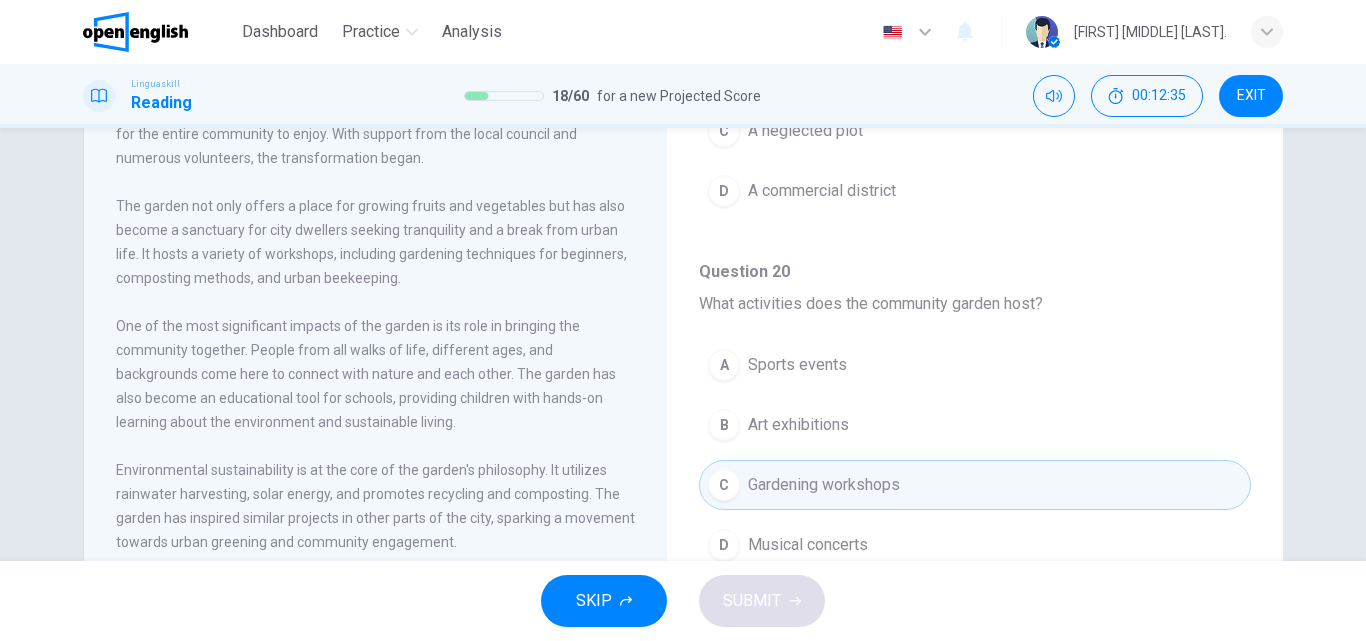 scroll, scrollTop: 204, scrollLeft: 0, axis: vertical 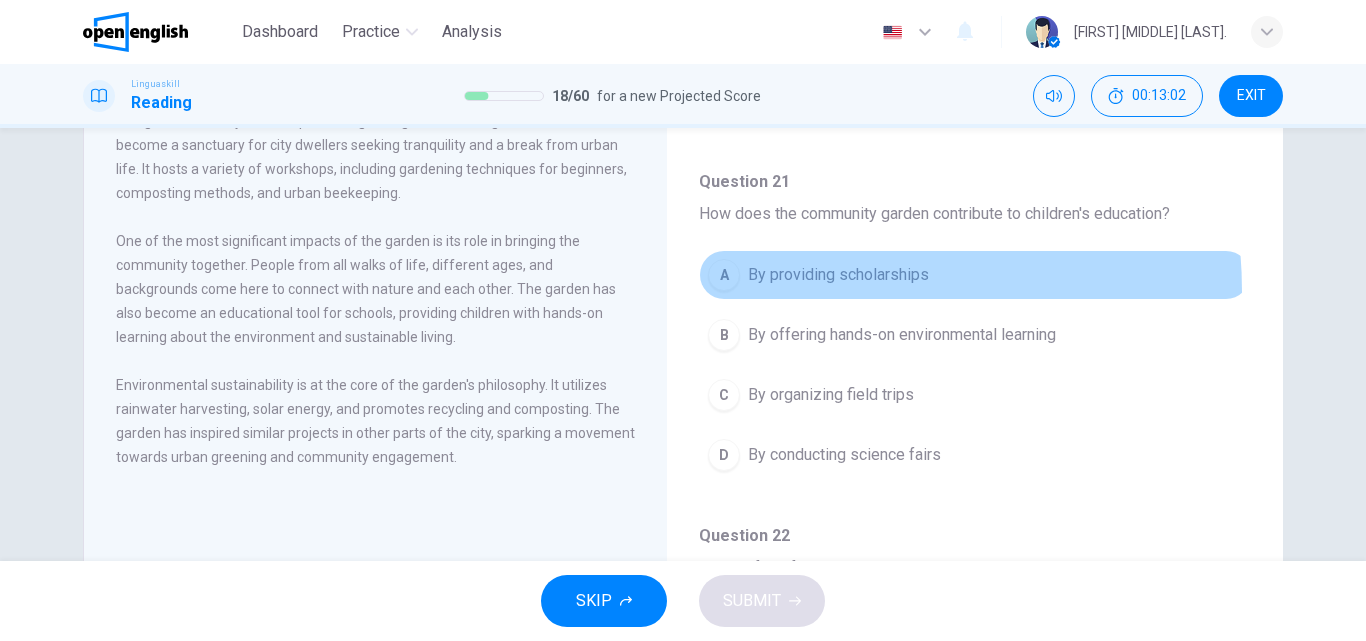 click on "A By providing scholarships" at bounding box center (975, 275) 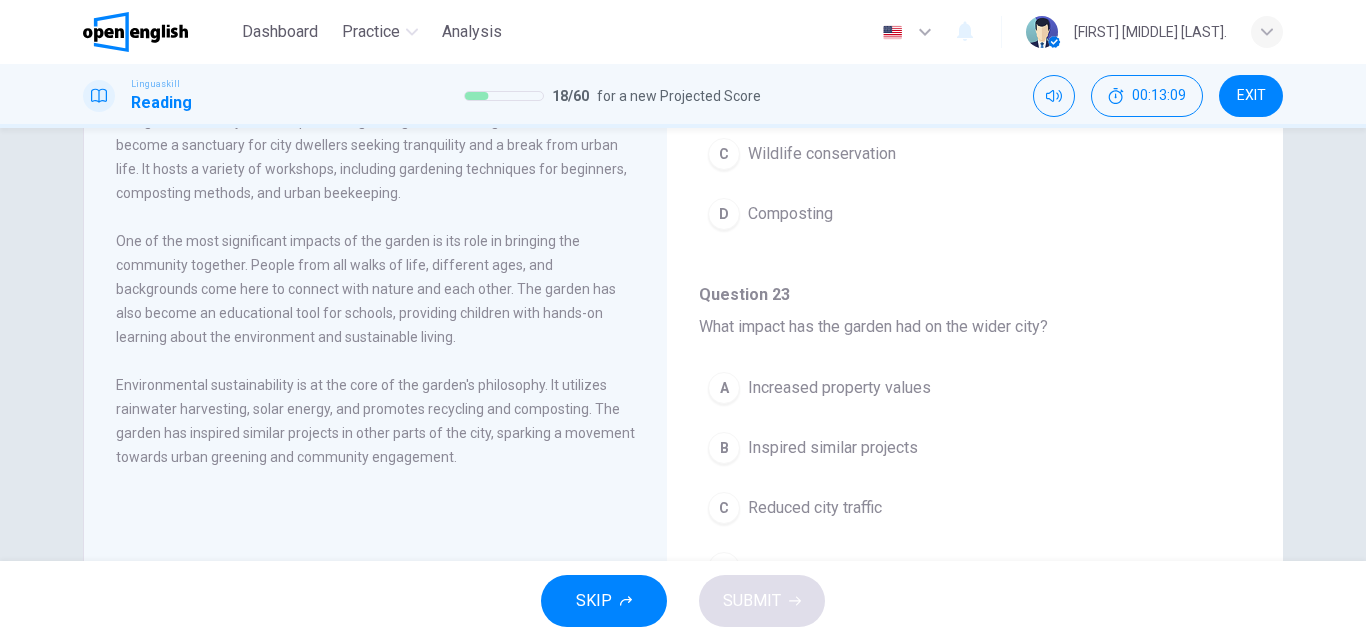 scroll, scrollTop: 927, scrollLeft: 0, axis: vertical 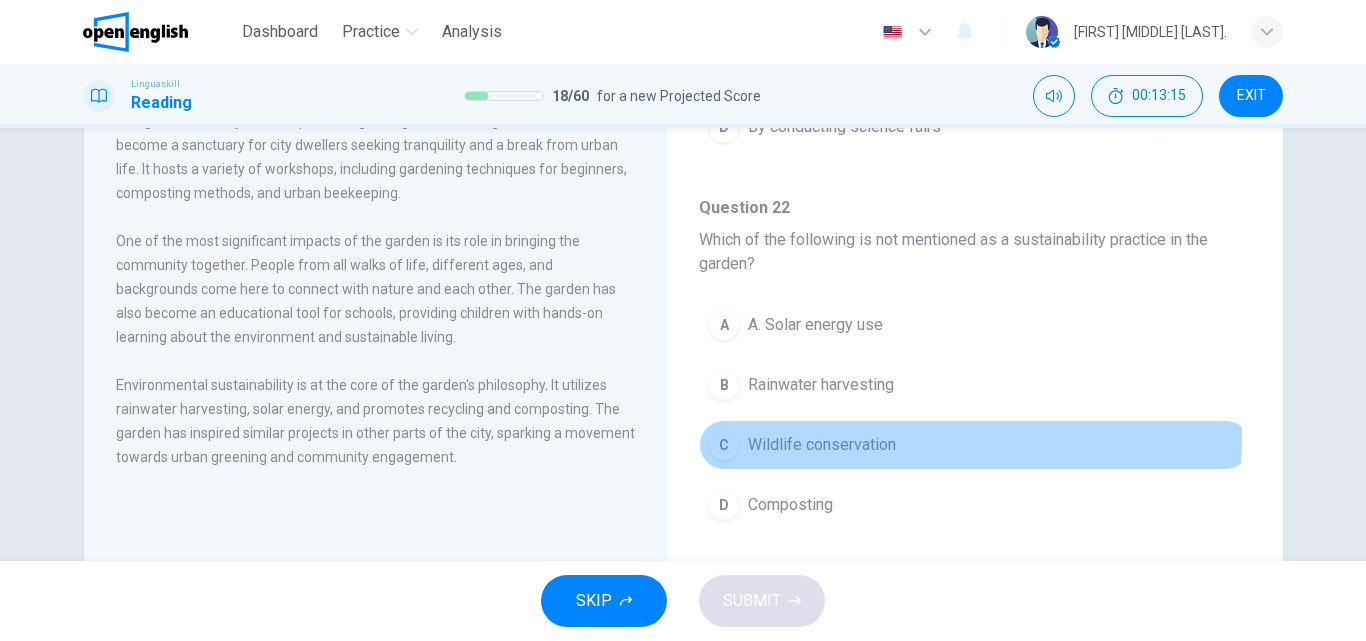 click on "Wildlife conservation" at bounding box center [822, 445] 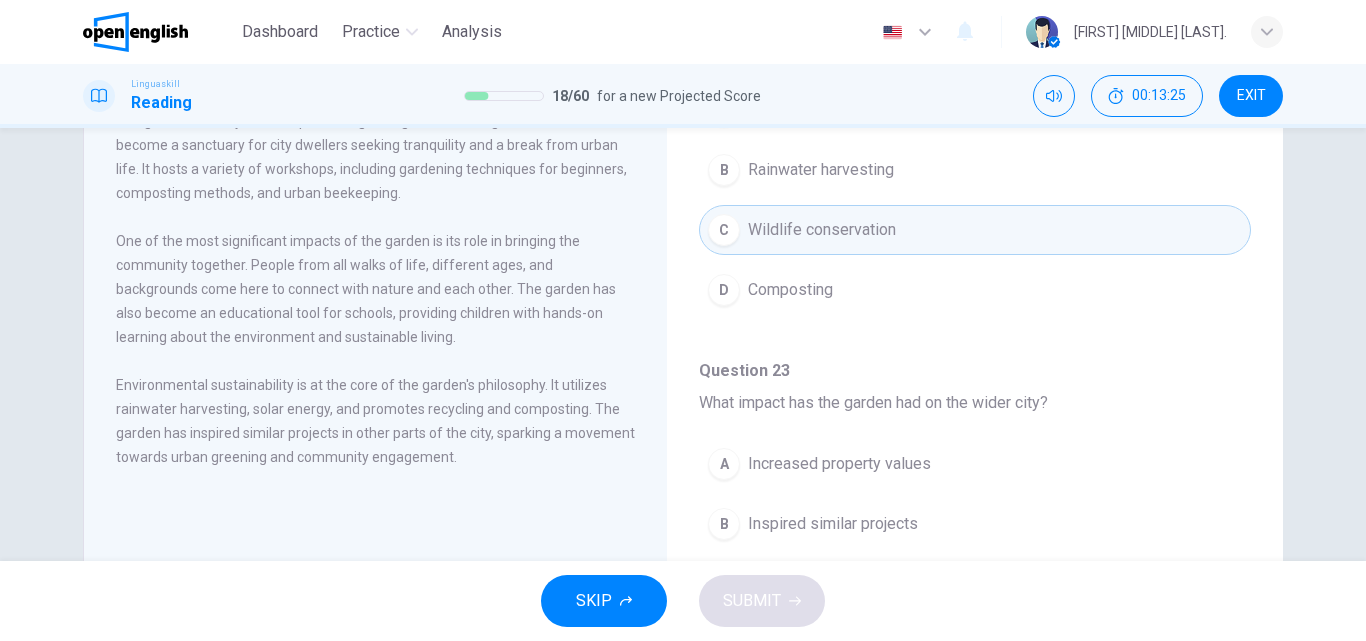 scroll, scrollTop: 1299, scrollLeft: 0, axis: vertical 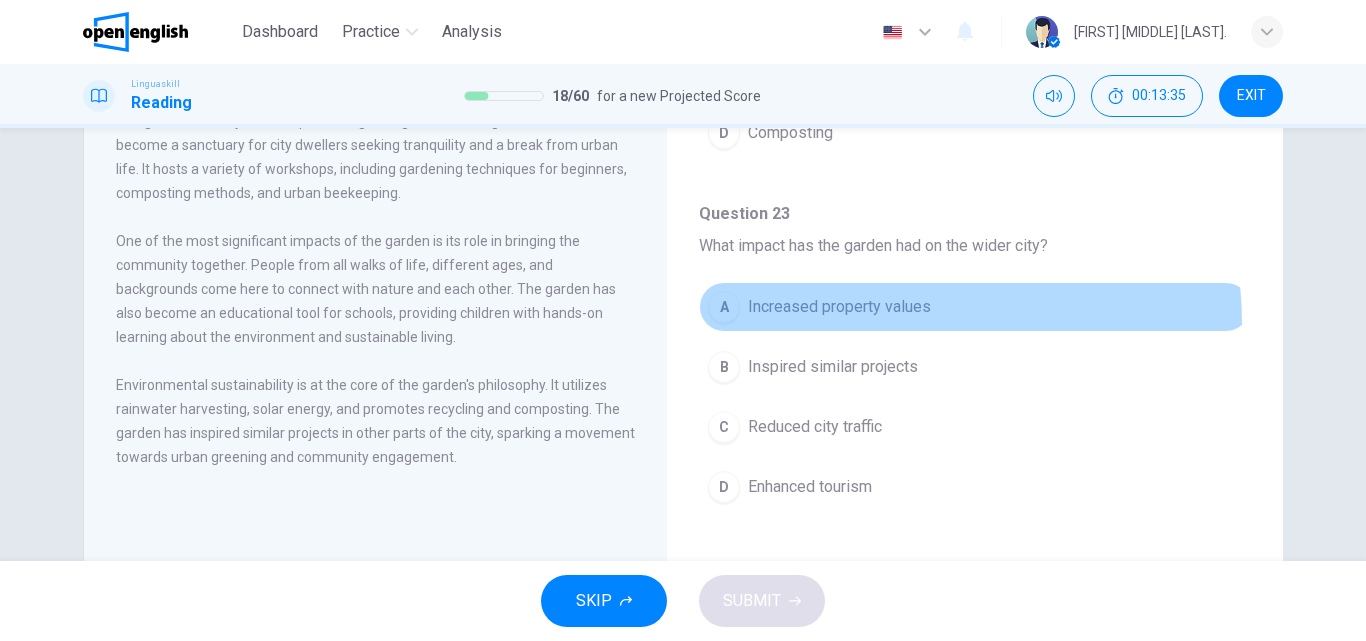 click on "A Increased property values" at bounding box center [975, 307] 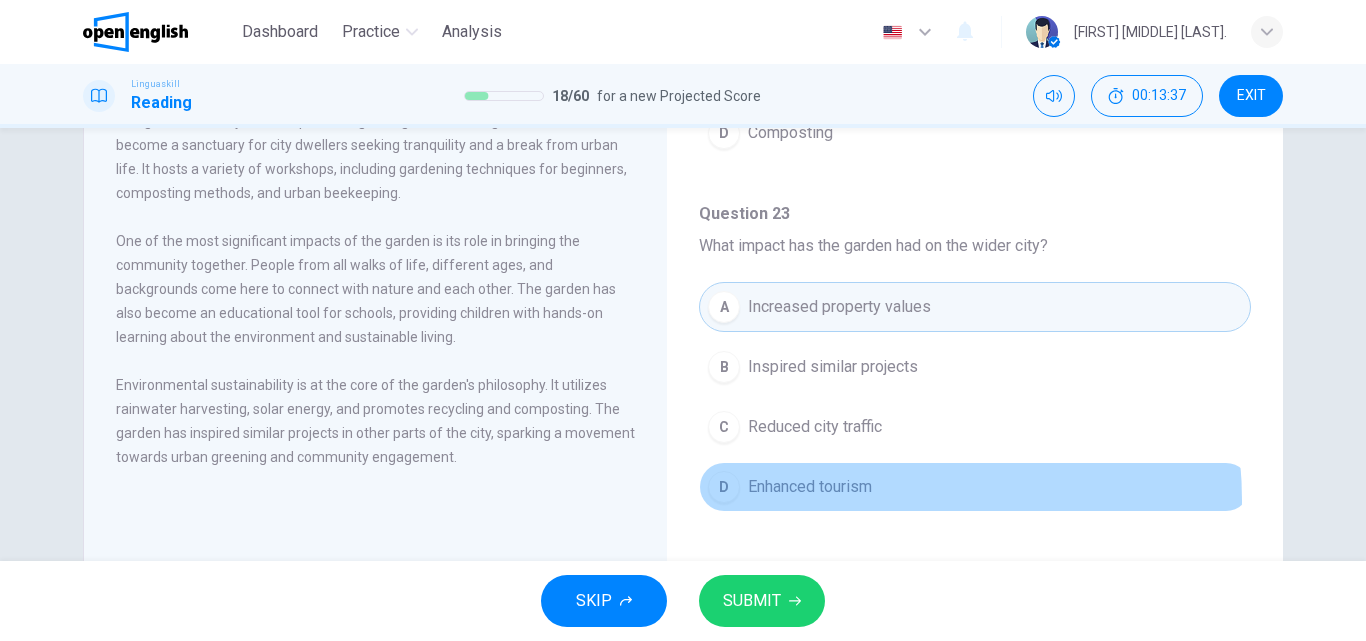 click on "D Enhanced tourism" at bounding box center [975, 487] 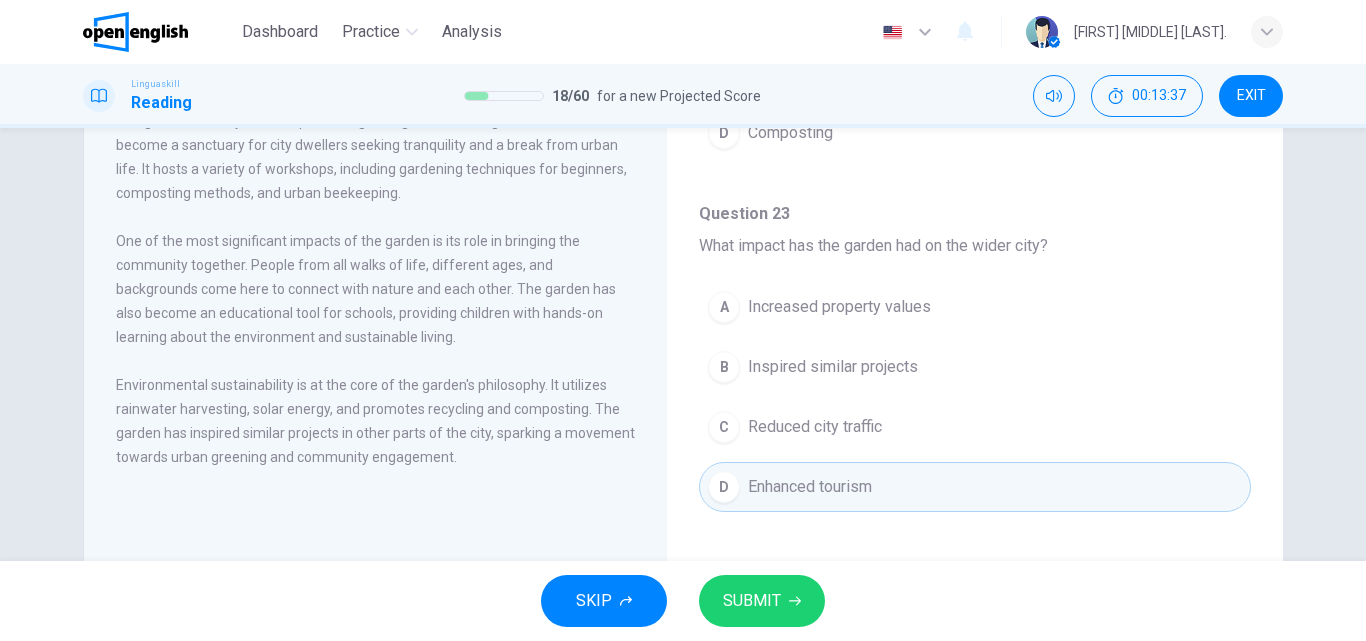 click on "SUBMIT" at bounding box center (762, 601) 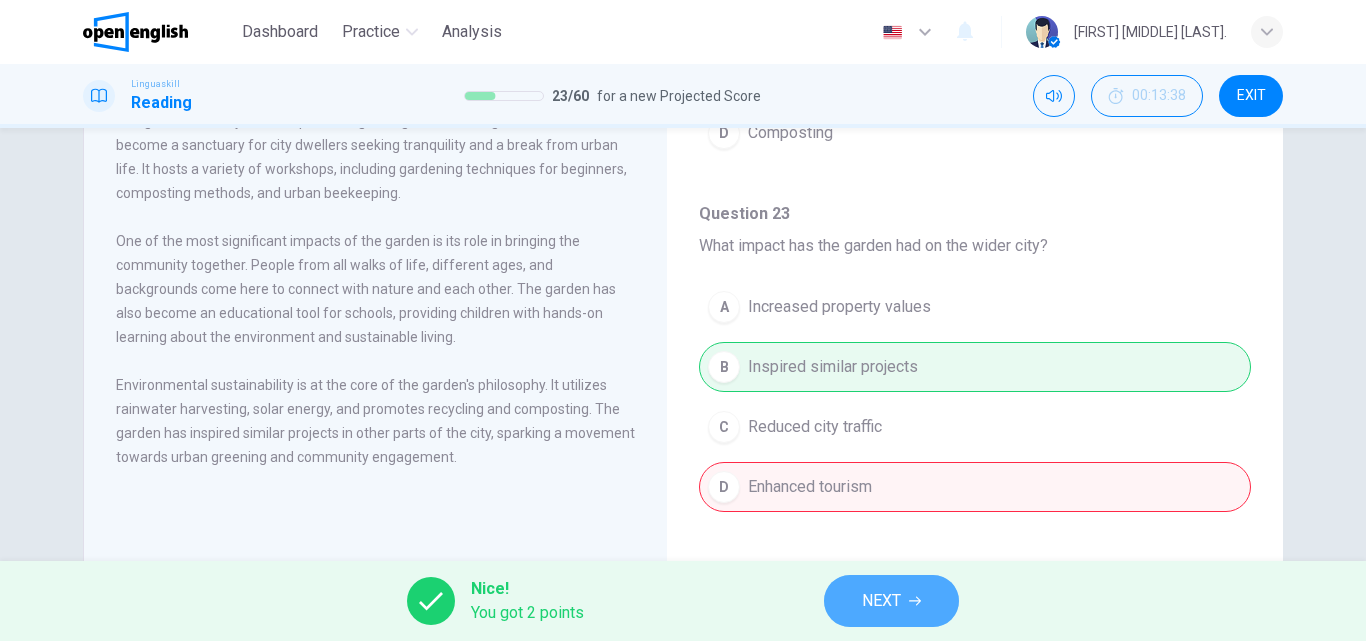 click on "NEXT" at bounding box center [881, 601] 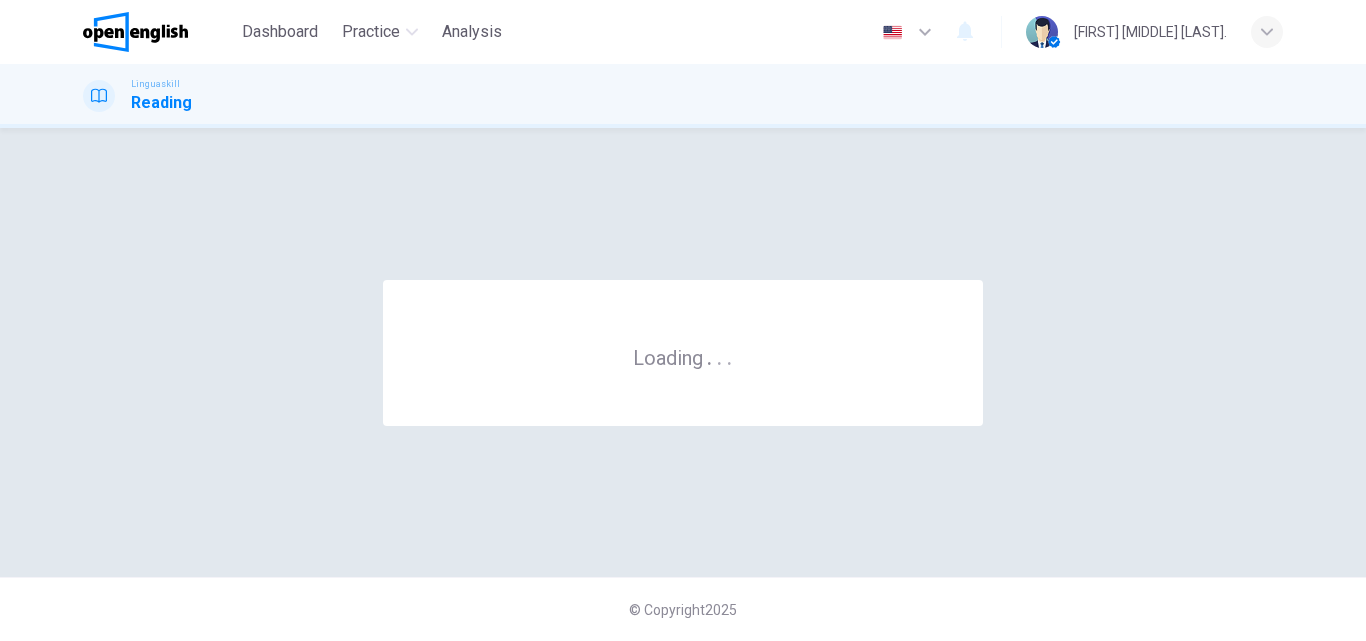 scroll, scrollTop: 0, scrollLeft: 0, axis: both 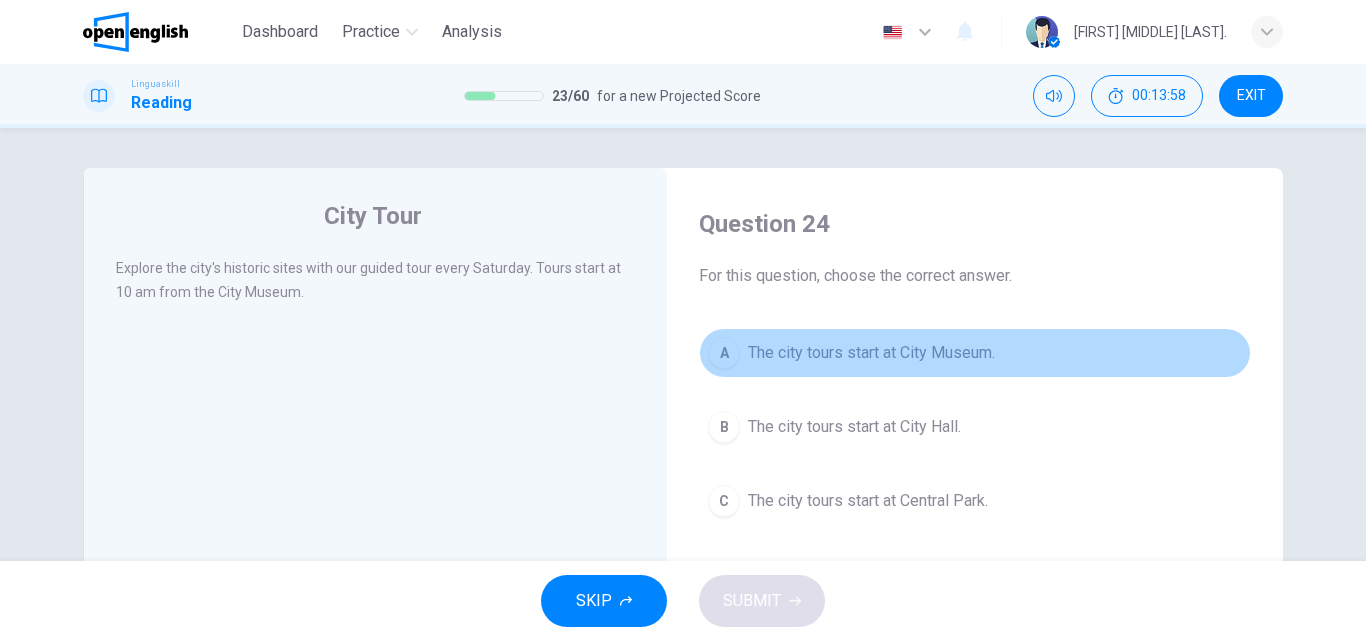 click on "A" at bounding box center (724, 353) 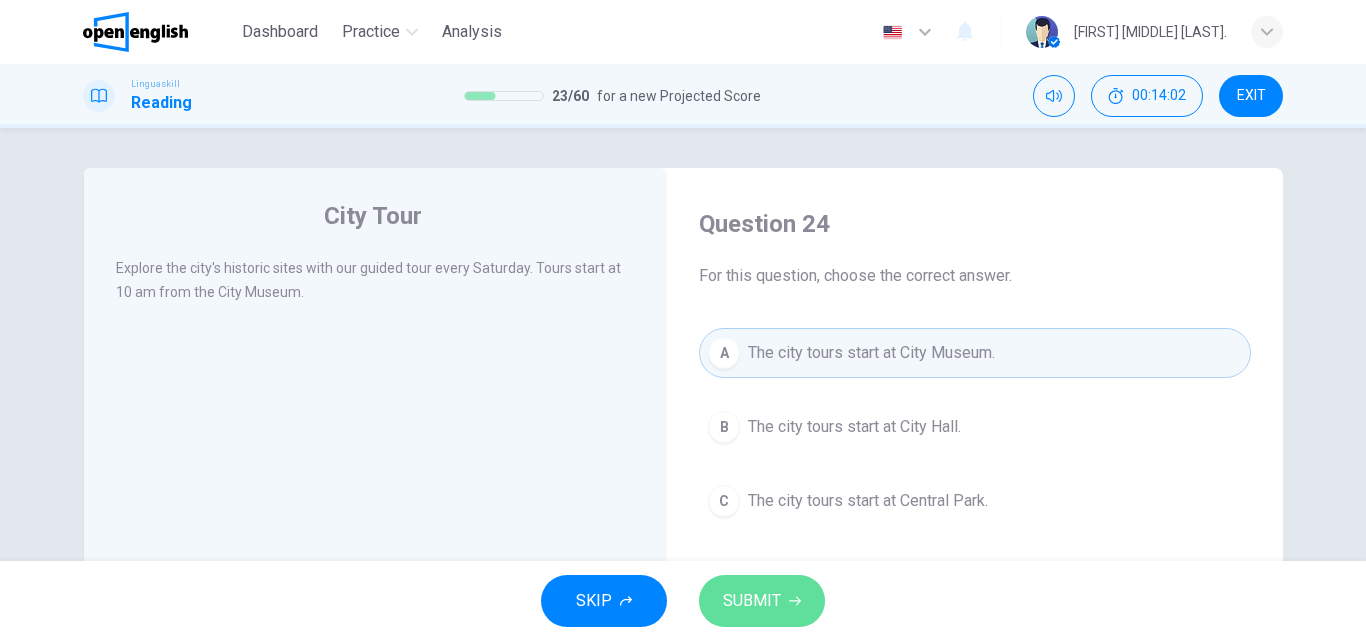 click on "SUBMIT" at bounding box center (762, 601) 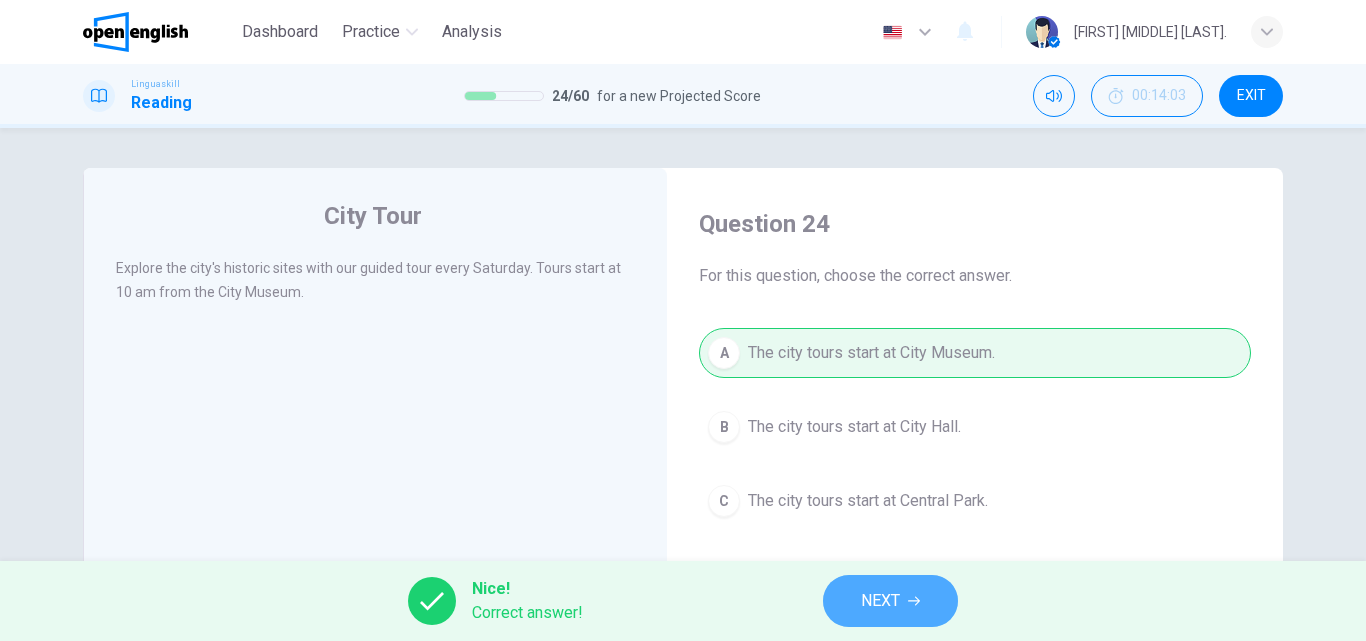 click on "NEXT" at bounding box center [880, 601] 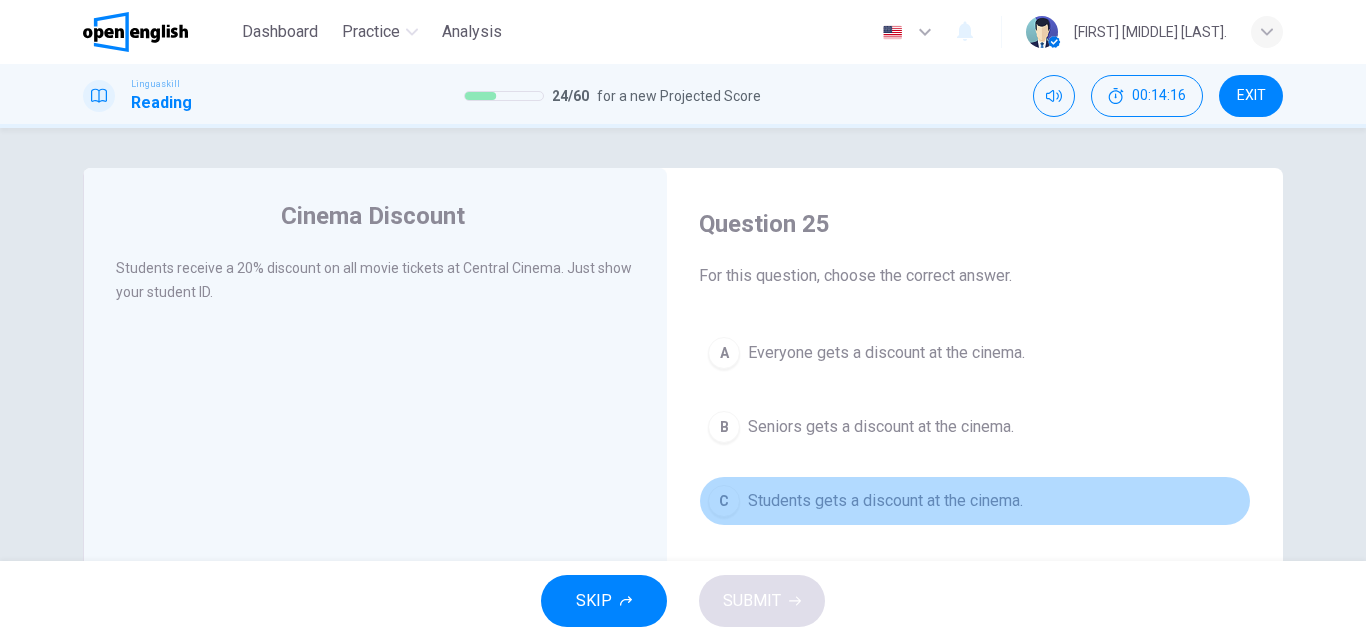 click on "C Students gets a discount at the cinema." at bounding box center [975, 501] 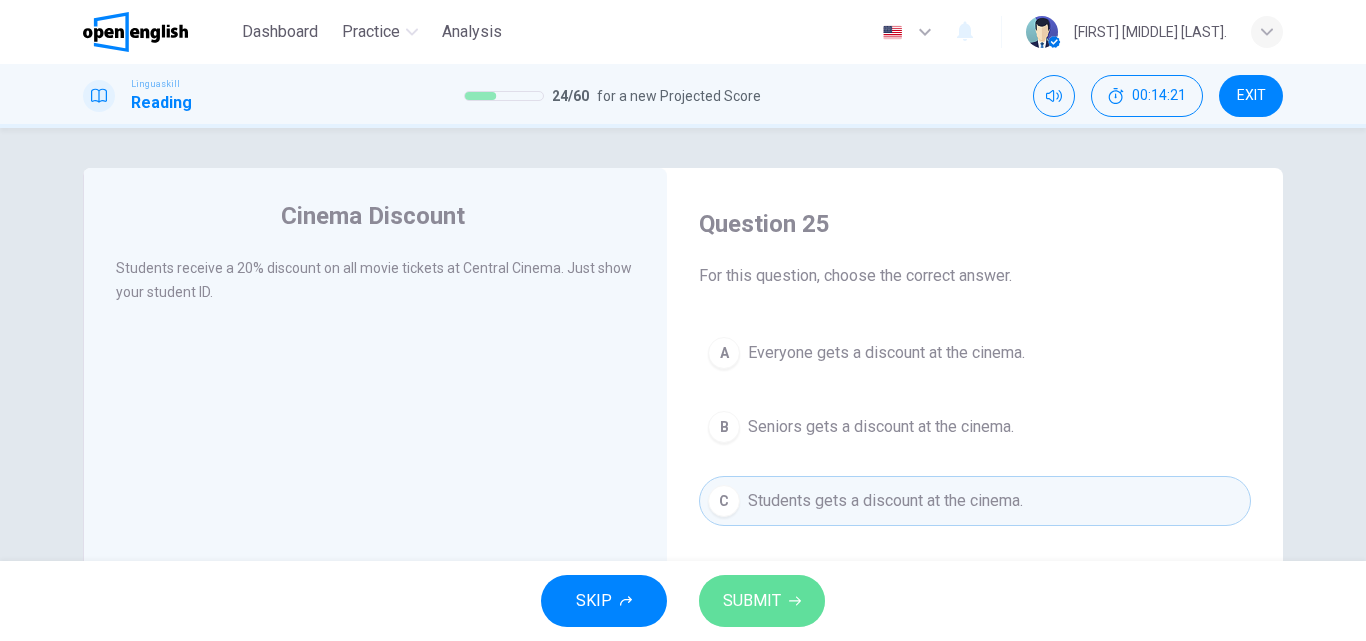 click on "SUBMIT" at bounding box center (762, 601) 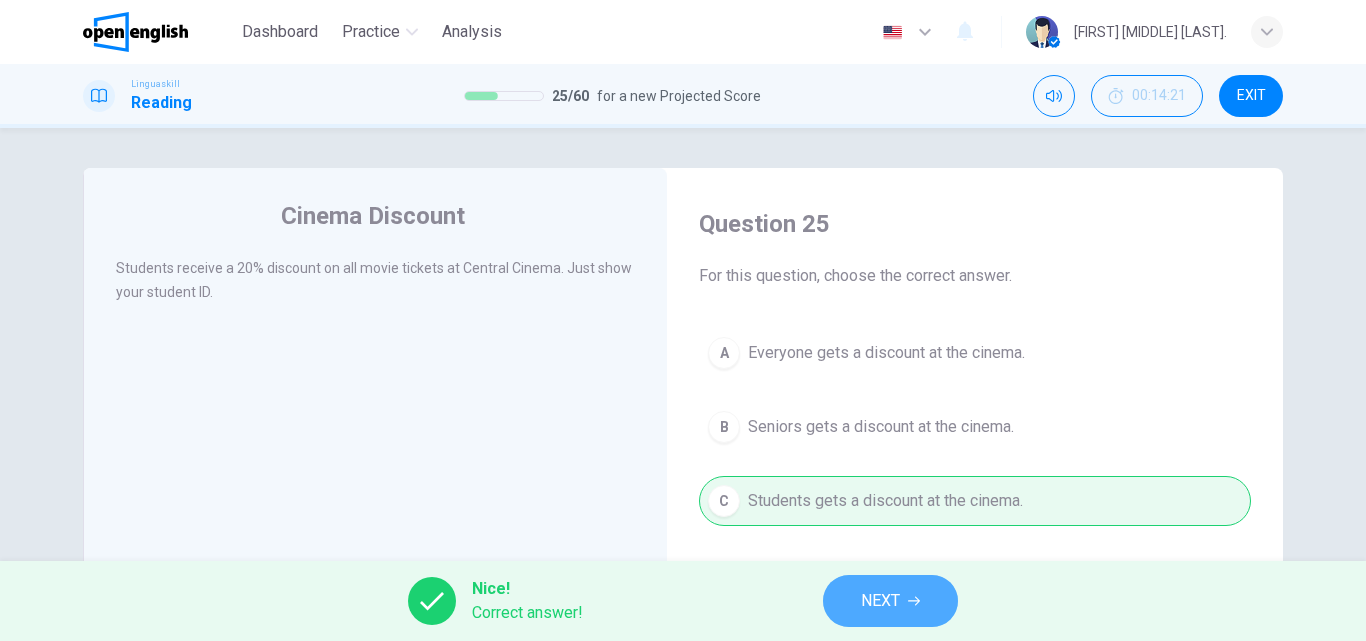 click on "NEXT" at bounding box center (890, 601) 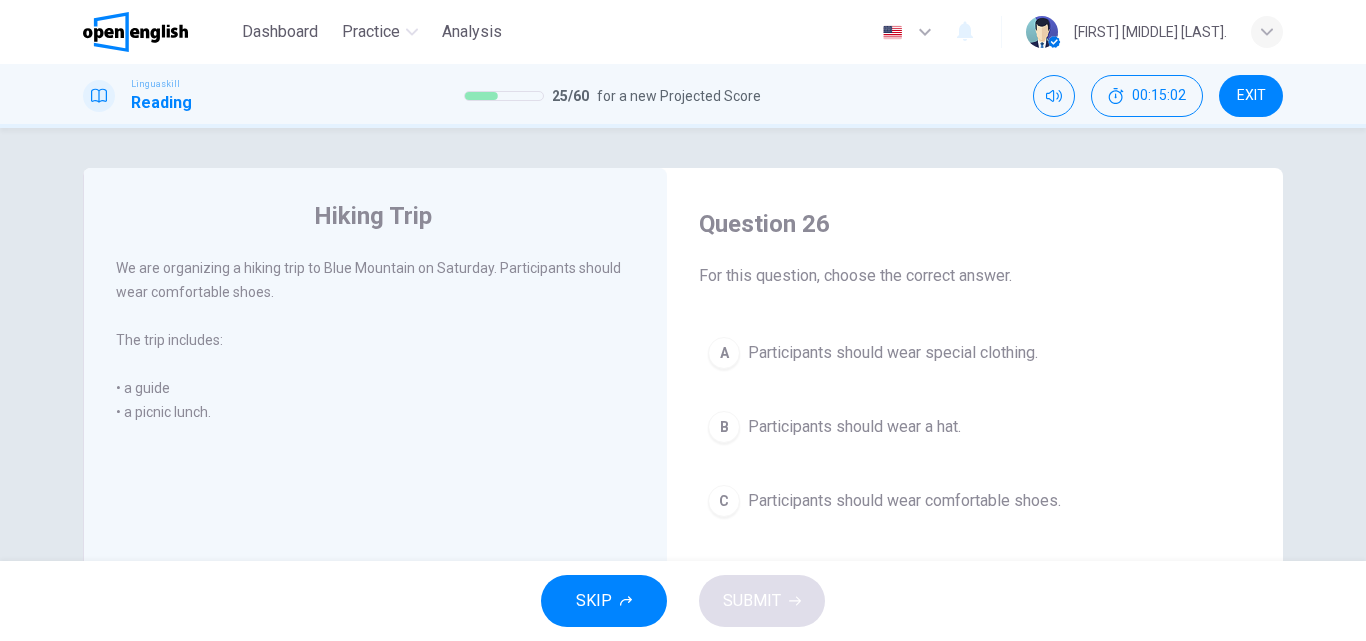click on "Participants should wear comfortable shoes." at bounding box center [904, 501] 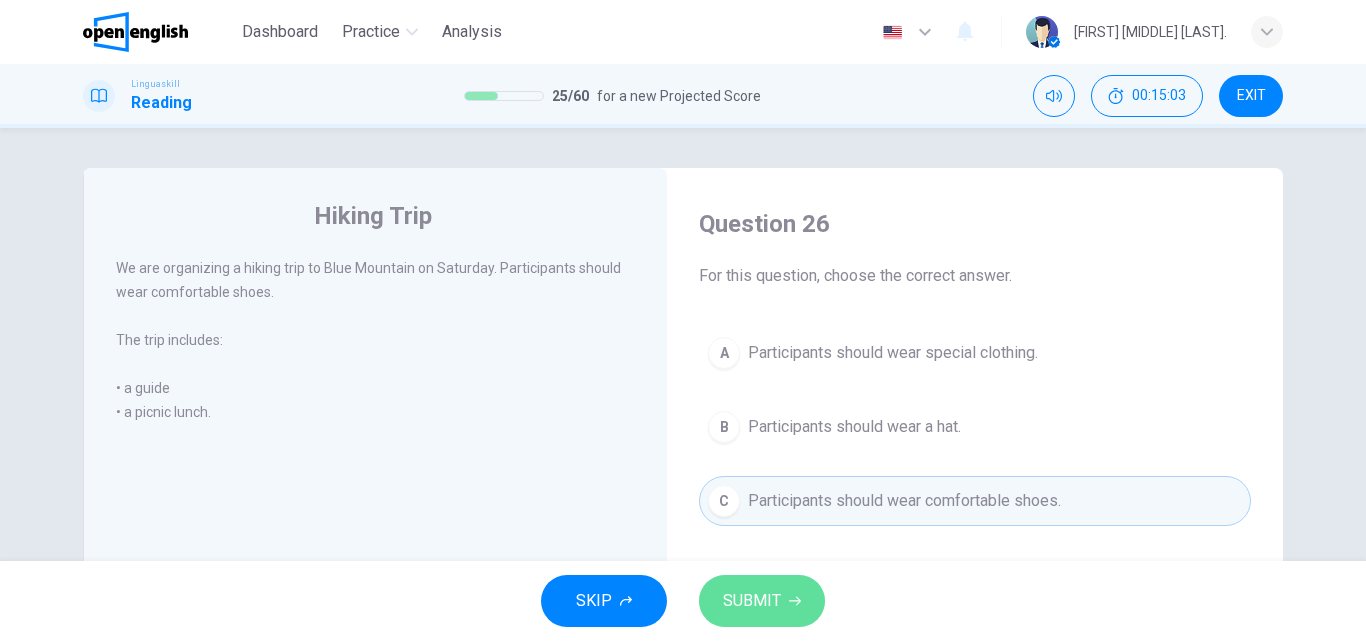 click on "SUBMIT" at bounding box center (752, 601) 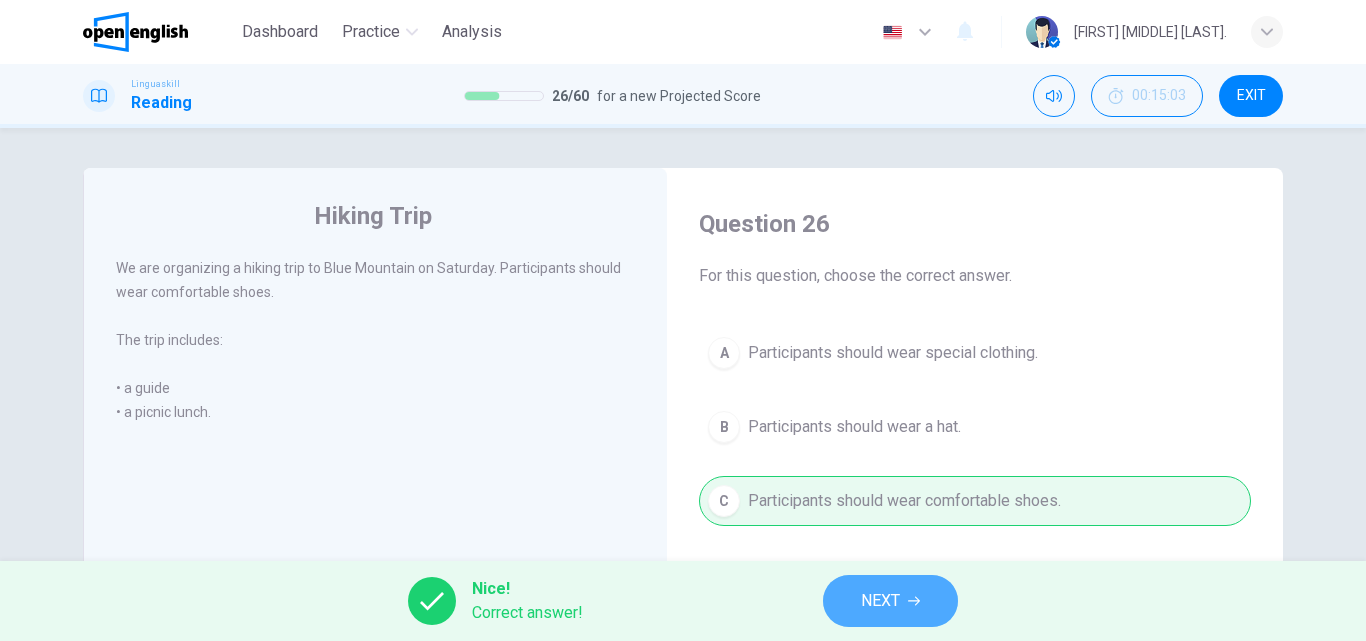 click on "NEXT" at bounding box center [880, 601] 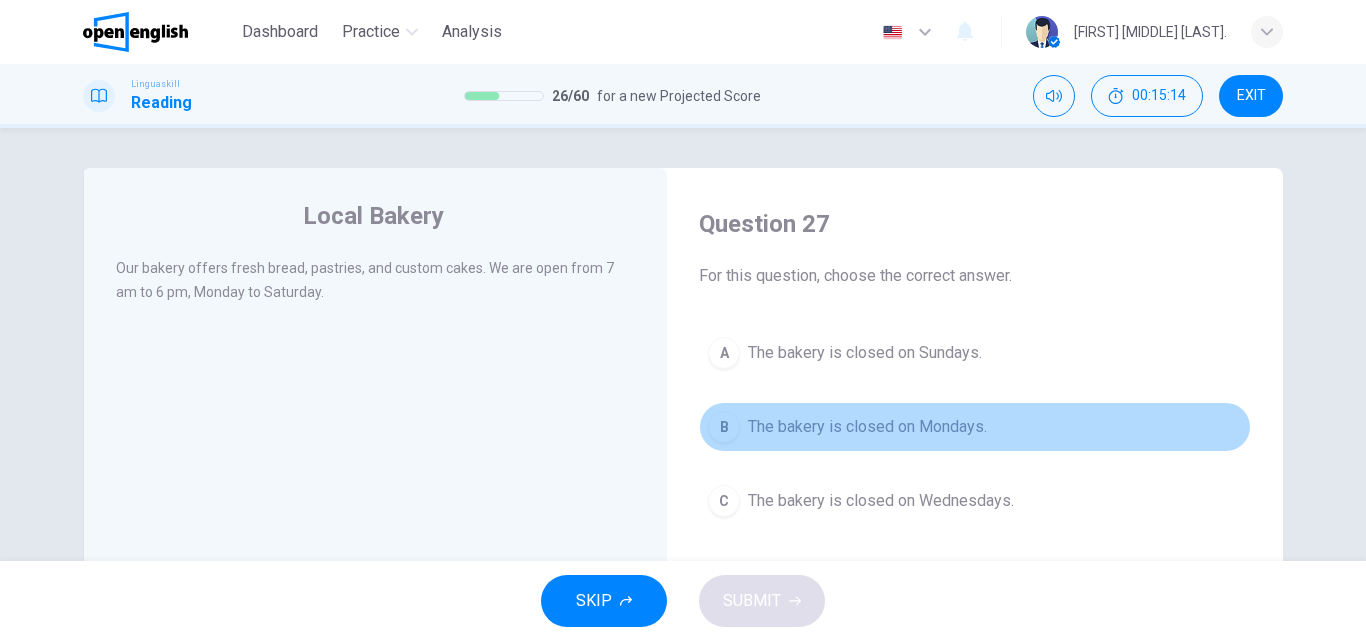 click on "The bakery is closed on Mondays." at bounding box center (867, 427) 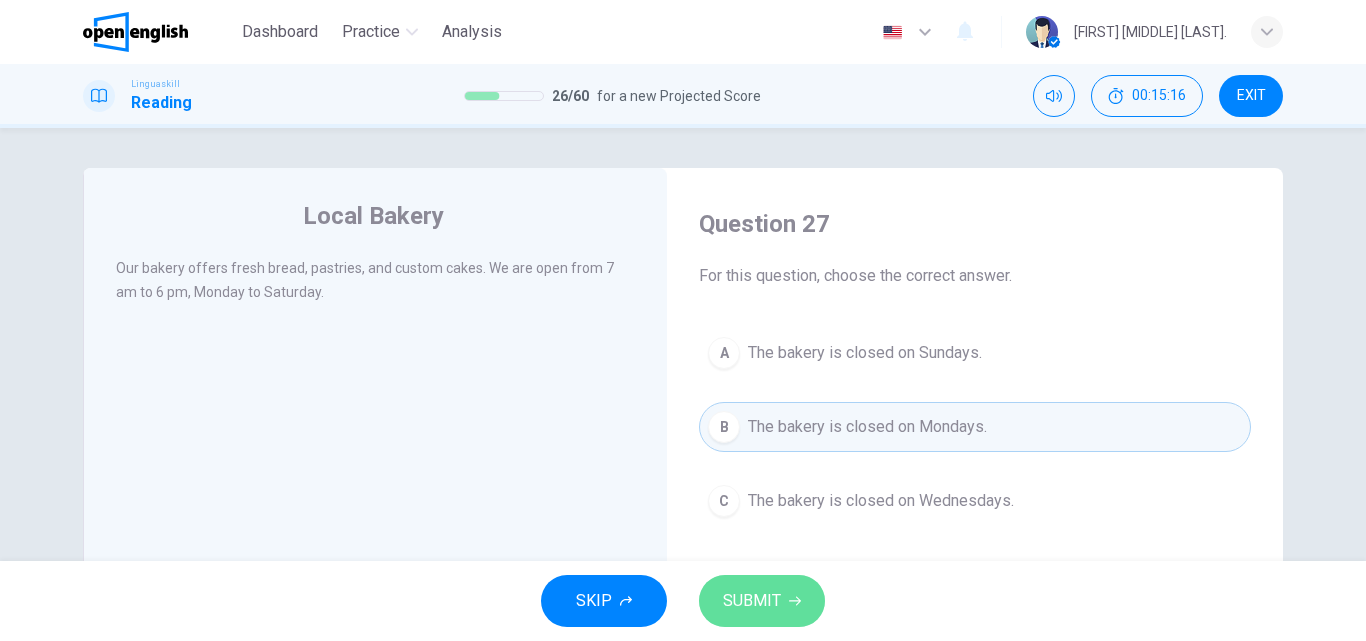 click on "SUBMIT" at bounding box center (762, 601) 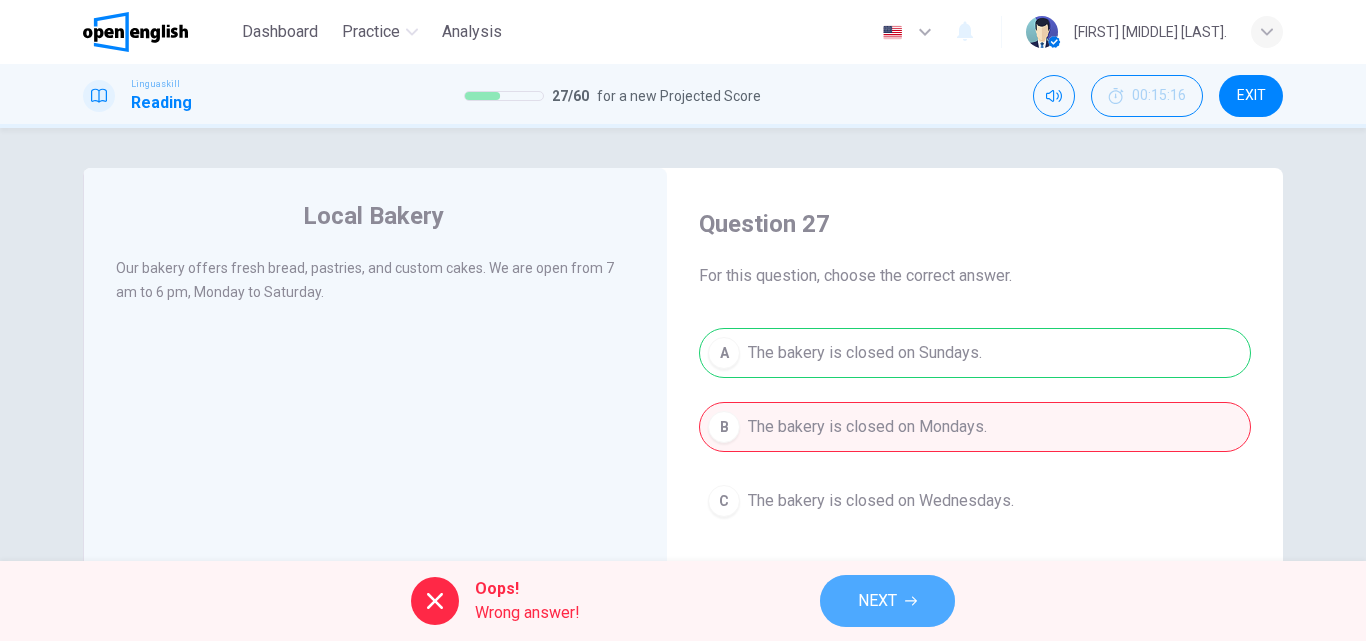 click on "NEXT" at bounding box center (887, 601) 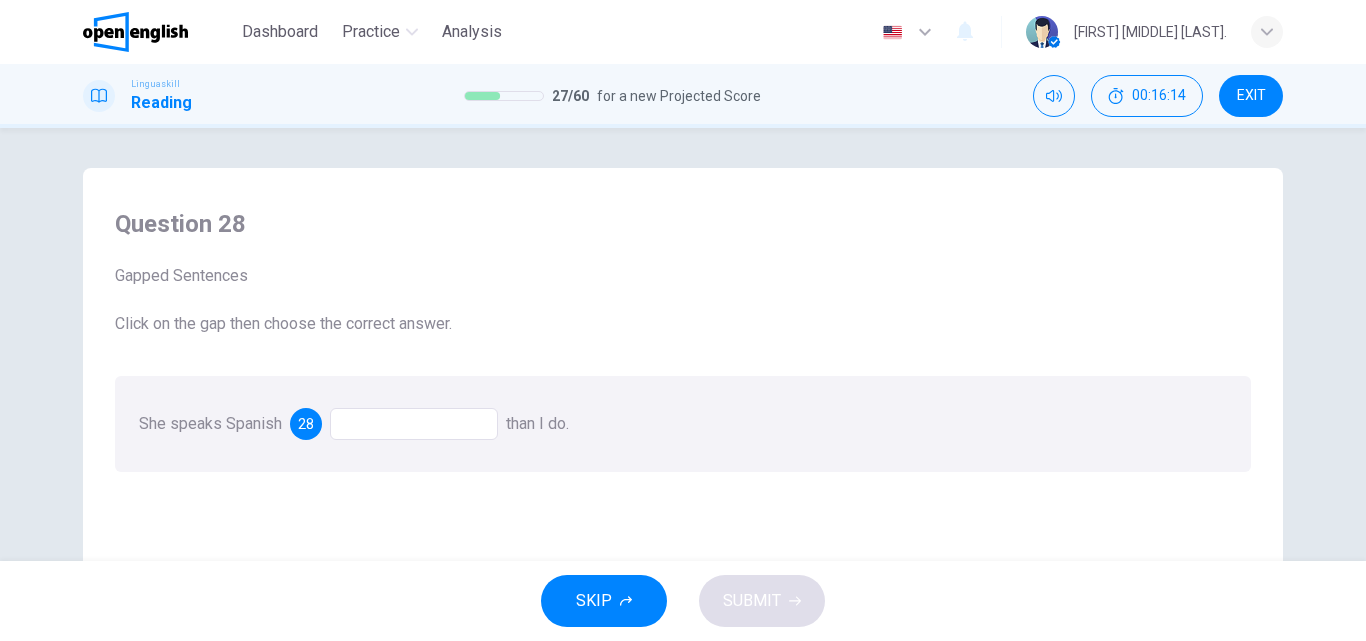 click at bounding box center [414, 424] 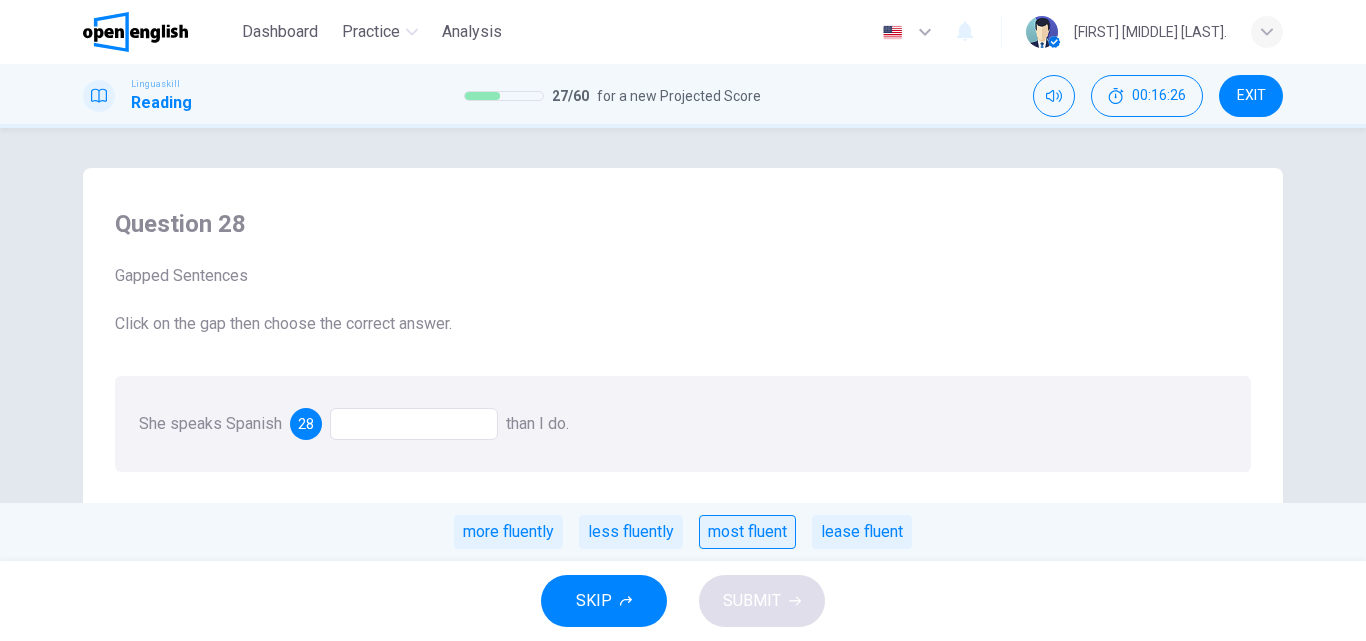 click on "most fluent" at bounding box center [747, 532] 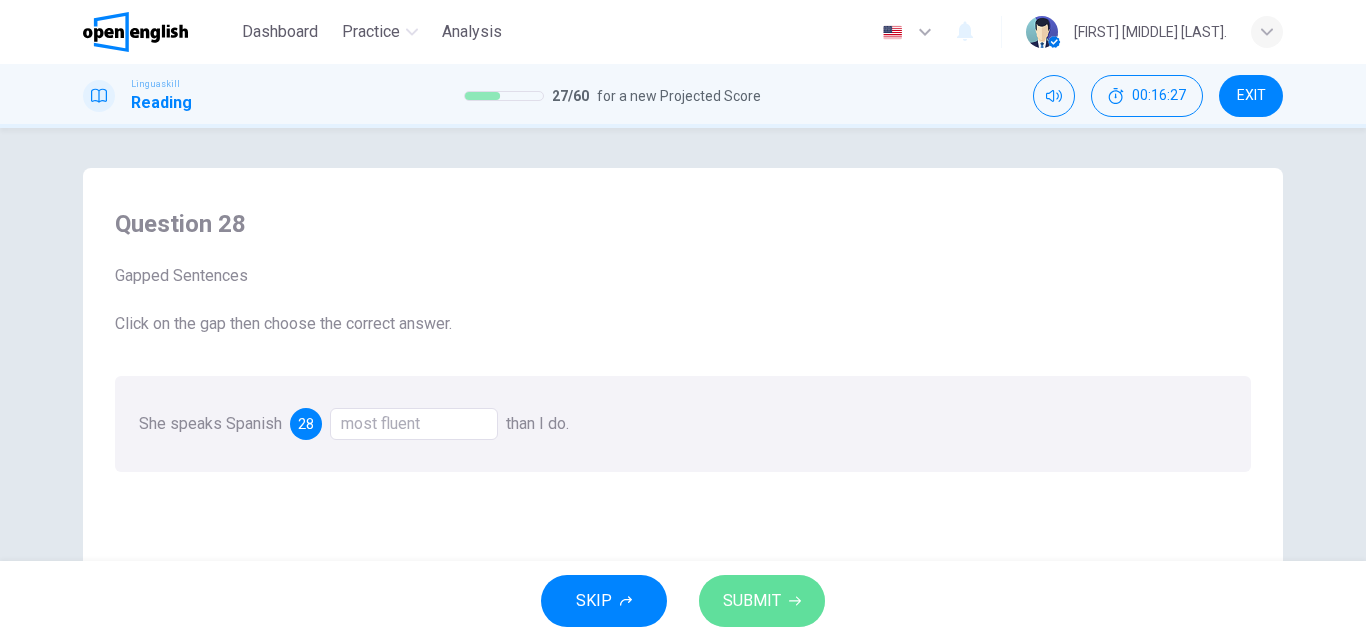 click on "SUBMIT" at bounding box center (752, 601) 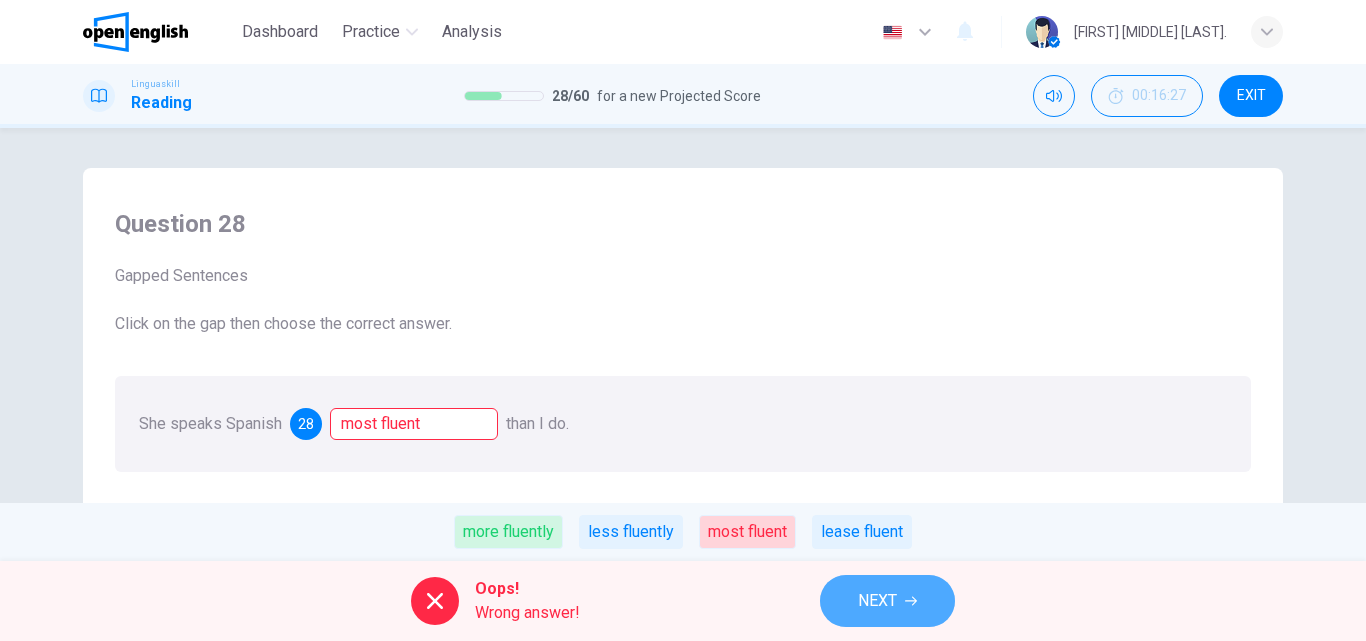 click on "NEXT" at bounding box center (877, 601) 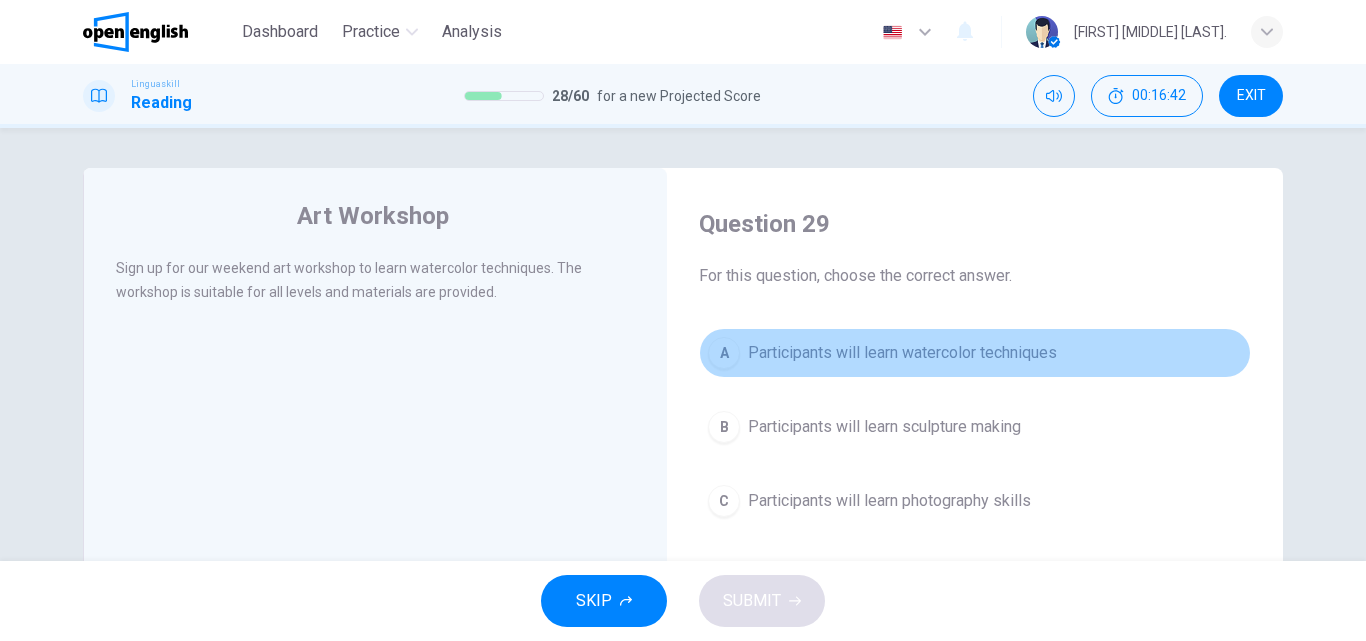 click on "Participants will learn watercolor techniques" at bounding box center [902, 353] 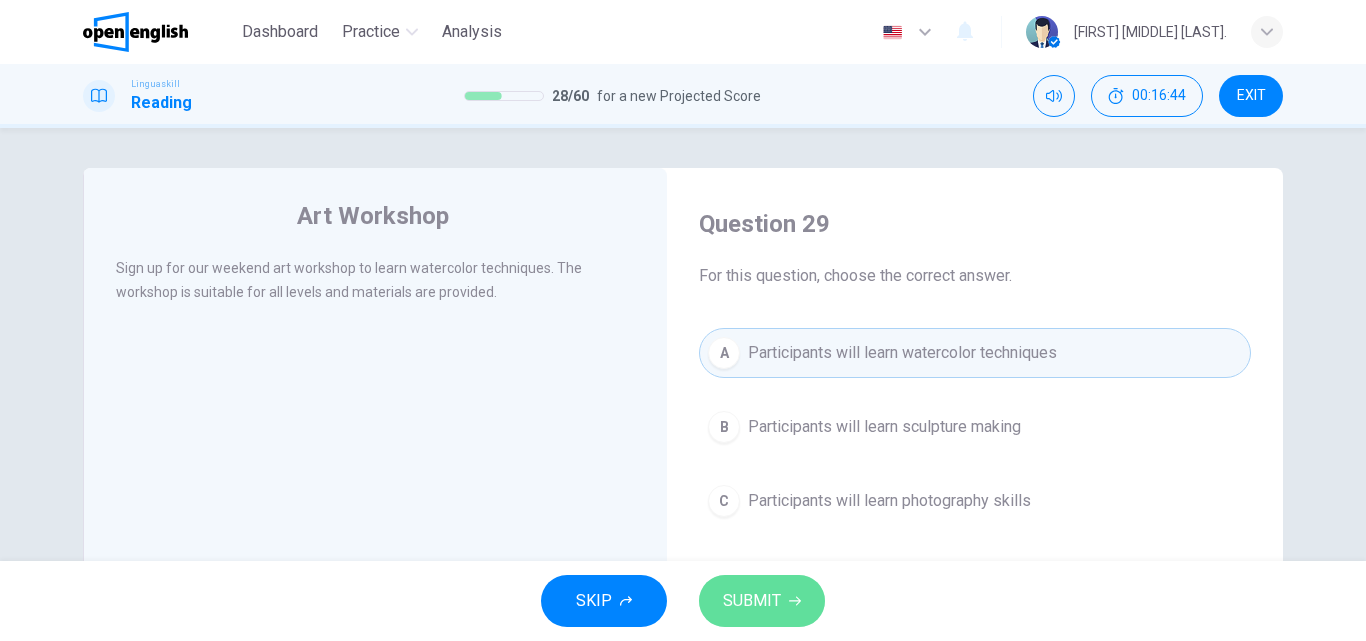 click on "SUBMIT" at bounding box center (762, 601) 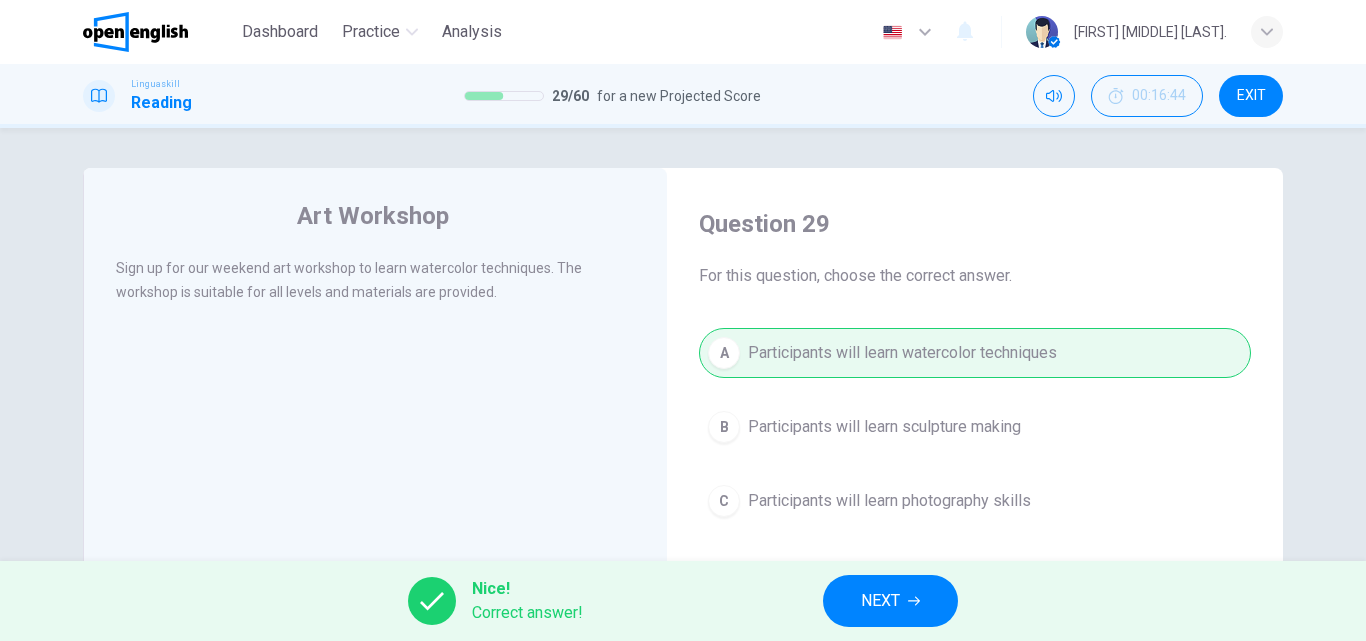 click on "NEXT" at bounding box center [890, 601] 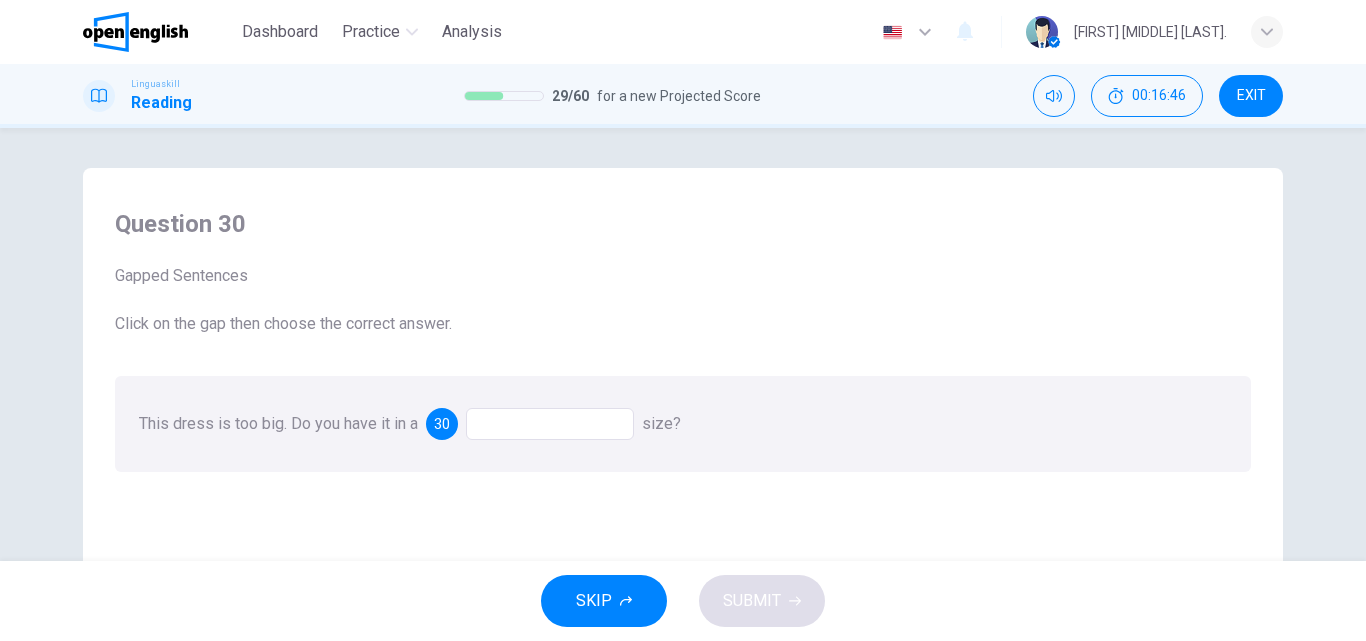 click on "This dress is too big. Do you have it in a  30  size?" at bounding box center (683, 424) 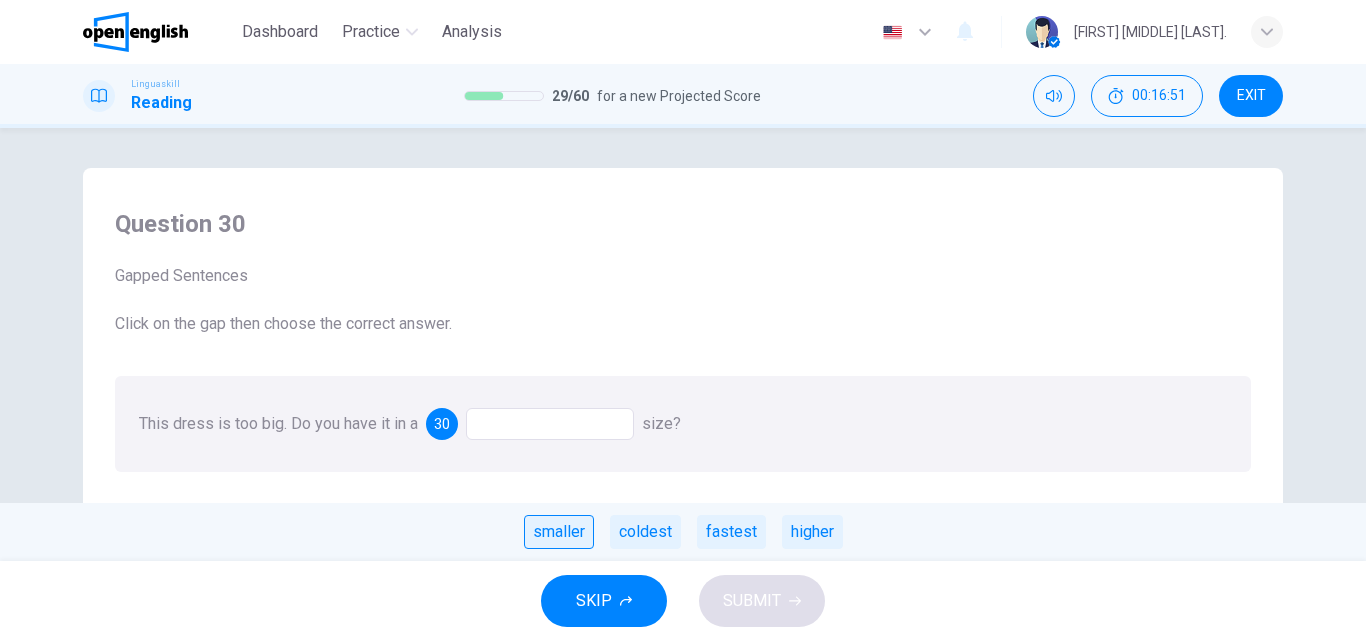 click on "smaller" at bounding box center [559, 532] 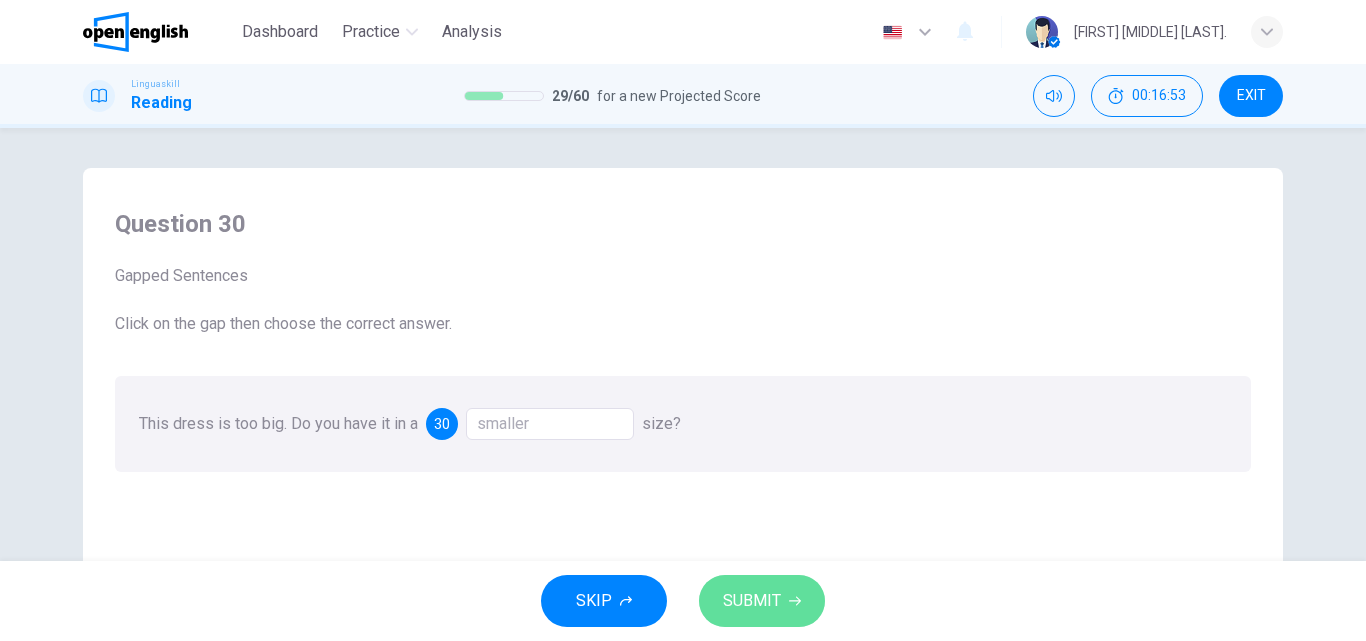 click on "SUBMIT" at bounding box center [752, 601] 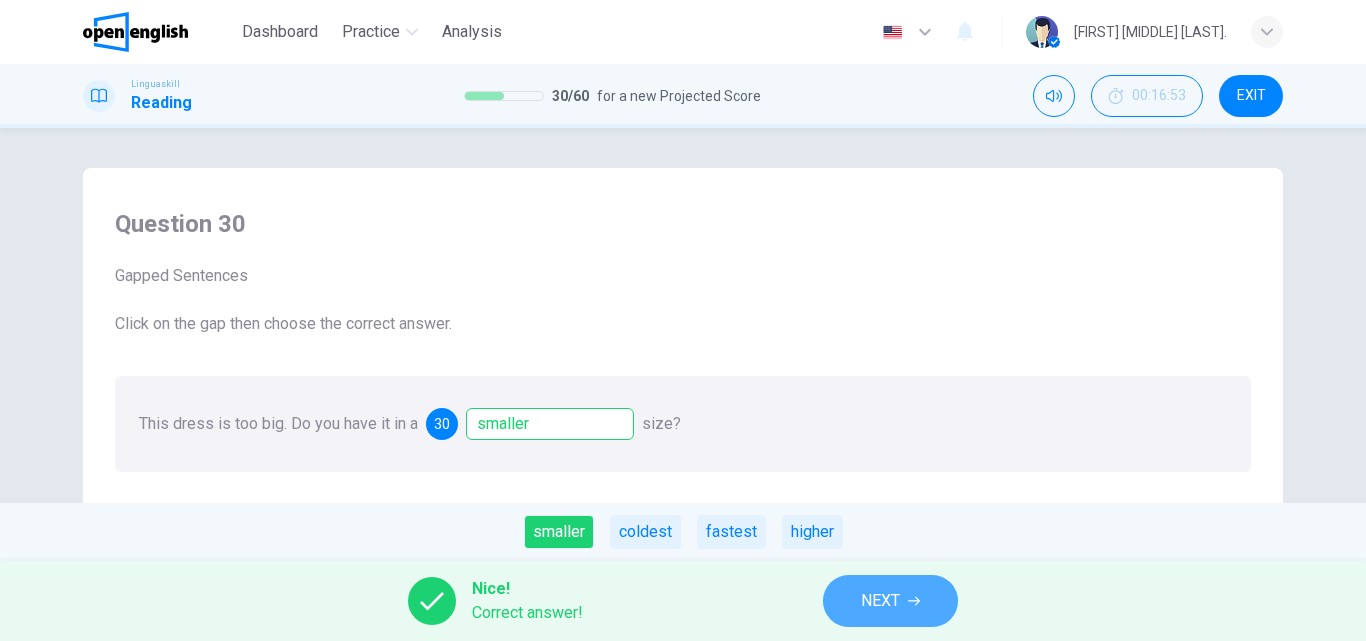 click on "NEXT" at bounding box center [880, 601] 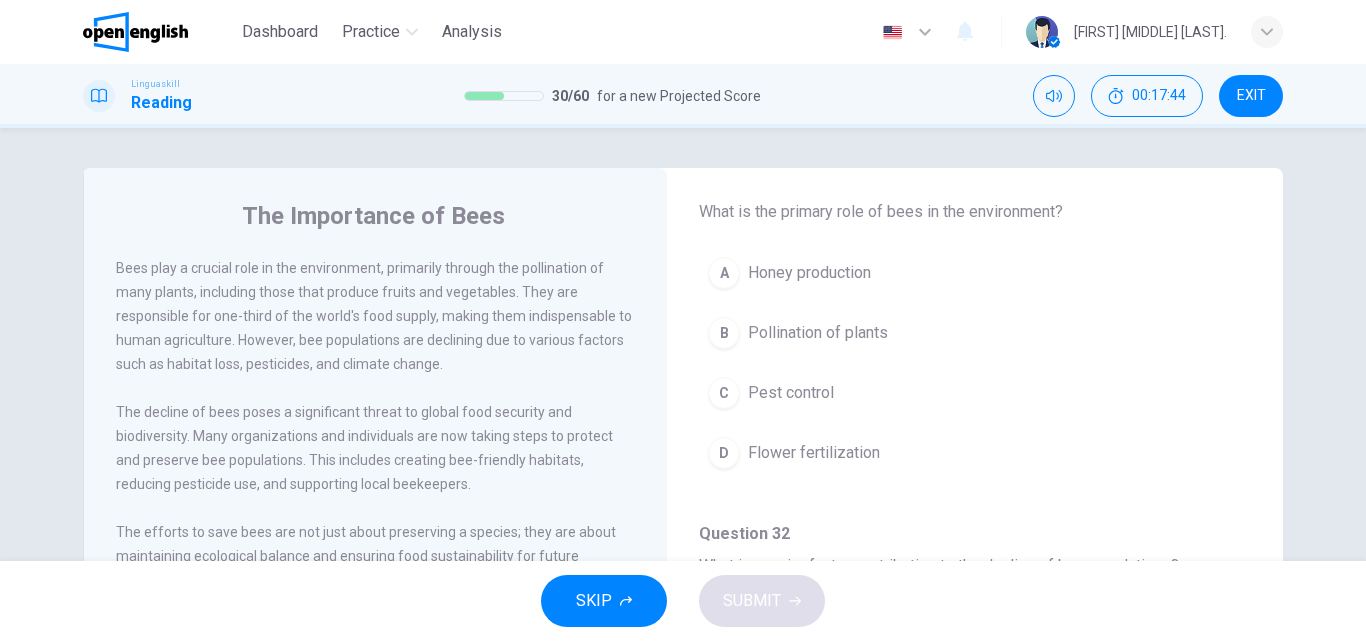 scroll, scrollTop: 156, scrollLeft: 0, axis: vertical 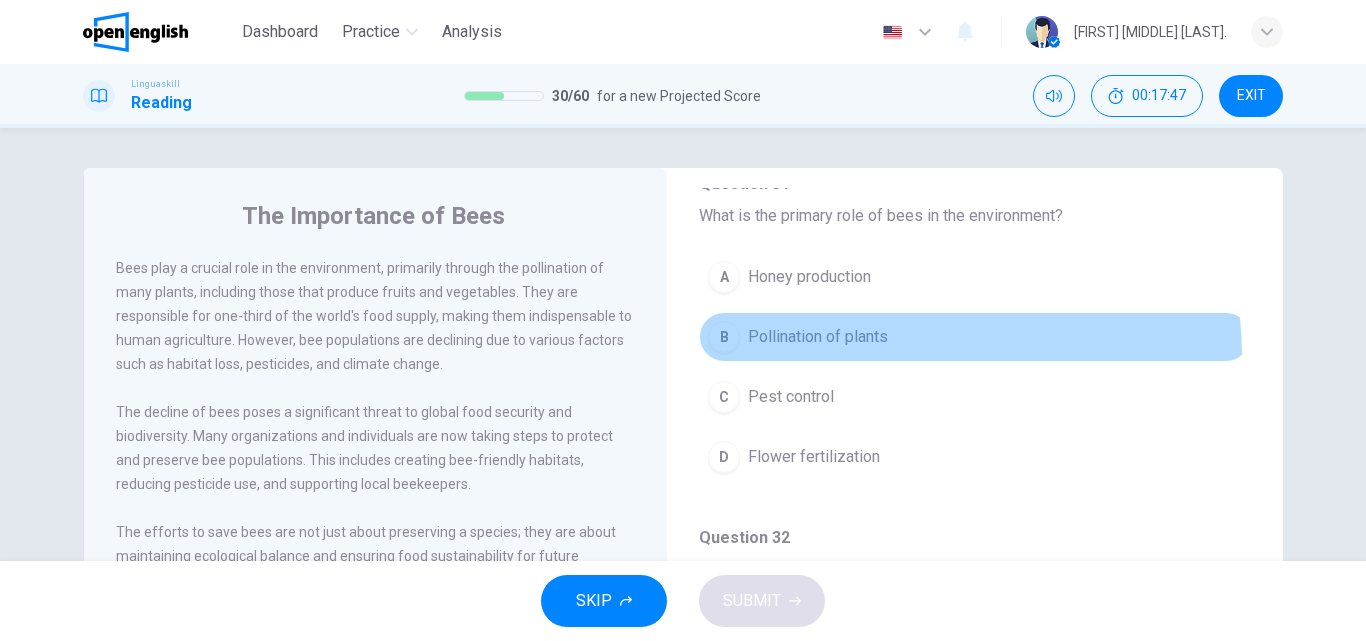 click on "B Pollination of plants" at bounding box center [975, 337] 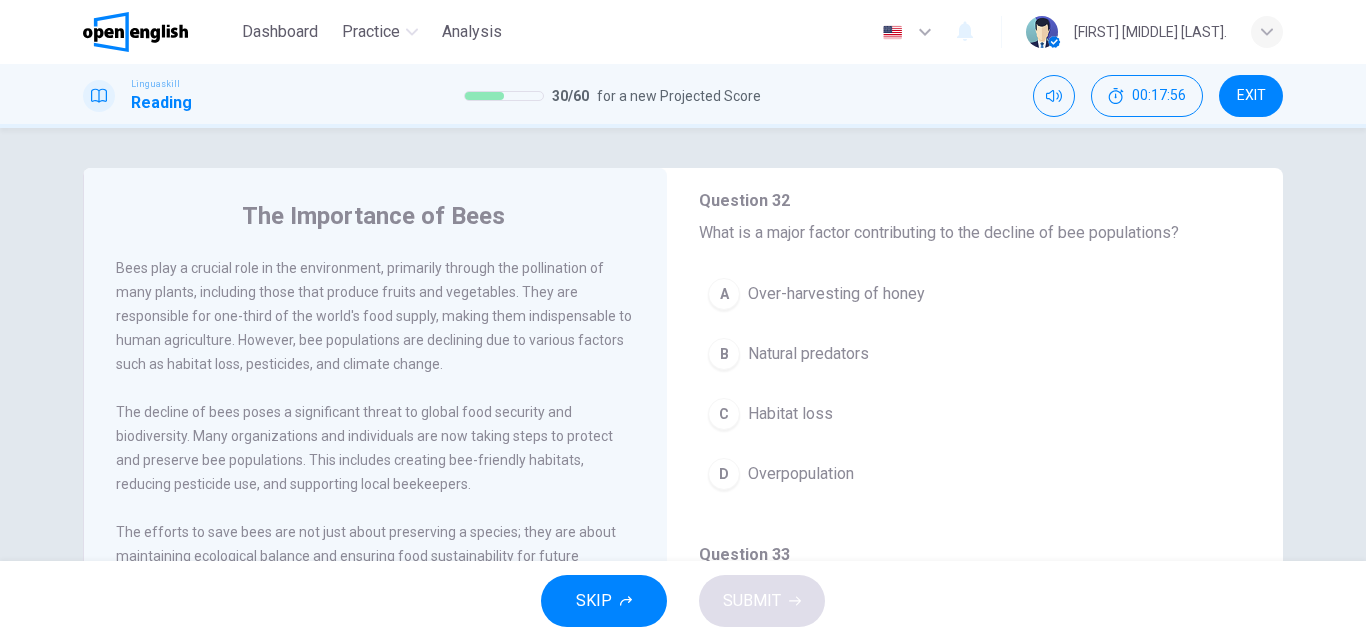 scroll, scrollTop: 495, scrollLeft: 0, axis: vertical 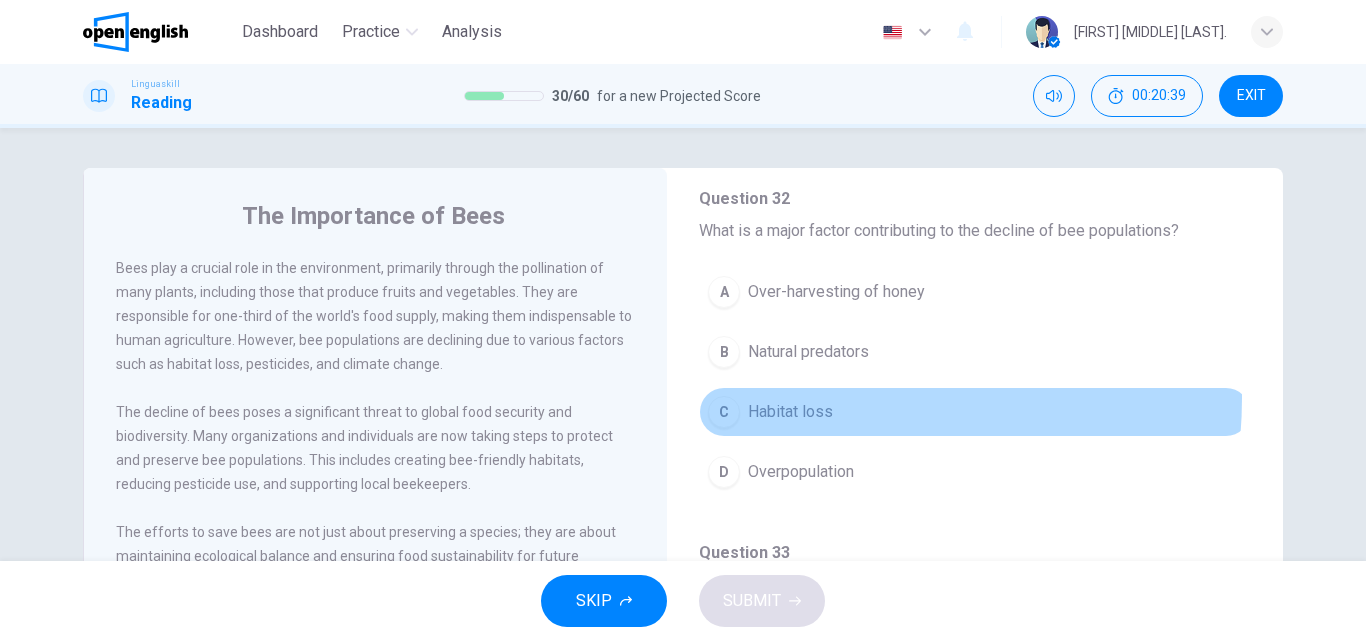 click on "C Habitat loss" at bounding box center [975, 412] 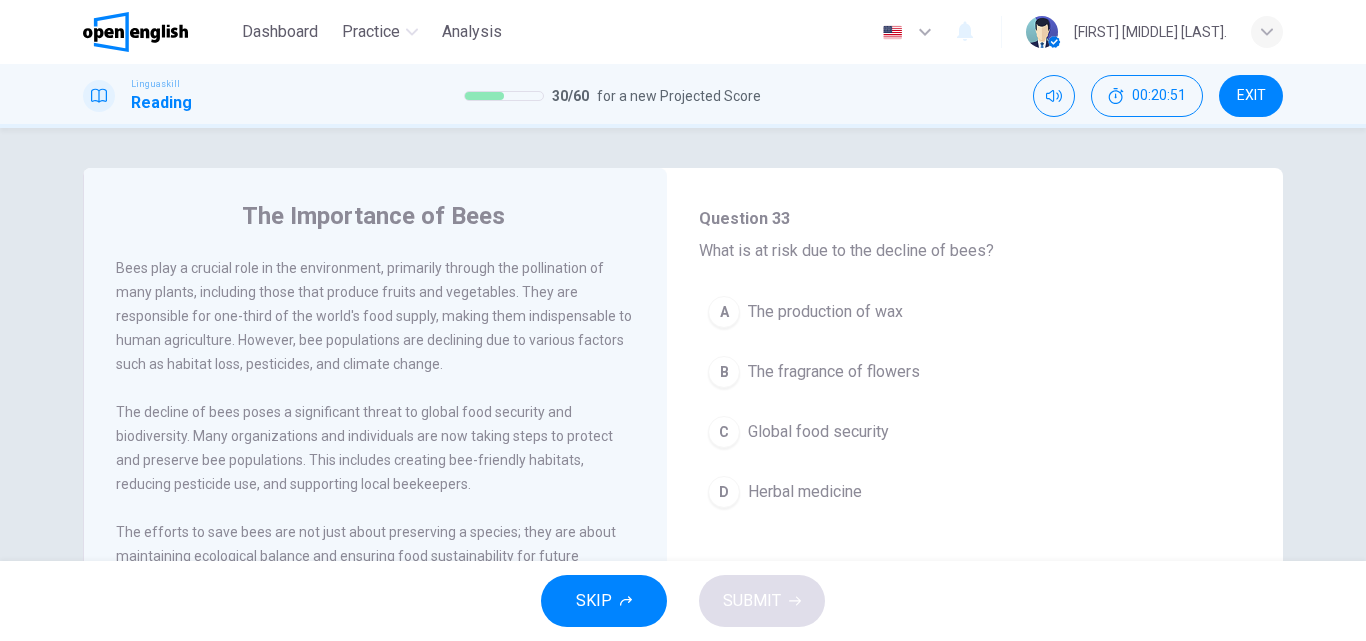 scroll, scrollTop: 832, scrollLeft: 0, axis: vertical 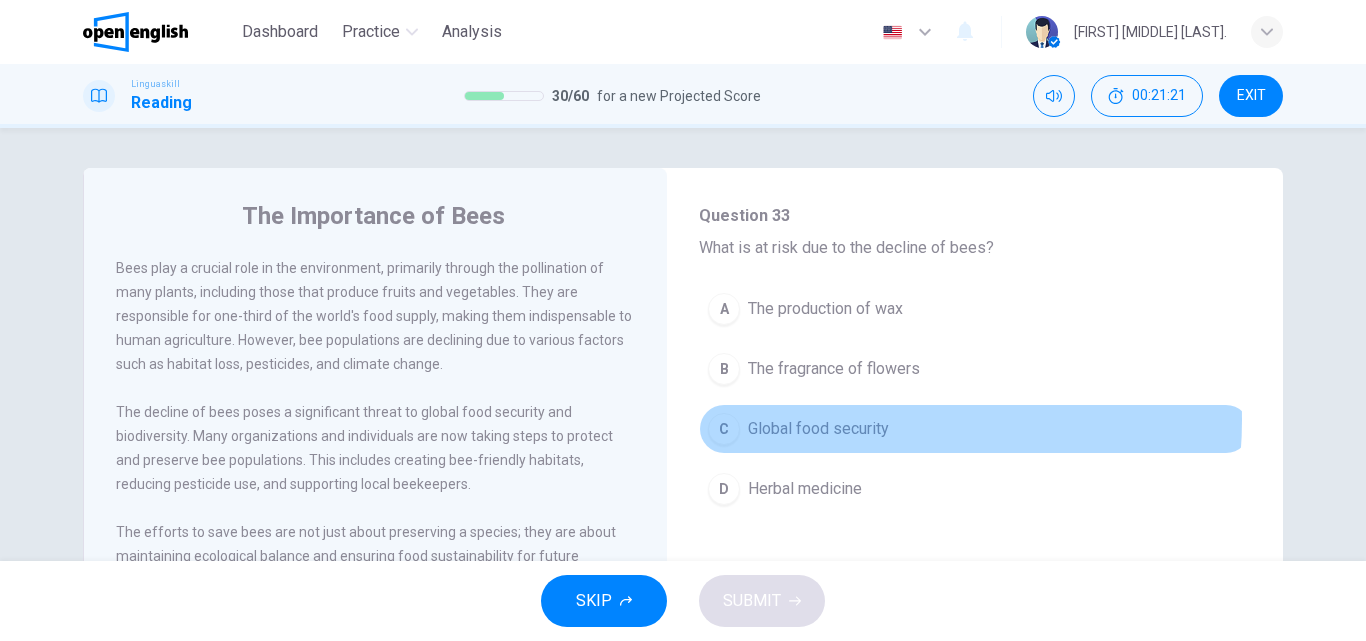 click on "Global food security" at bounding box center (818, 429) 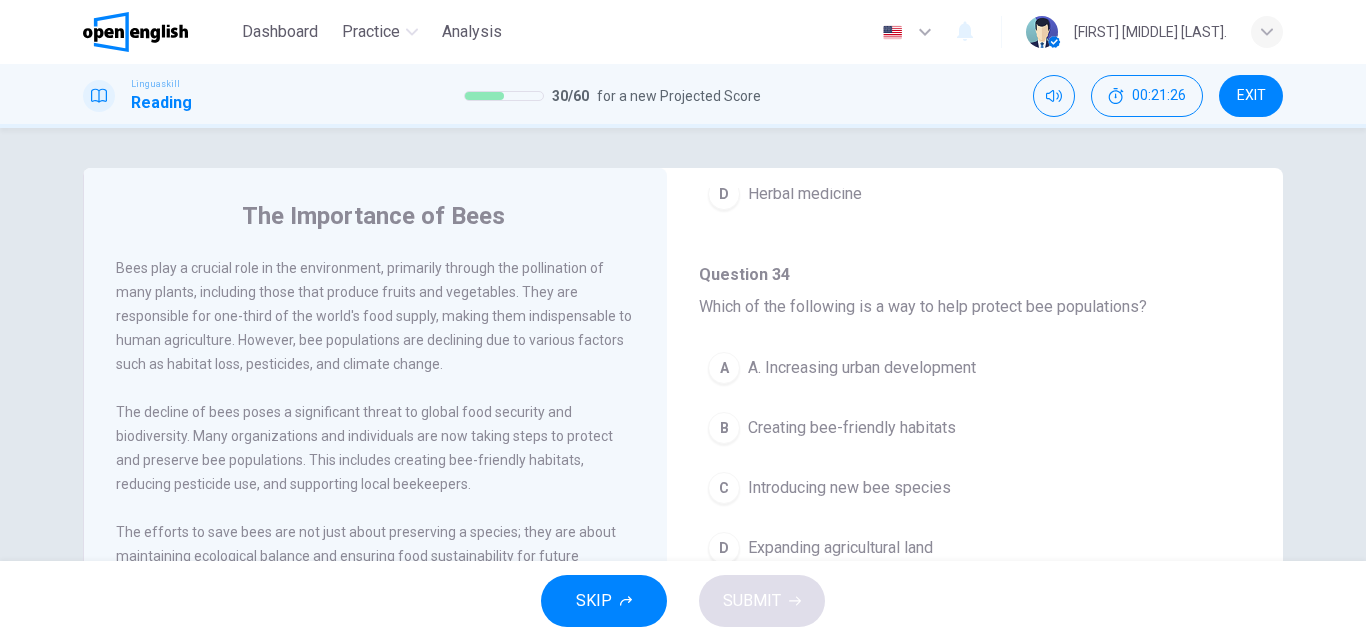 scroll, scrollTop: 1136, scrollLeft: 0, axis: vertical 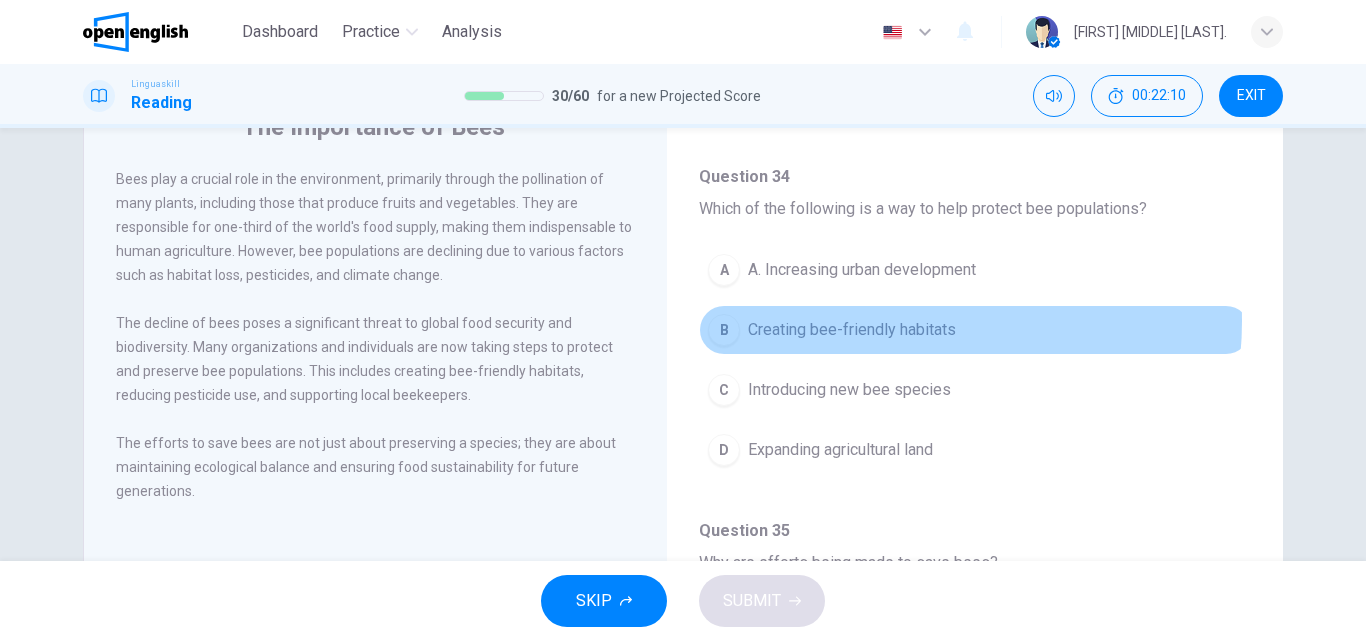 click on "Creating bee-friendly habitats" at bounding box center (852, 330) 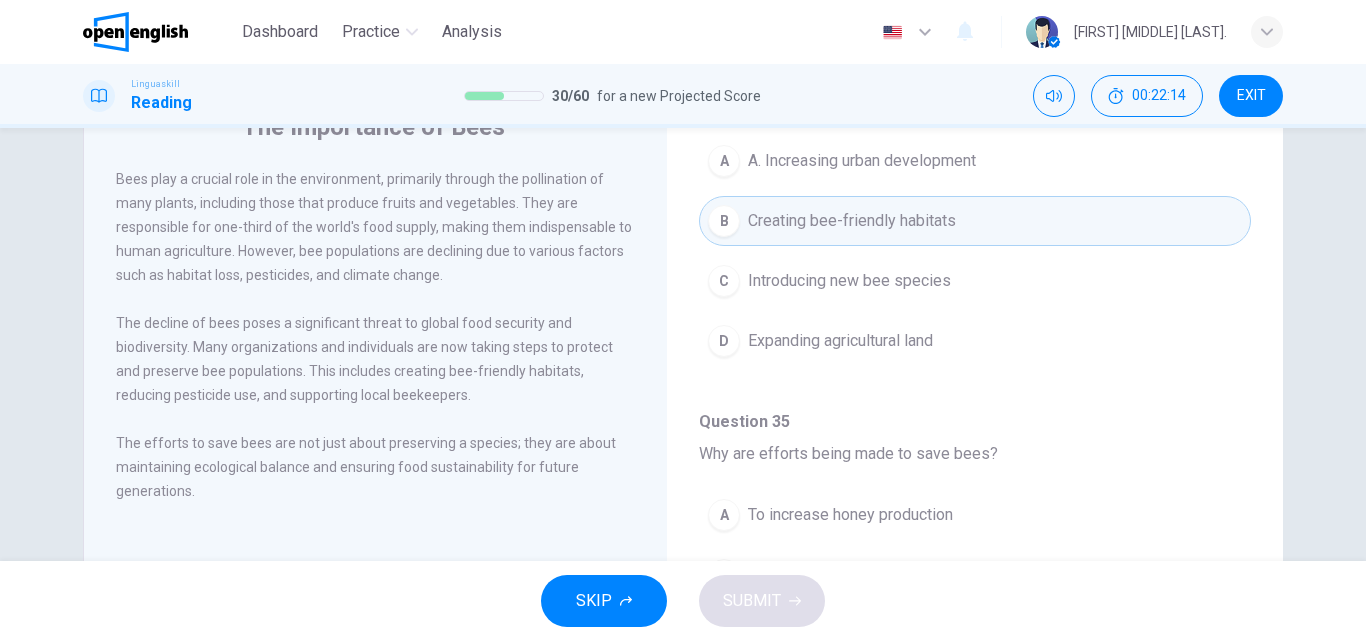 scroll, scrollTop: 1251, scrollLeft: 0, axis: vertical 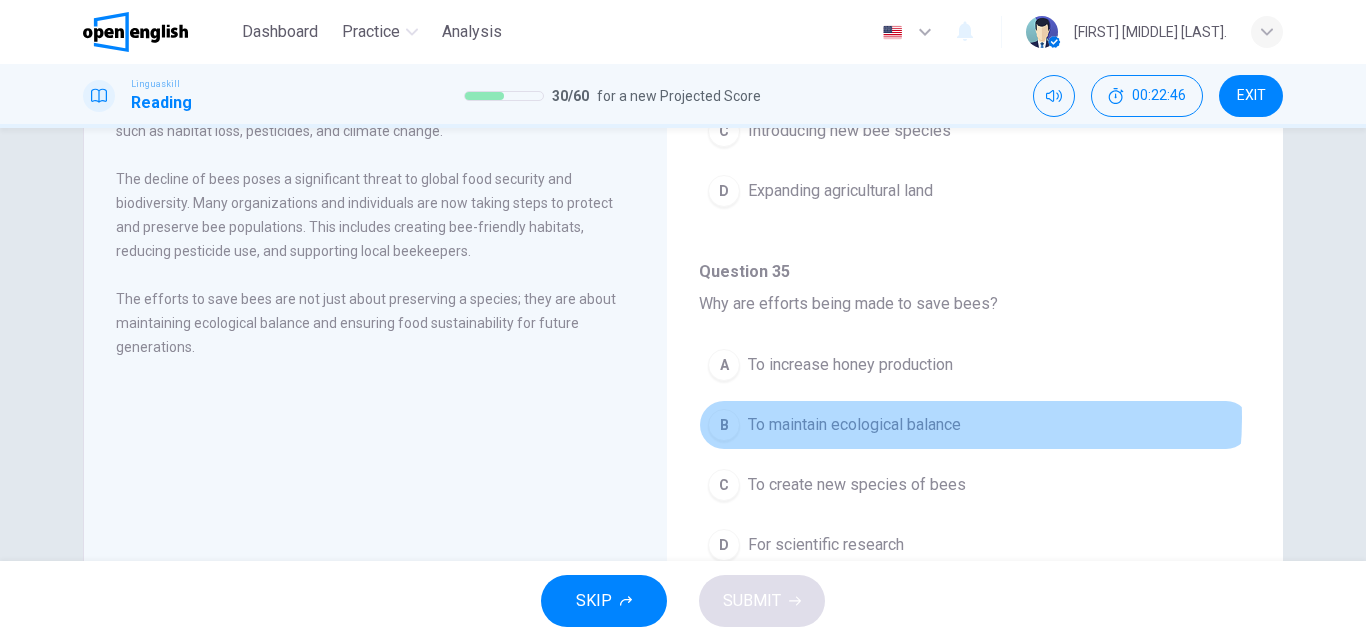 click on "To maintain ecological balance" at bounding box center [854, 425] 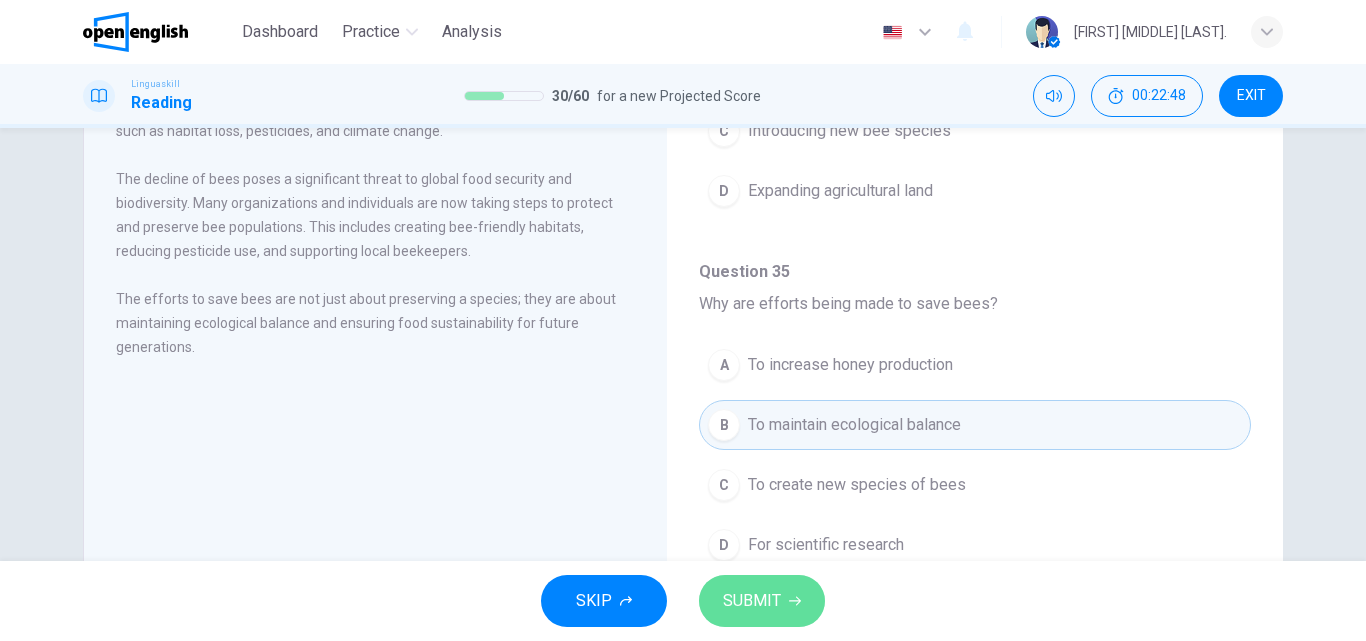 click on "SUBMIT" at bounding box center [752, 601] 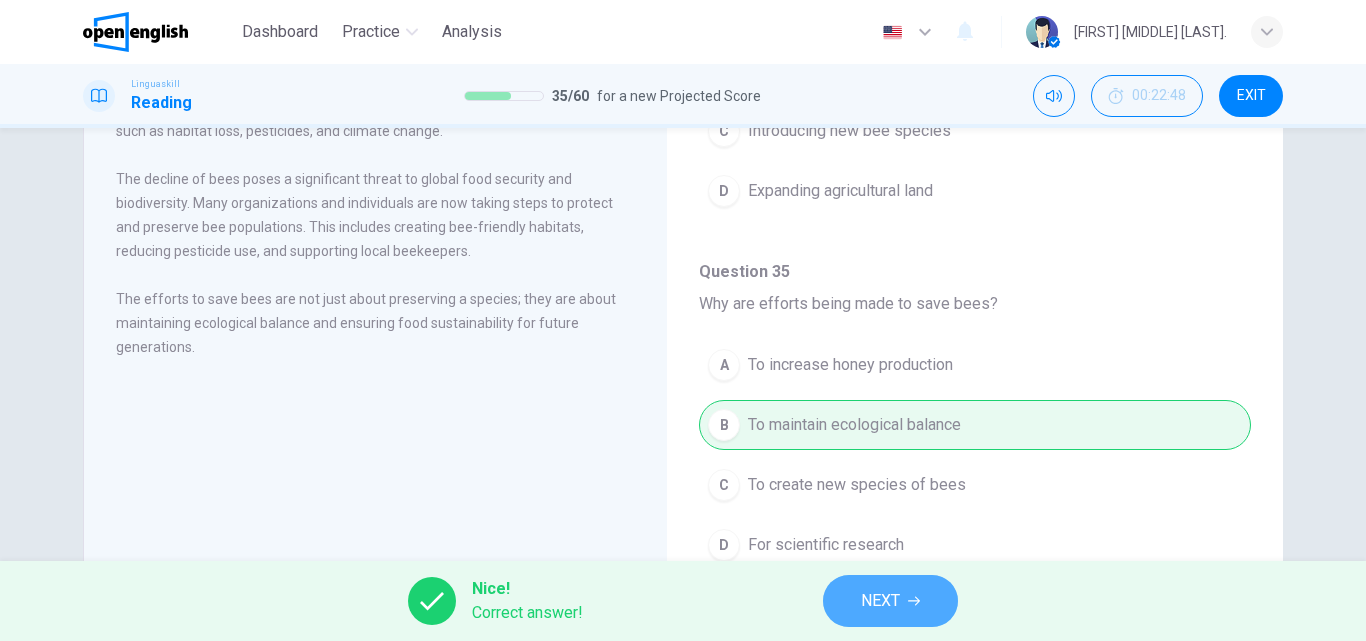 click on "NEXT" at bounding box center [880, 601] 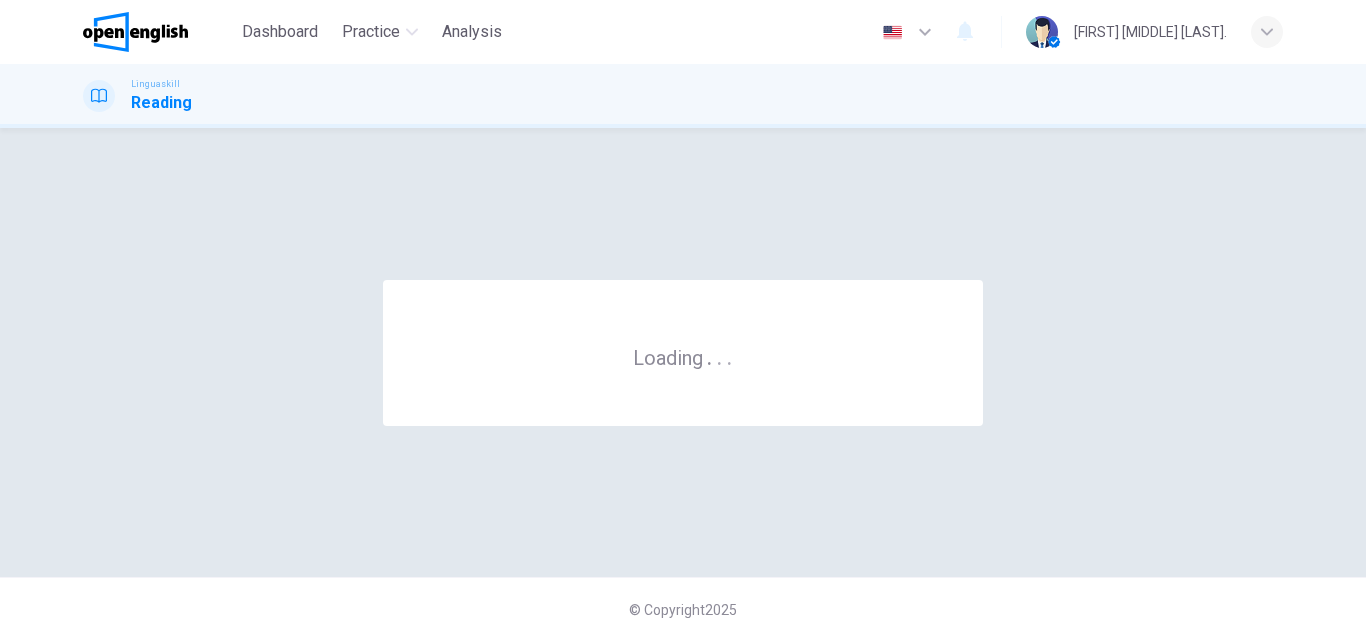 scroll, scrollTop: 0, scrollLeft: 0, axis: both 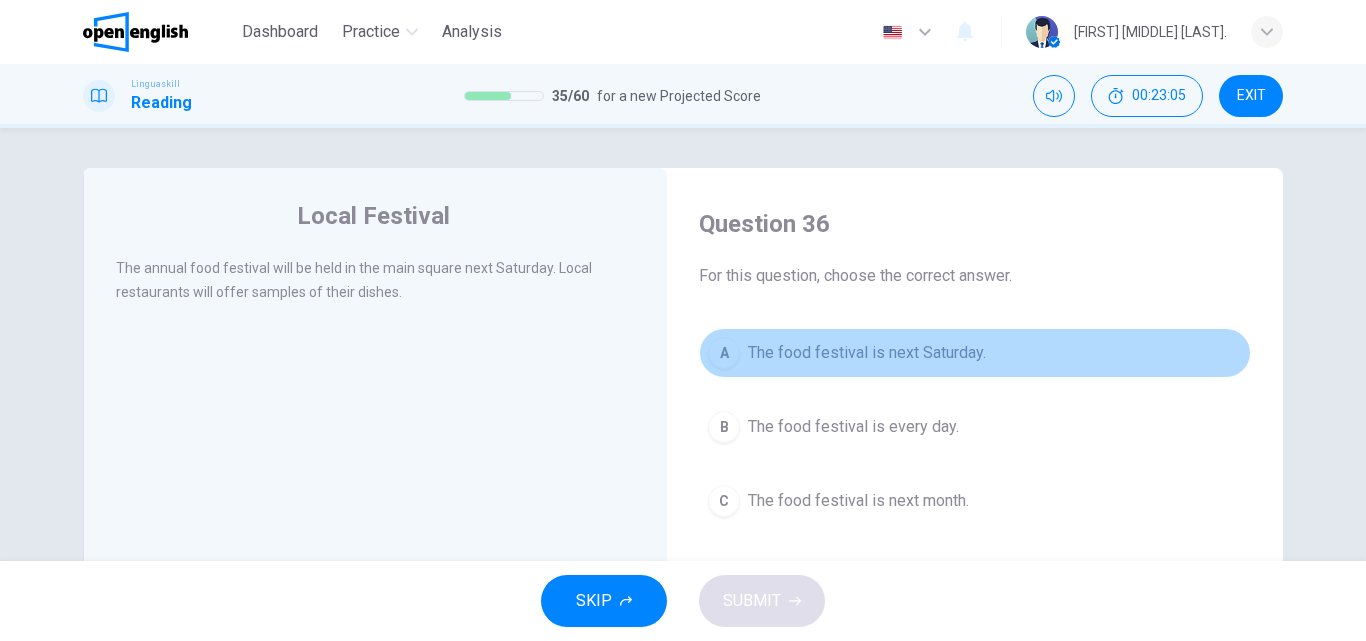 click on "The food festival is next Saturday." at bounding box center (867, 353) 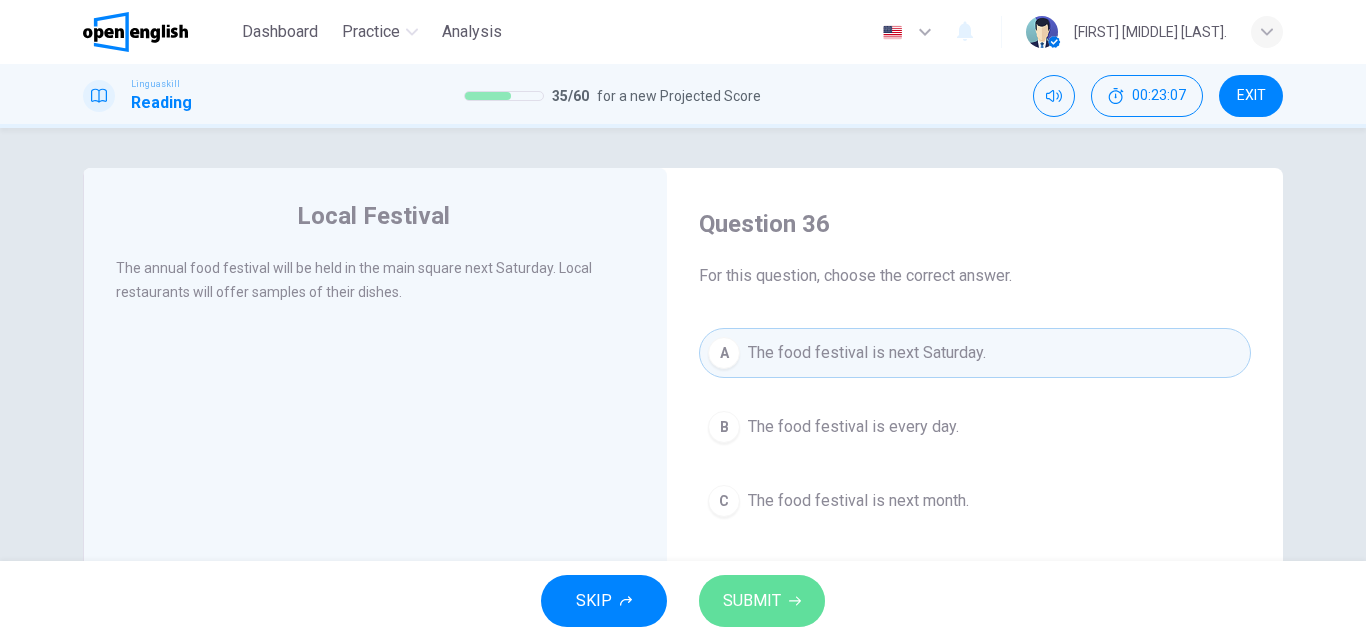 click on "SUBMIT" at bounding box center [752, 601] 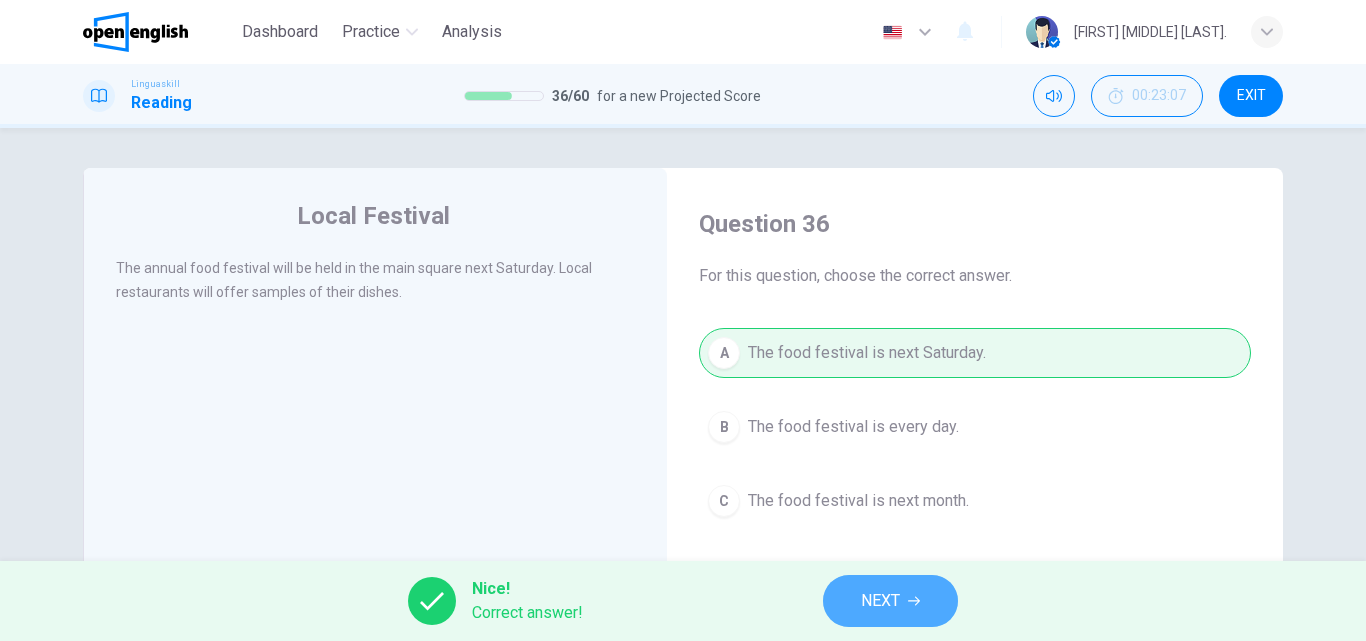 click on "NEXT" at bounding box center (890, 601) 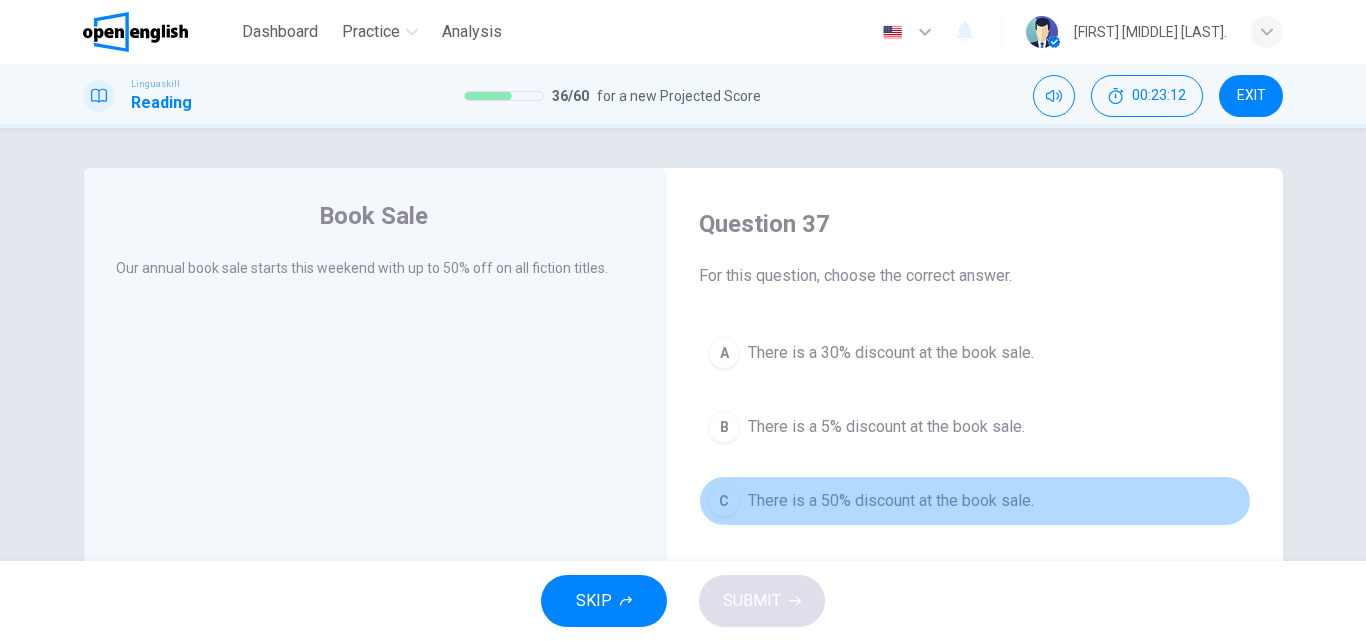 click on "There is a 50% discount at the book sale." at bounding box center (891, 501) 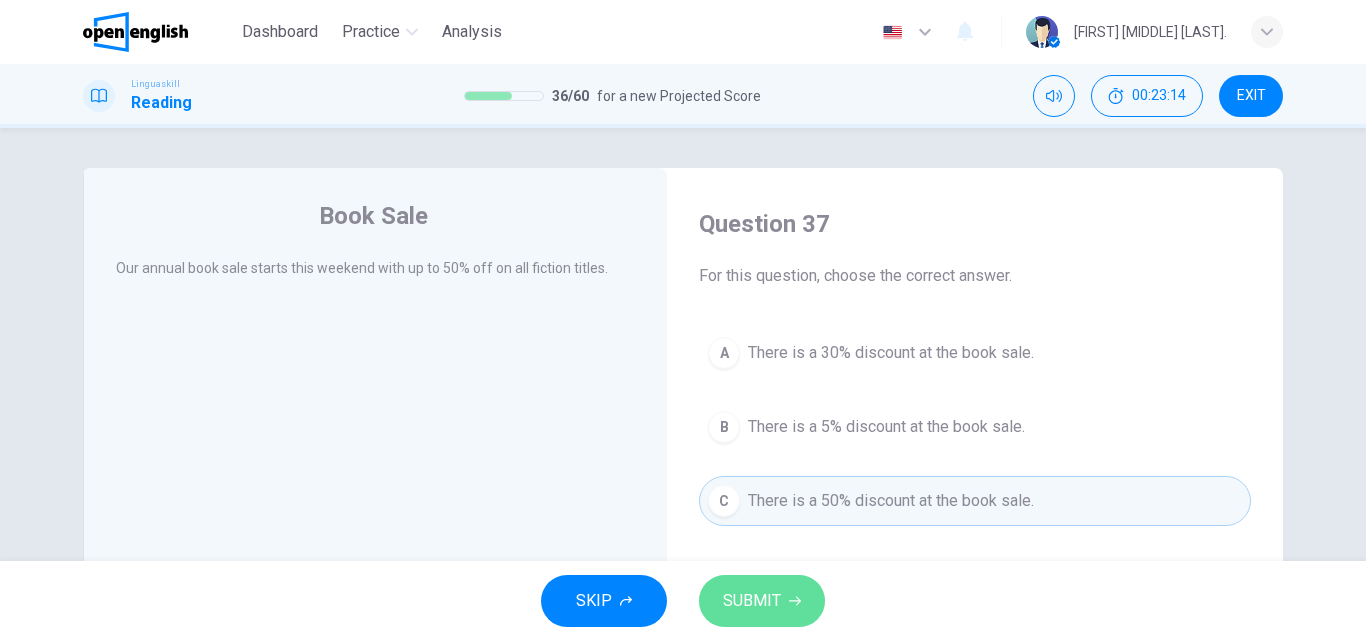 click on "SUBMIT" at bounding box center [762, 601] 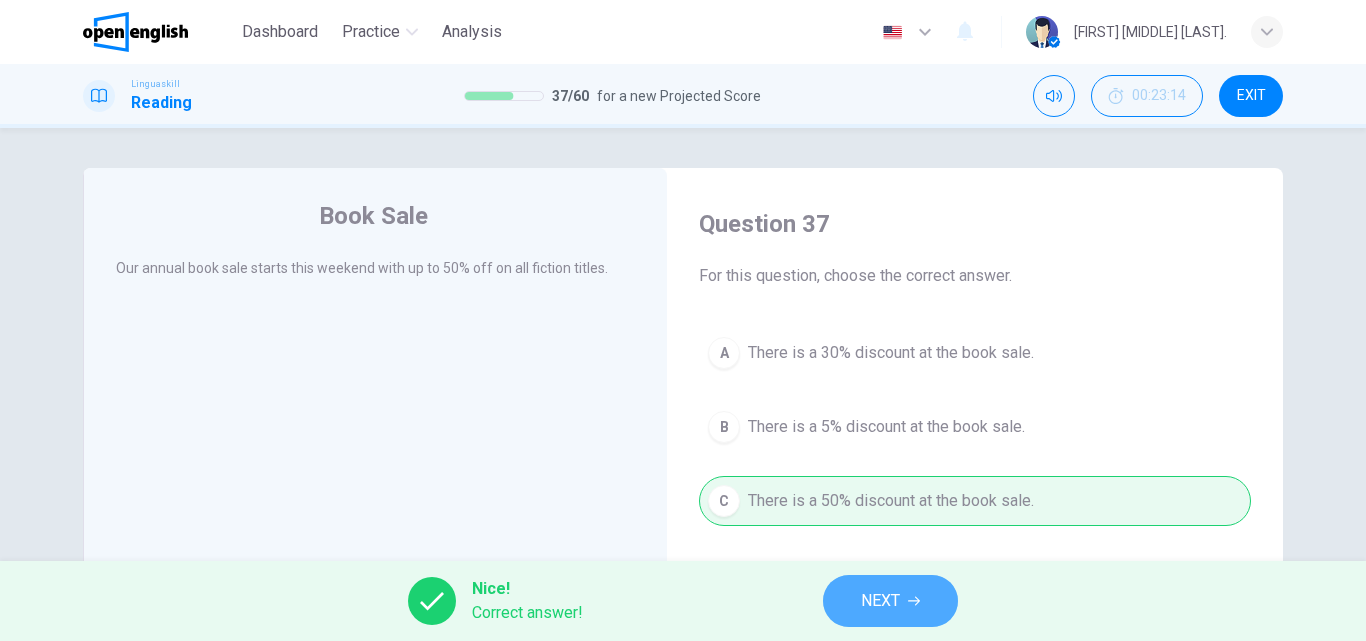 click on "NEXT" at bounding box center [890, 601] 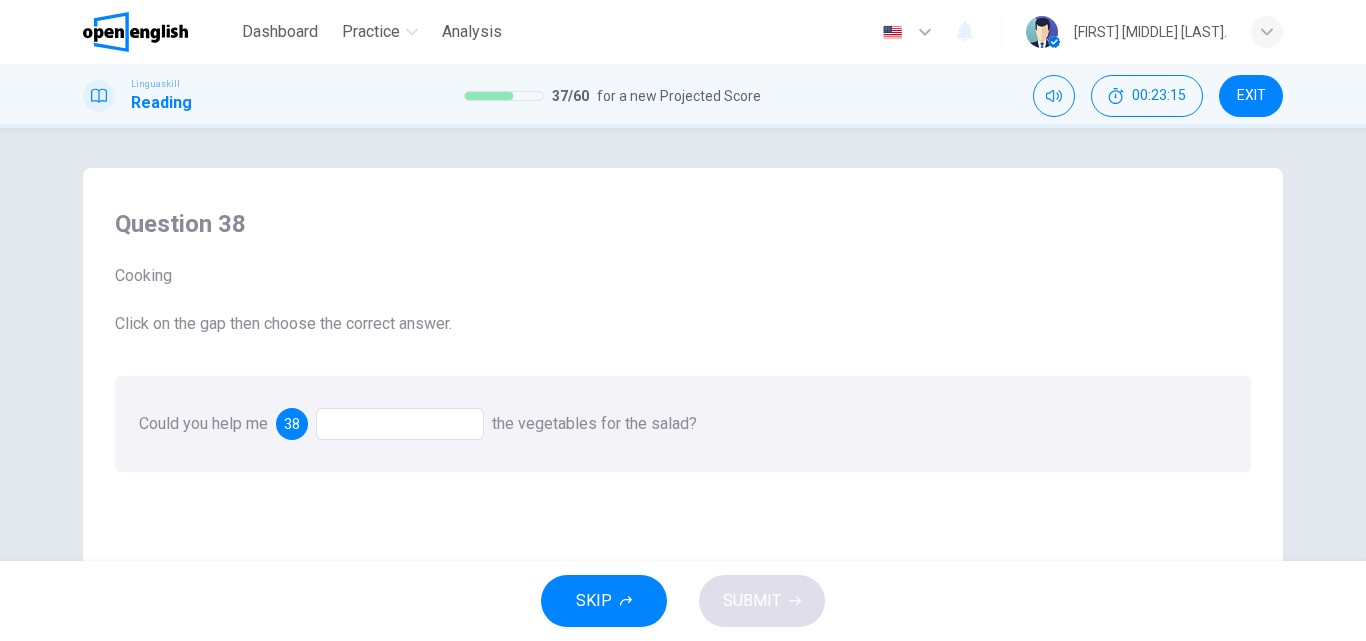 click on "Could you help me  38  the vegetables for the salad?" at bounding box center [683, 424] 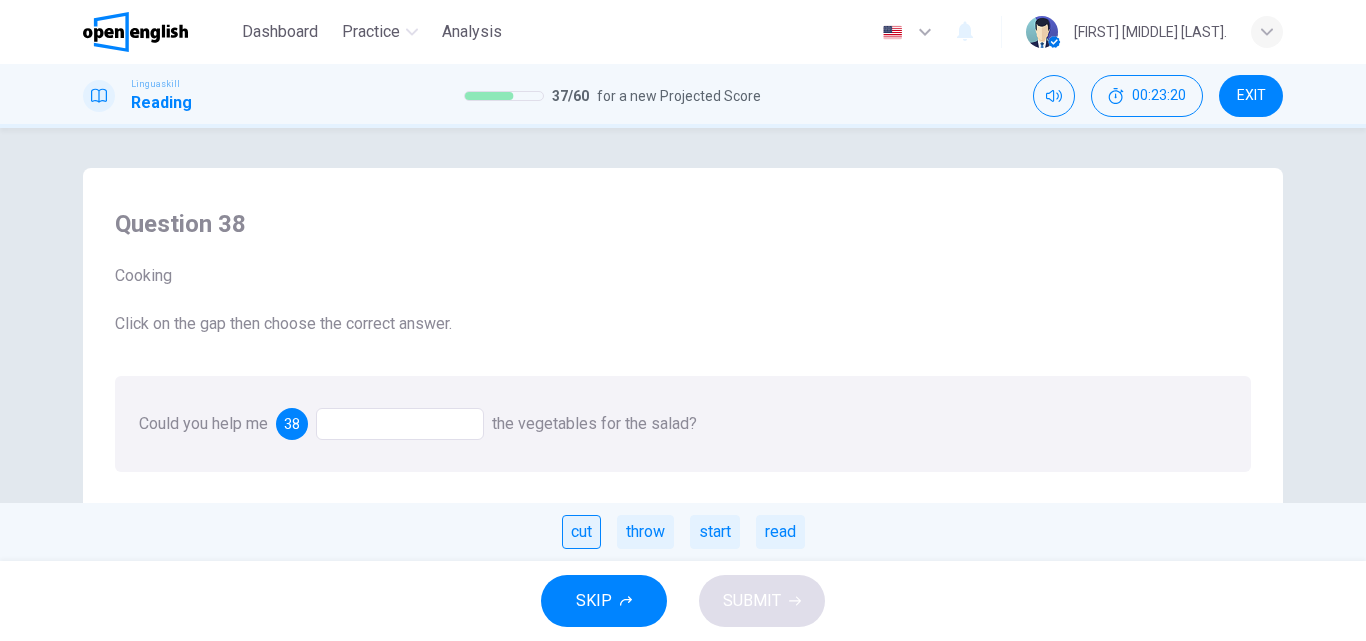 click on "cut" at bounding box center (581, 532) 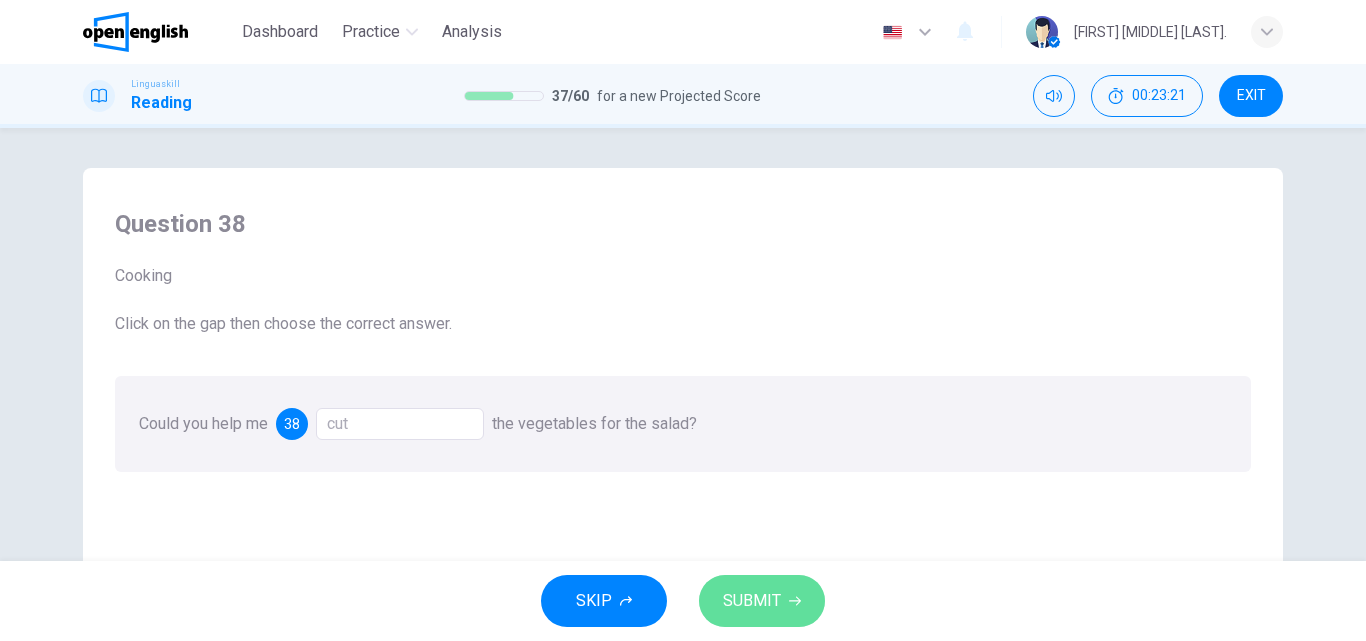 click on "SUBMIT" at bounding box center [752, 601] 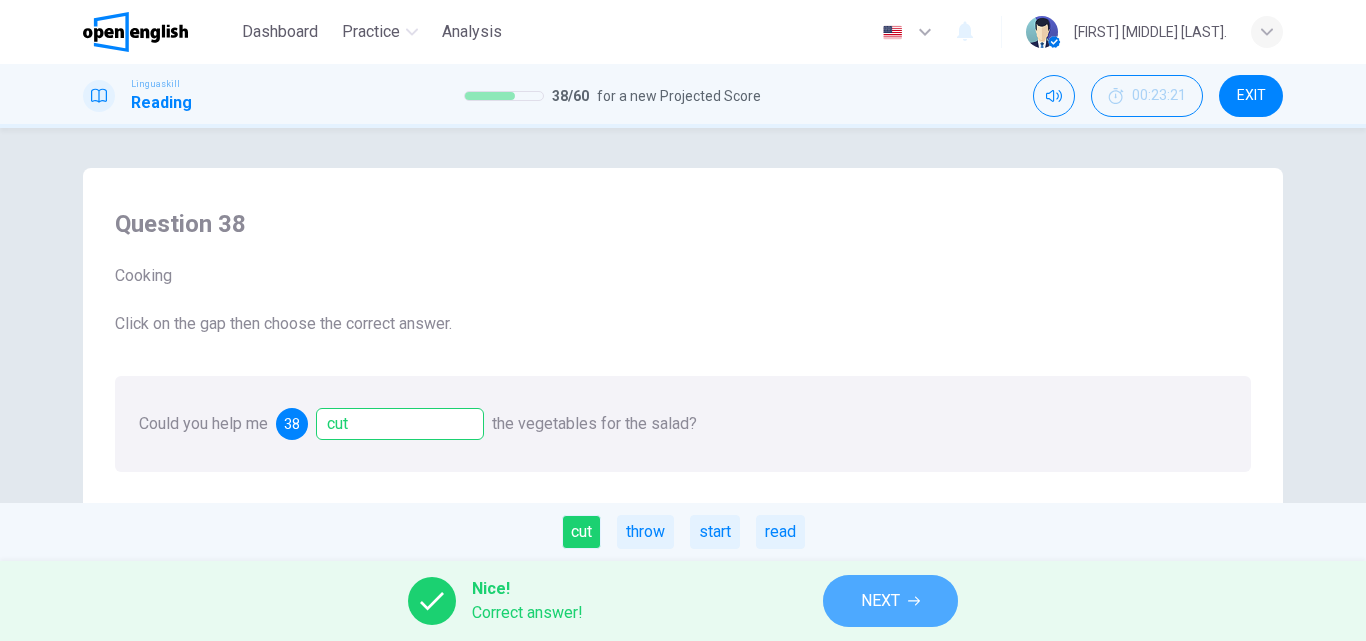 click on "NEXT" at bounding box center [890, 601] 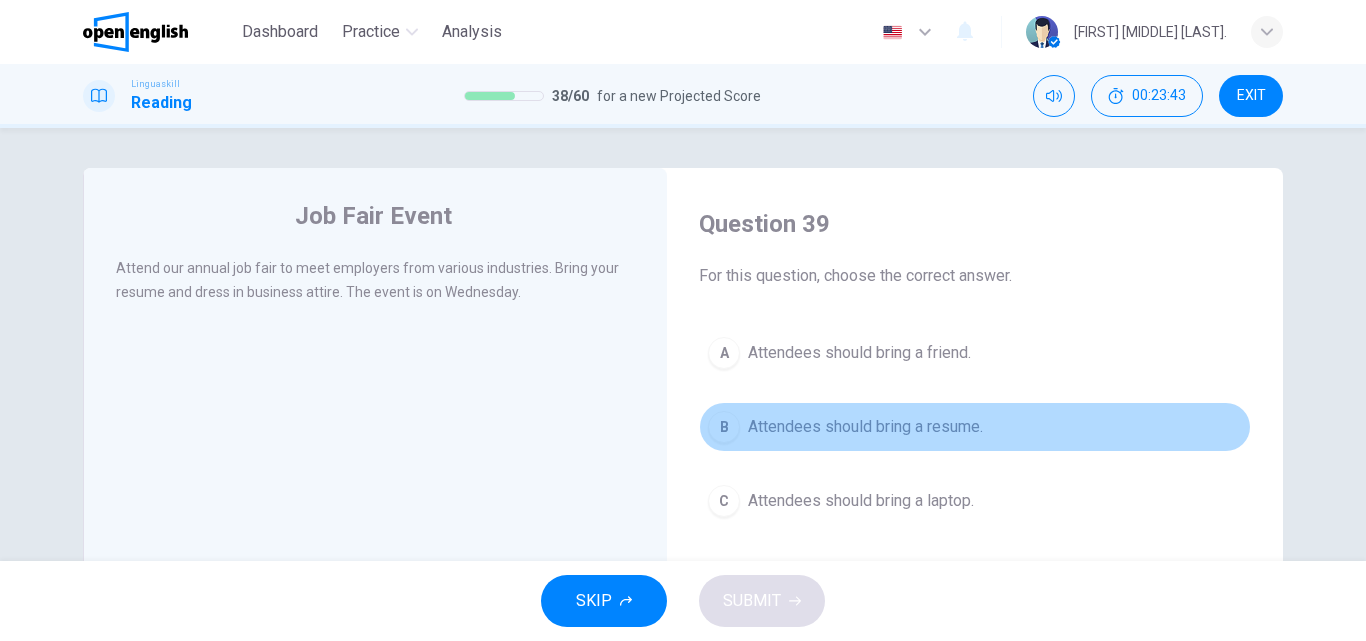 click on "Attendees should bring a resume." at bounding box center (865, 427) 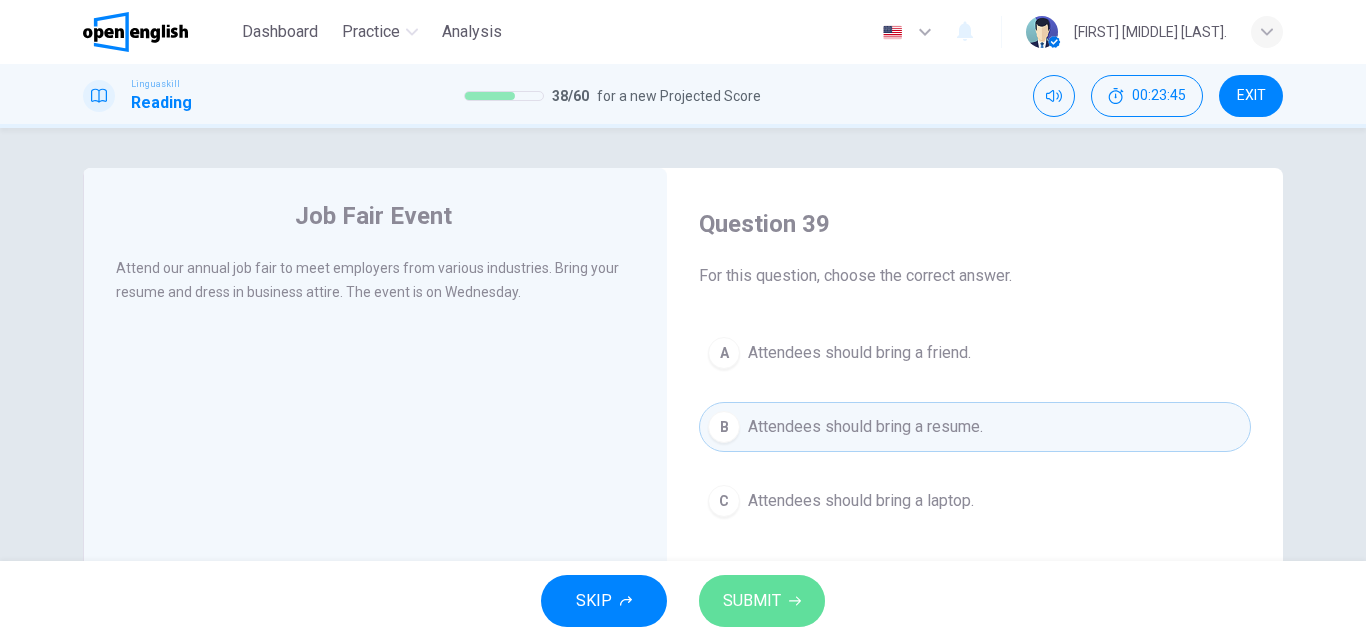 click on "SUBMIT" at bounding box center (752, 601) 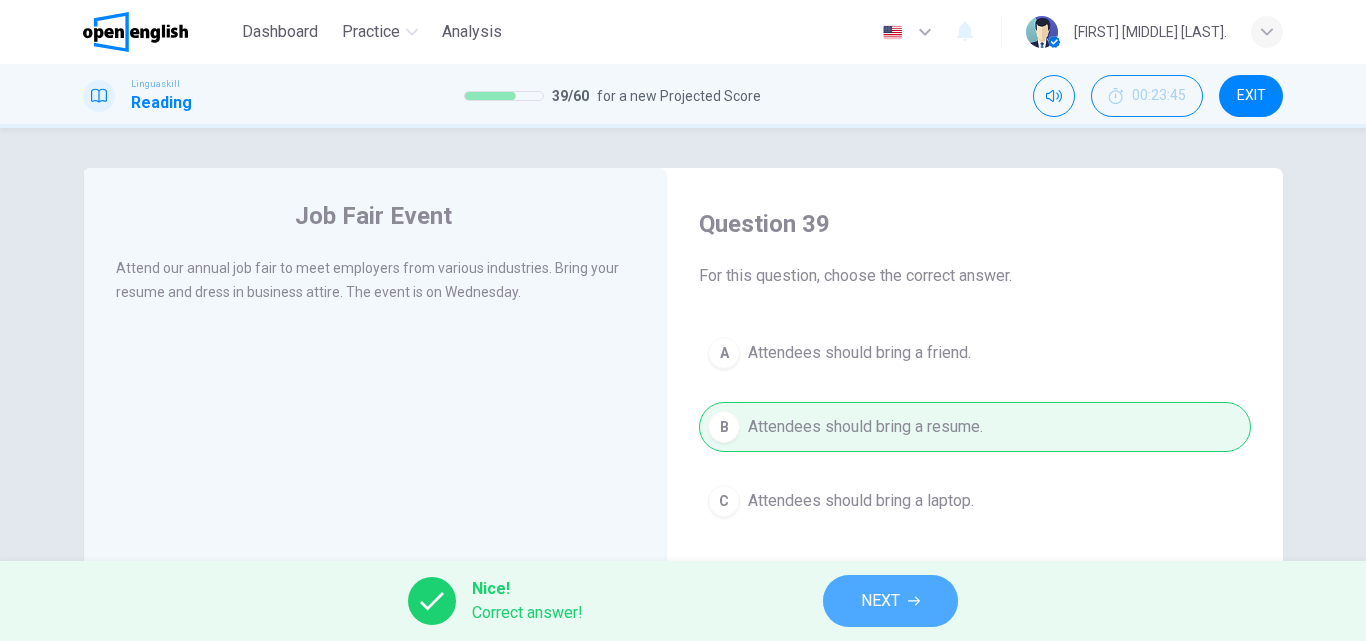 click on "NEXT" at bounding box center [890, 601] 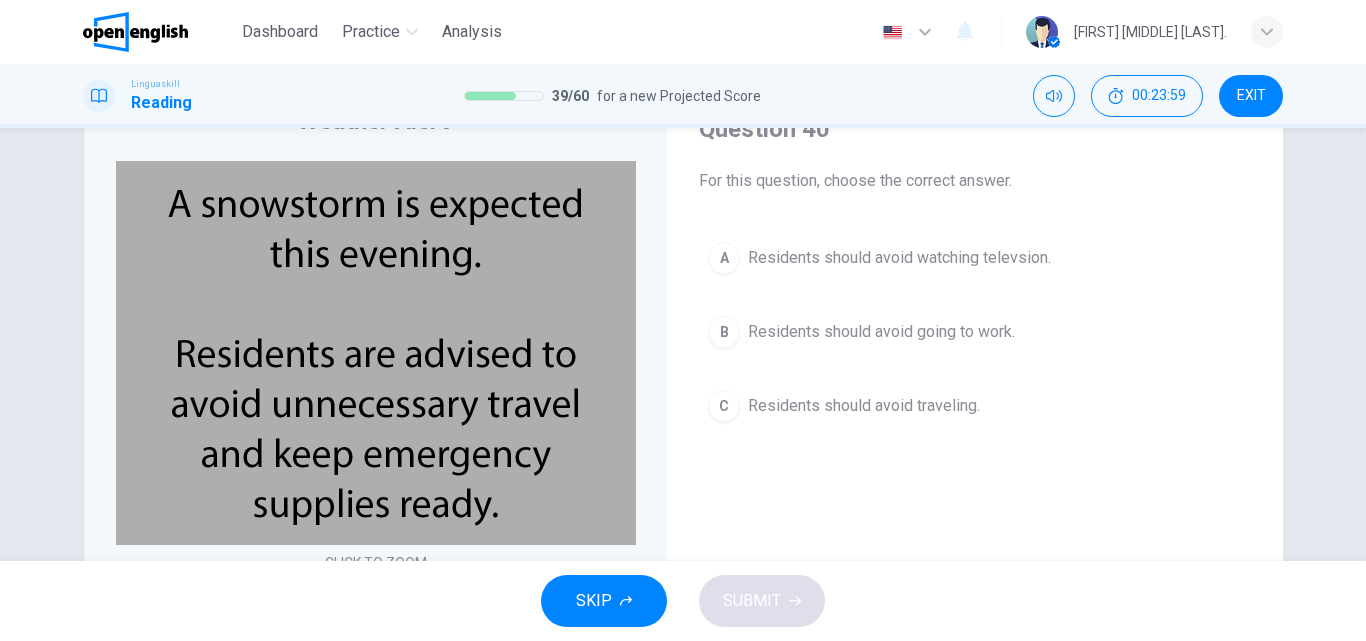 scroll, scrollTop: 100, scrollLeft: 0, axis: vertical 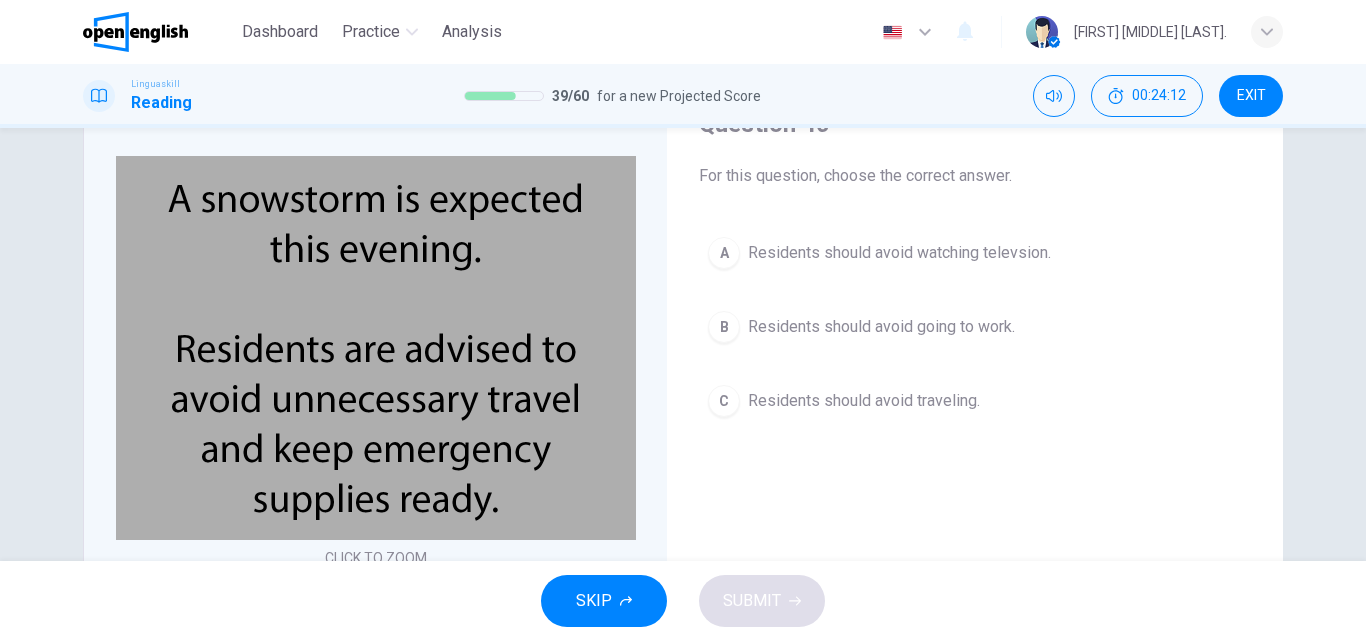 click on "Residents should avoid going to work." at bounding box center [881, 327] 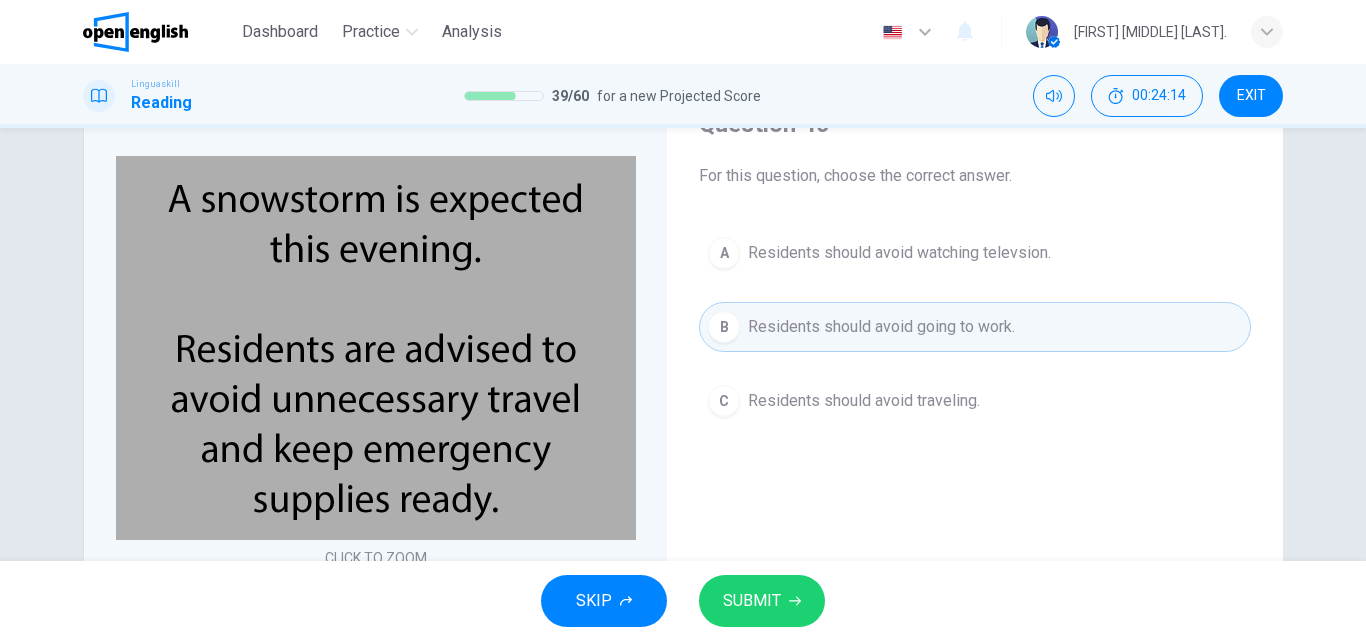 click on "SUBMIT" at bounding box center (752, 601) 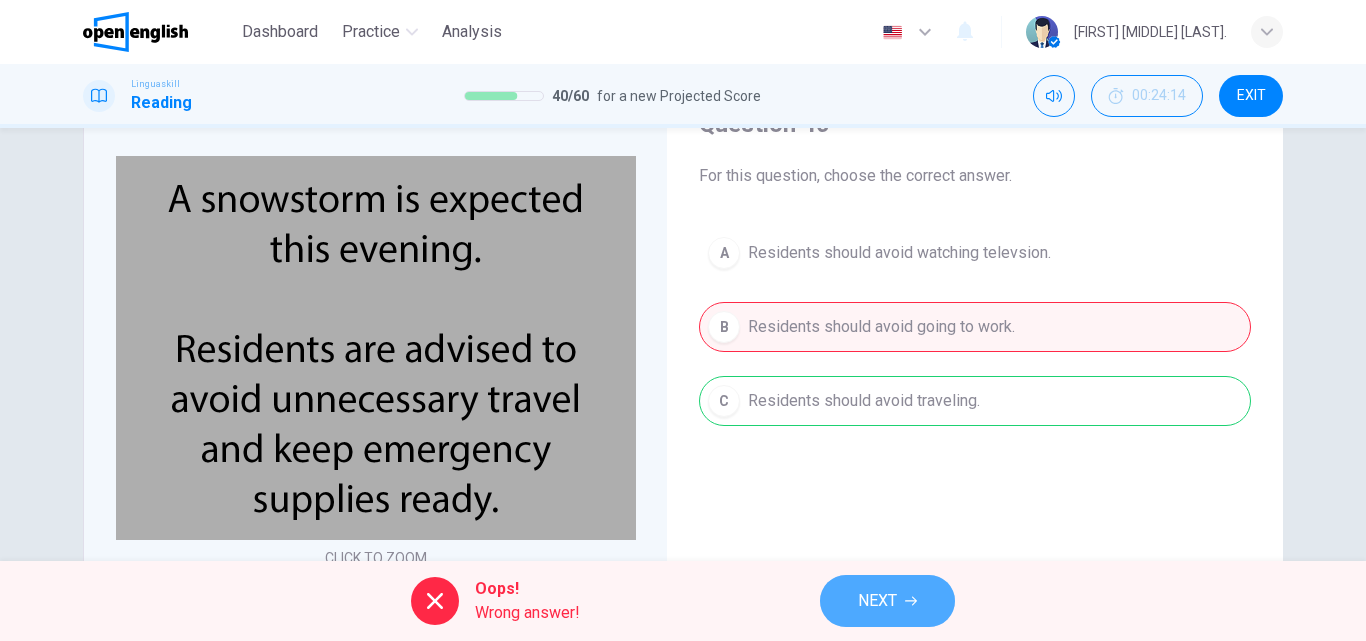 click on "NEXT" at bounding box center [887, 601] 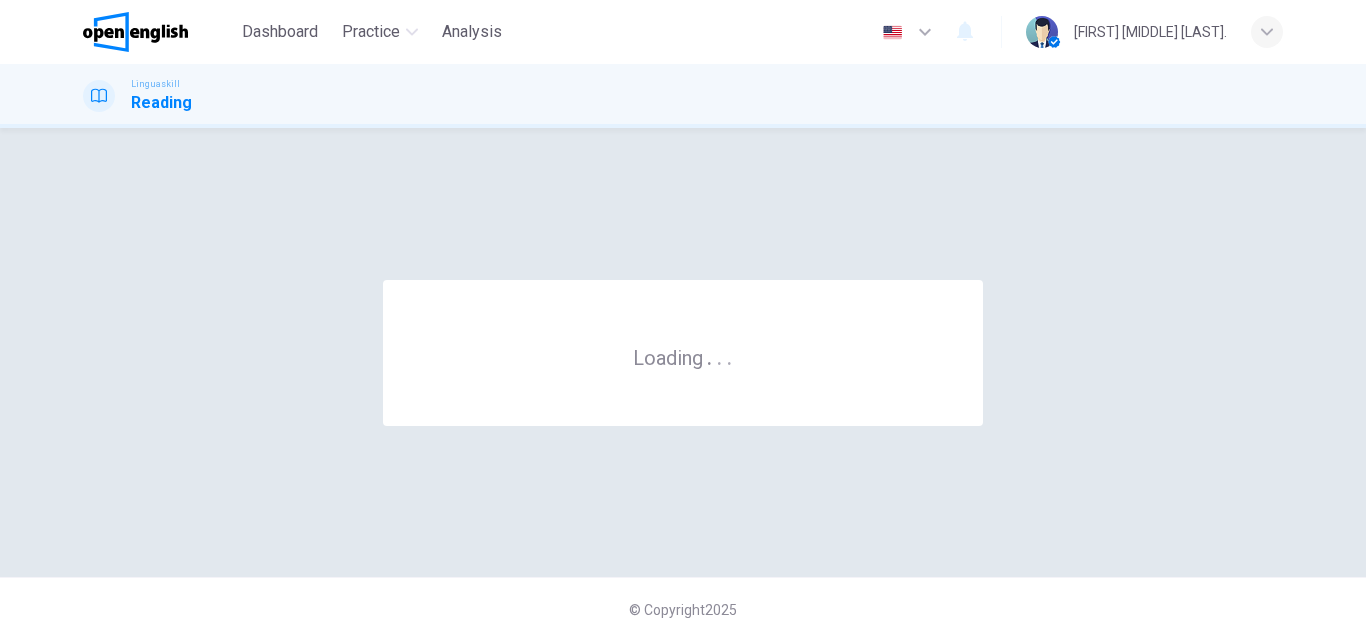 scroll, scrollTop: 0, scrollLeft: 0, axis: both 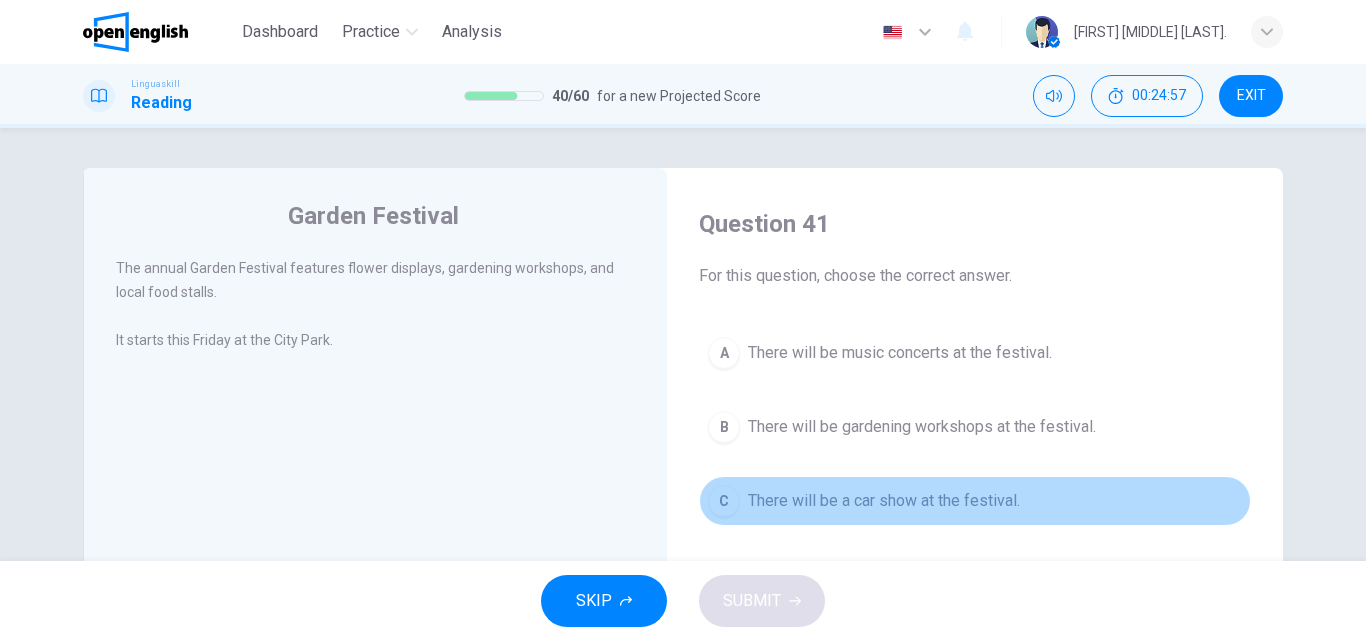 click on "There will be a car show at the festival." at bounding box center [884, 501] 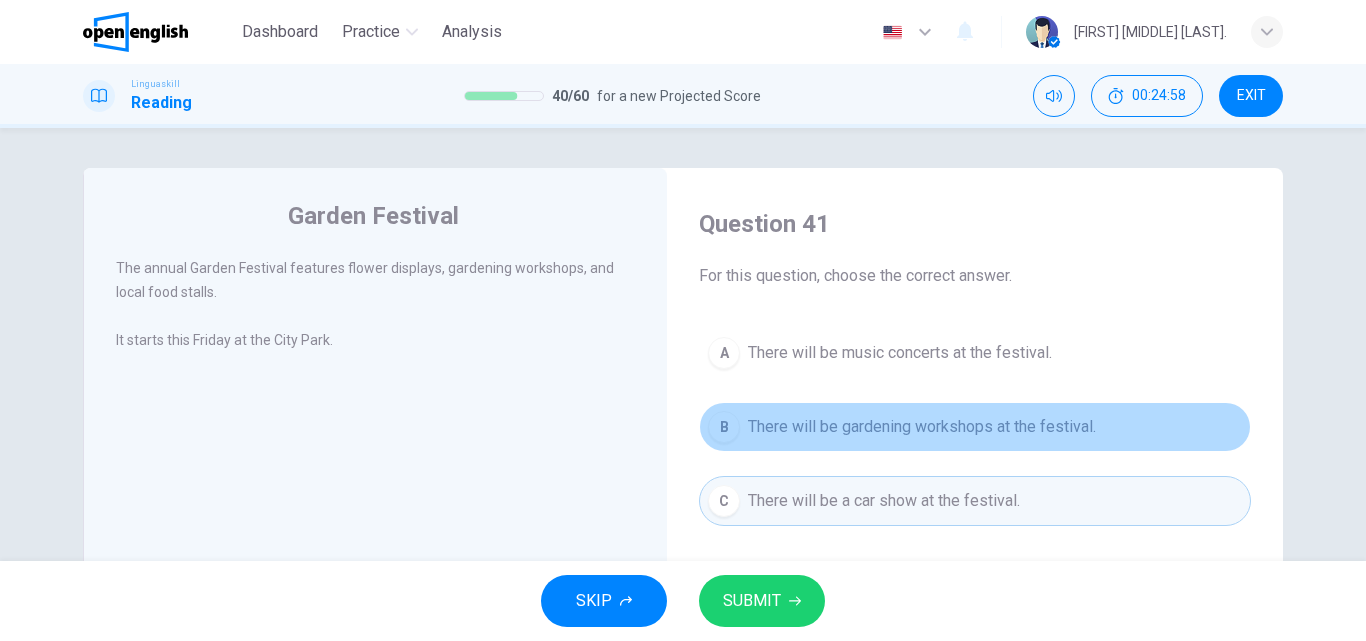 click on "There will be gardening workshops at the festival." at bounding box center (922, 427) 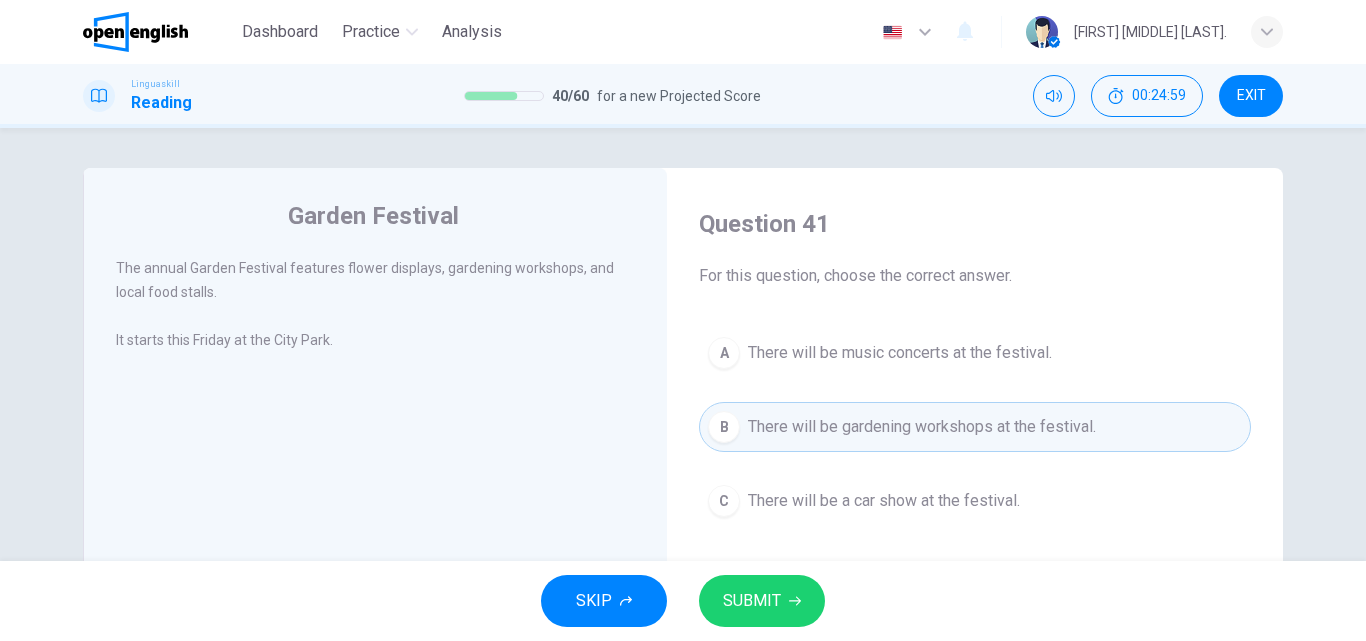 click on "SUBMIT" at bounding box center (752, 601) 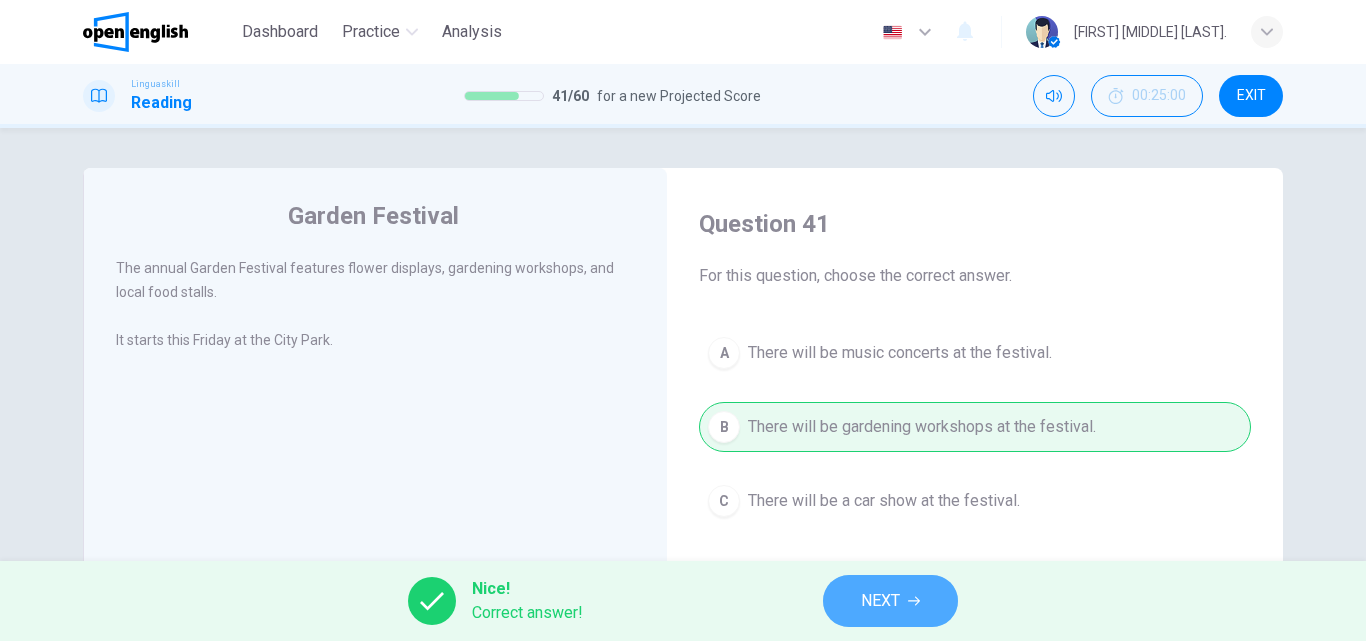 click on "NEXT" at bounding box center [880, 601] 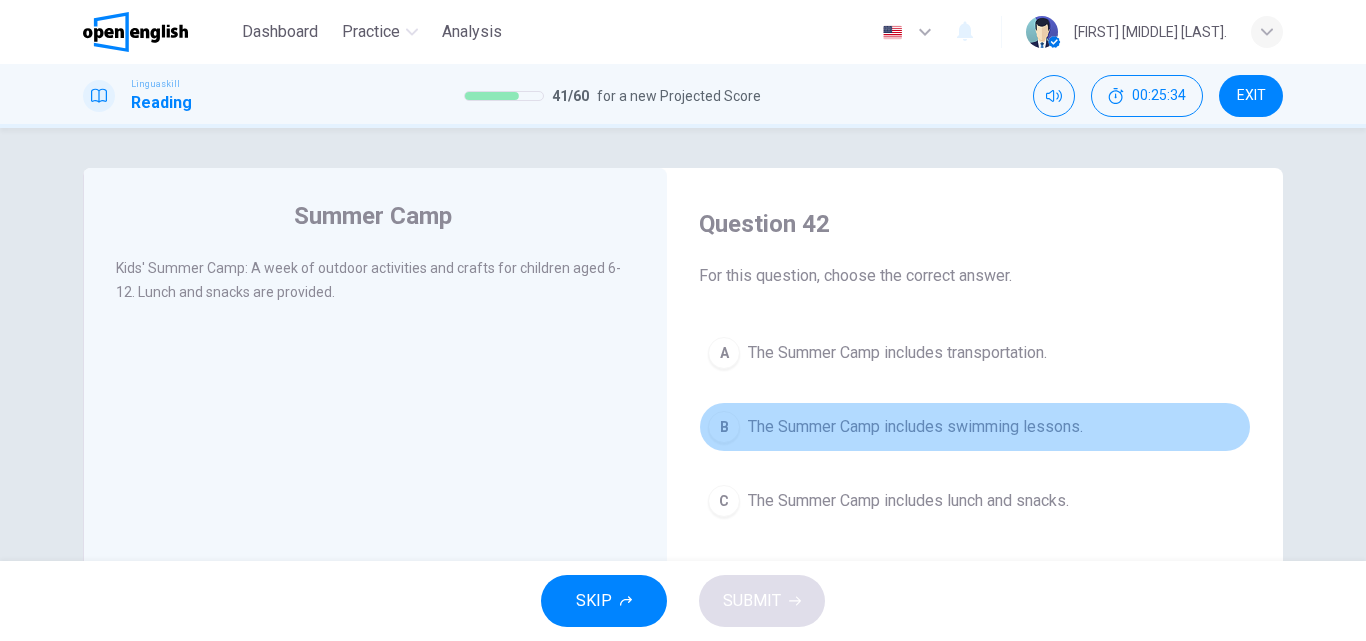 click on "The Summer Camp includes swimming lessons." at bounding box center [915, 427] 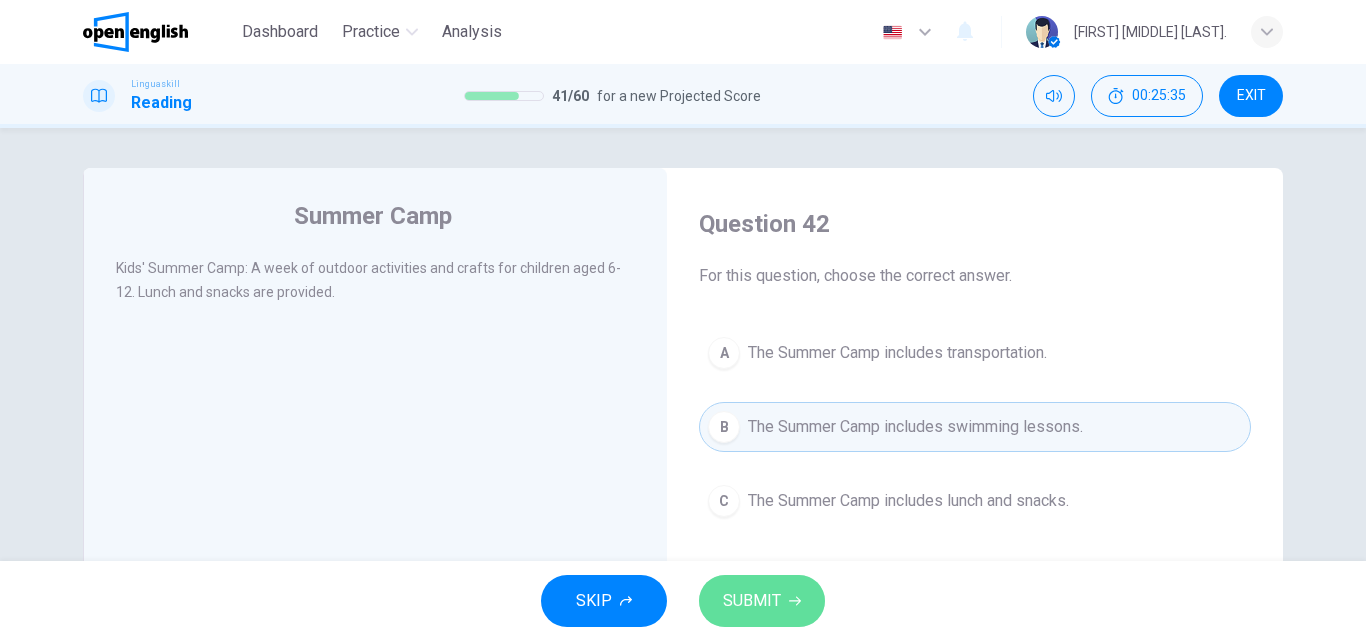 click 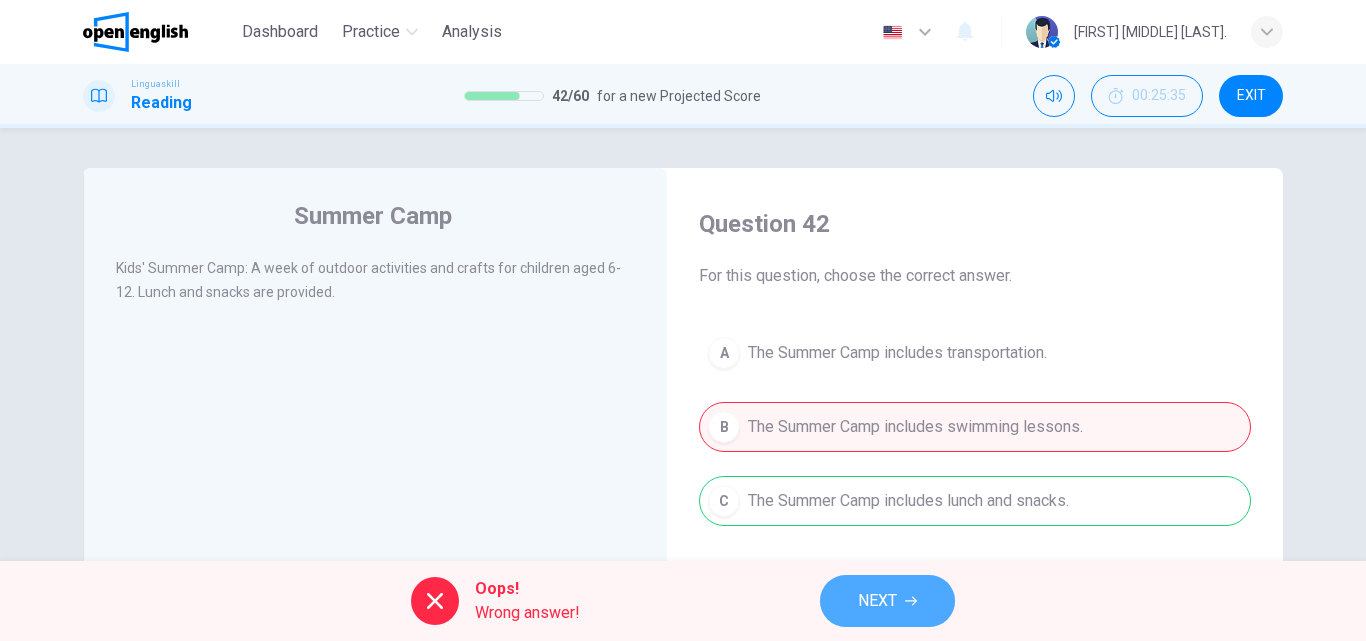 click on "NEXT" at bounding box center (887, 601) 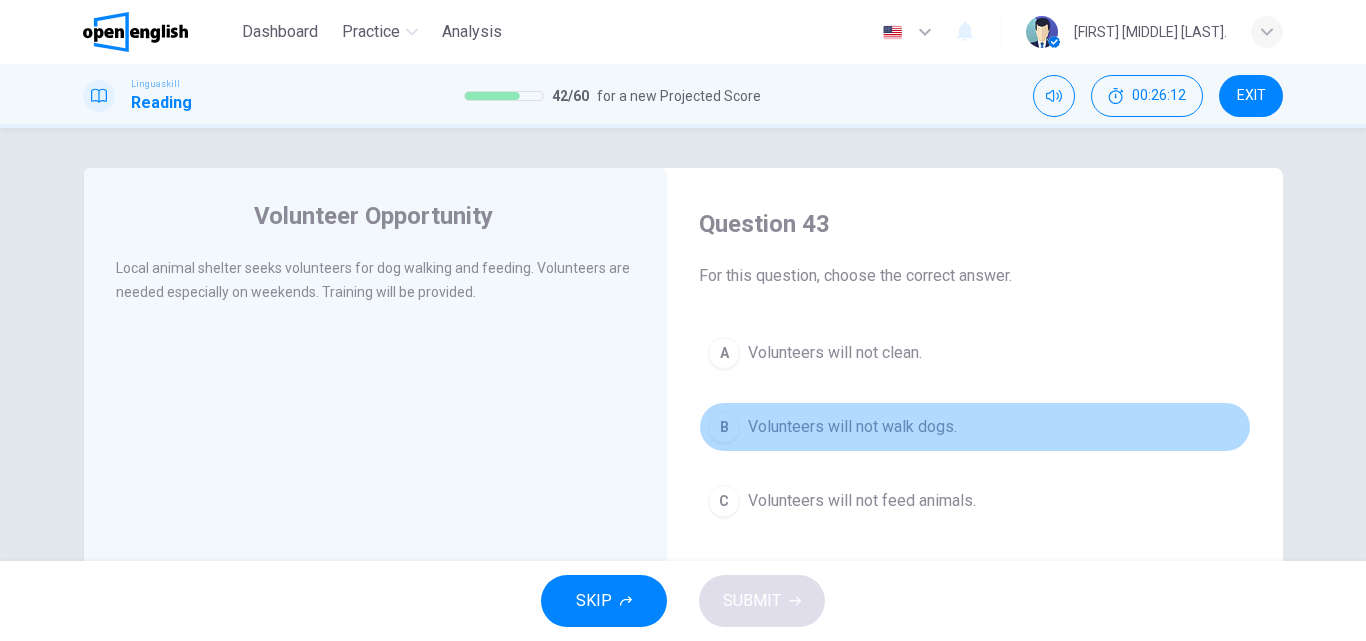 click on "Volunteers will not walk dogs." at bounding box center [852, 427] 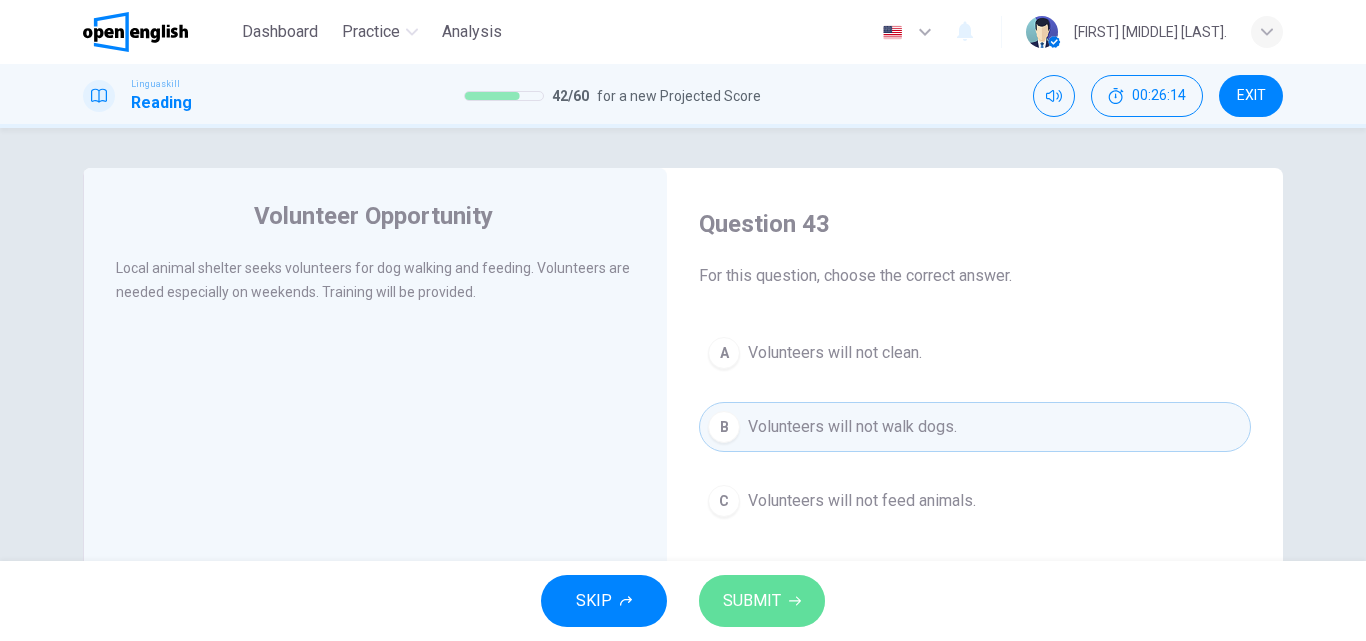 click on "SUBMIT" at bounding box center (762, 601) 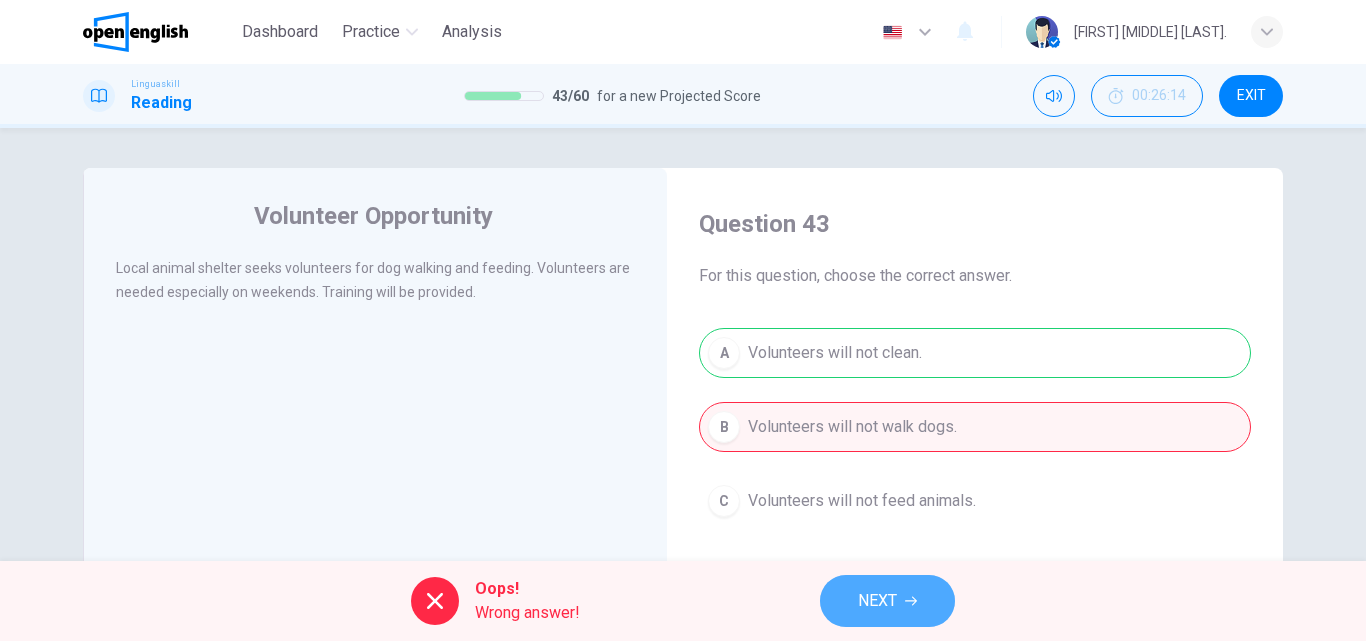 click on "NEXT" at bounding box center (887, 601) 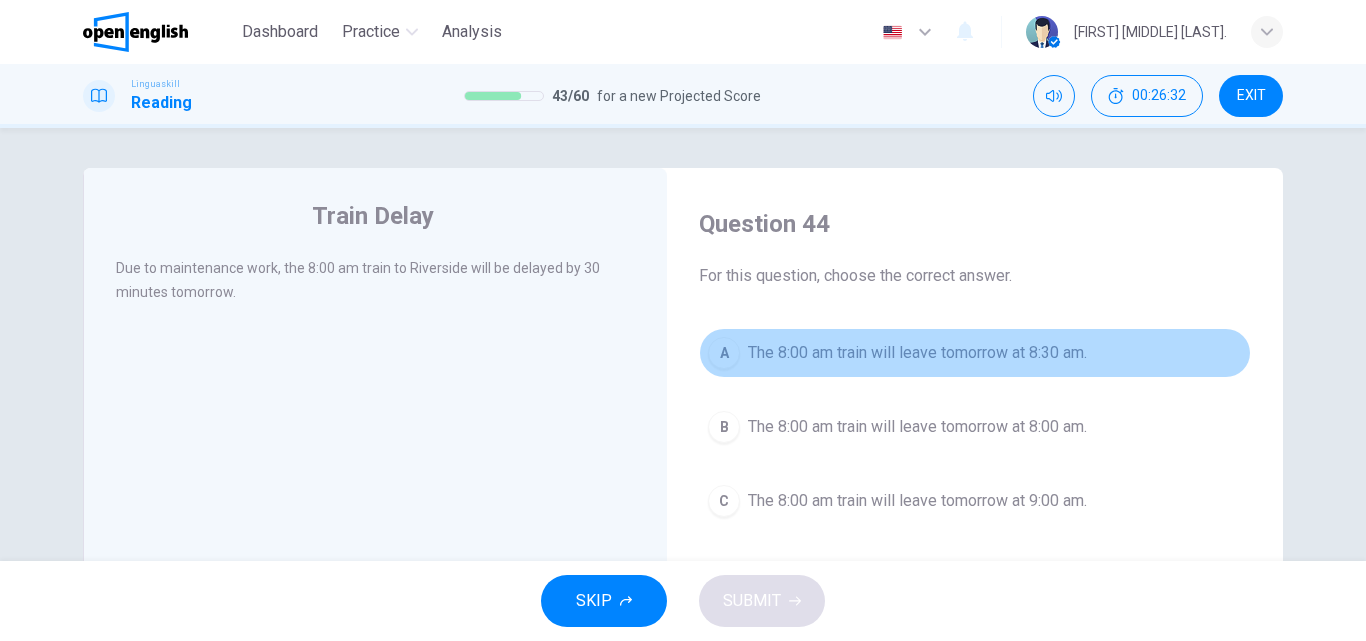 click on "A The 8:00 am train will leave tomorrow at 8:30 am." at bounding box center (975, 353) 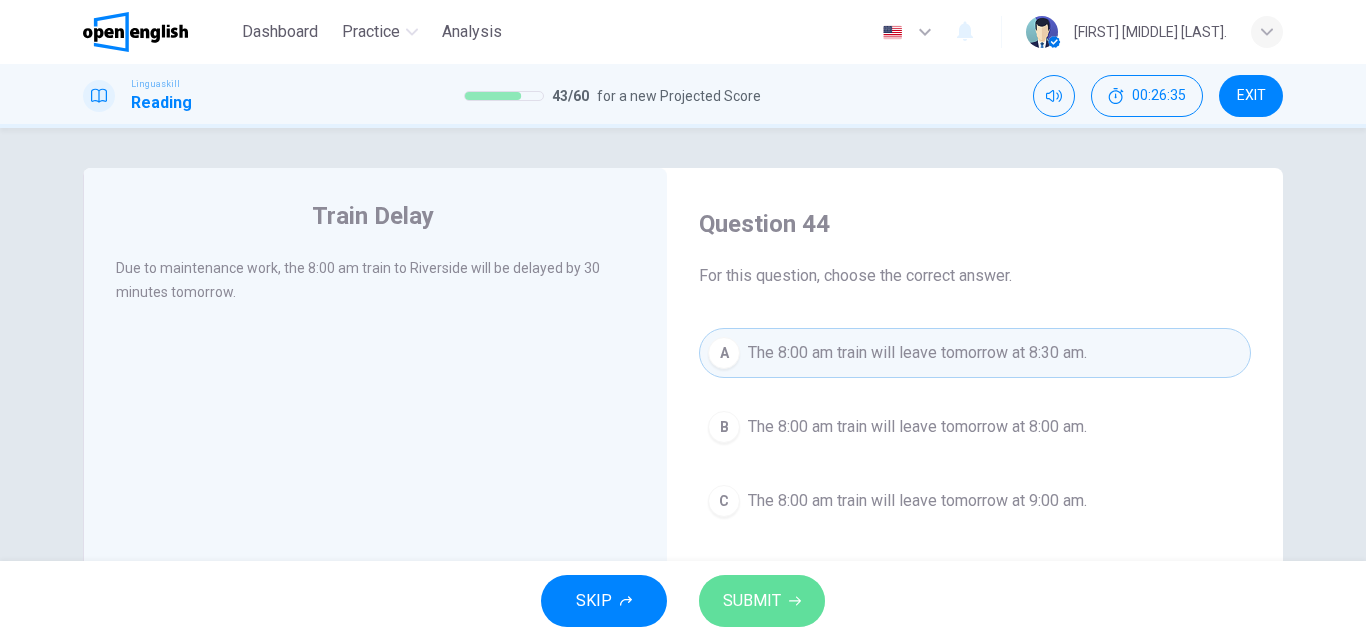 click on "SUBMIT" at bounding box center [752, 601] 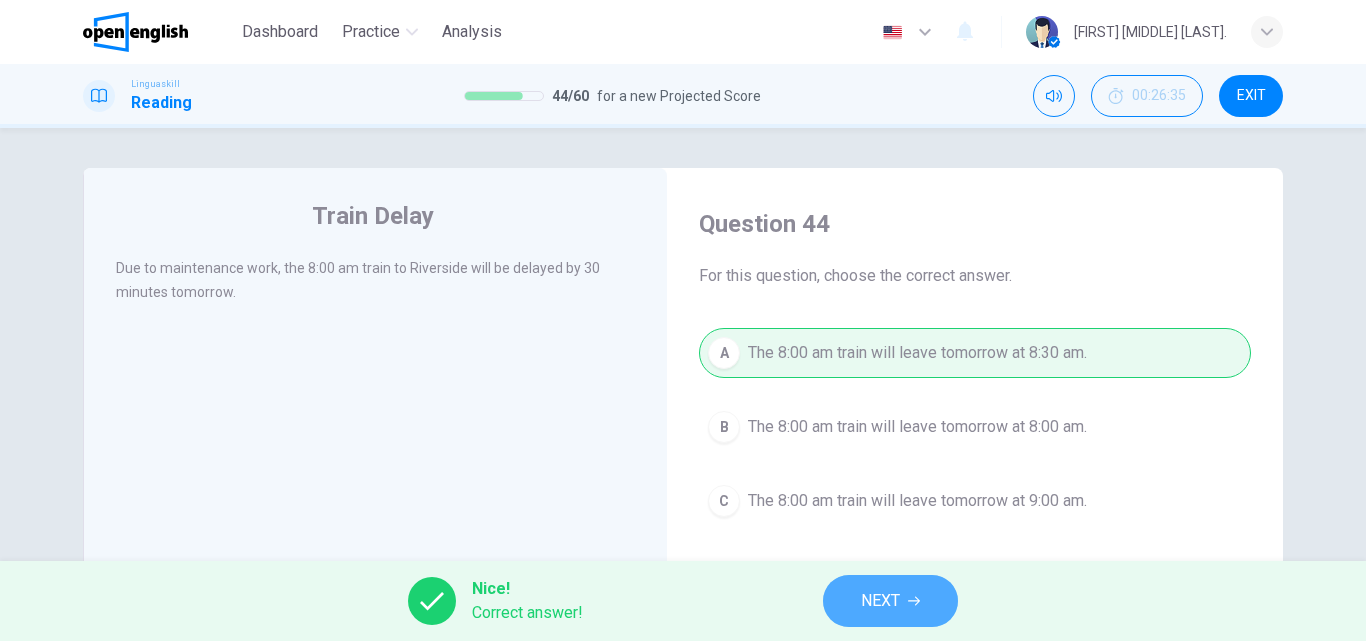 click on "NEXT" at bounding box center [890, 601] 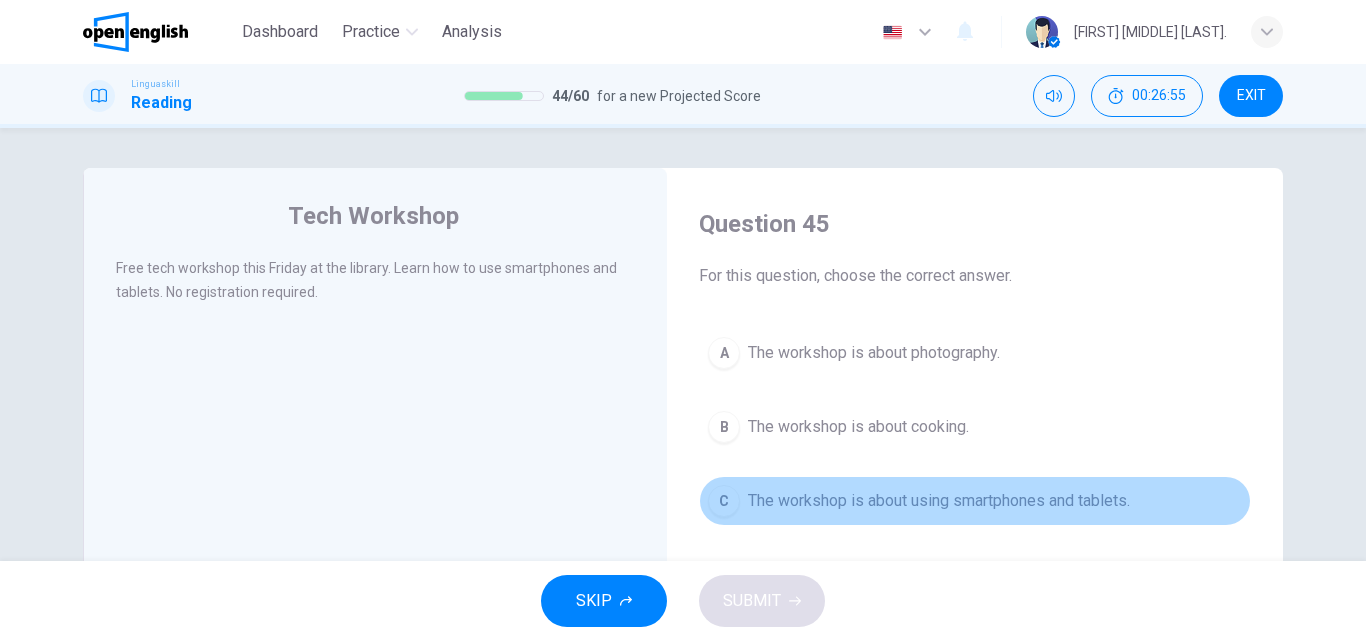 click on "The workshop is about using smartphones and tablets." at bounding box center [939, 501] 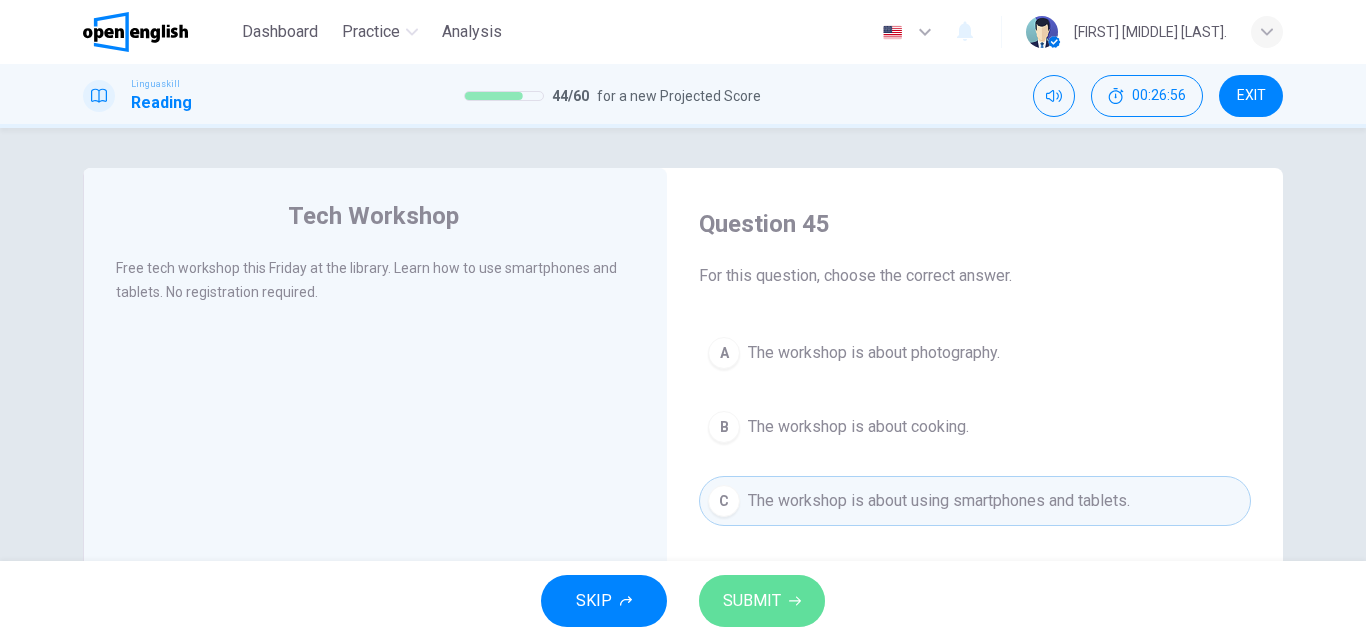 click on "SUBMIT" at bounding box center (762, 601) 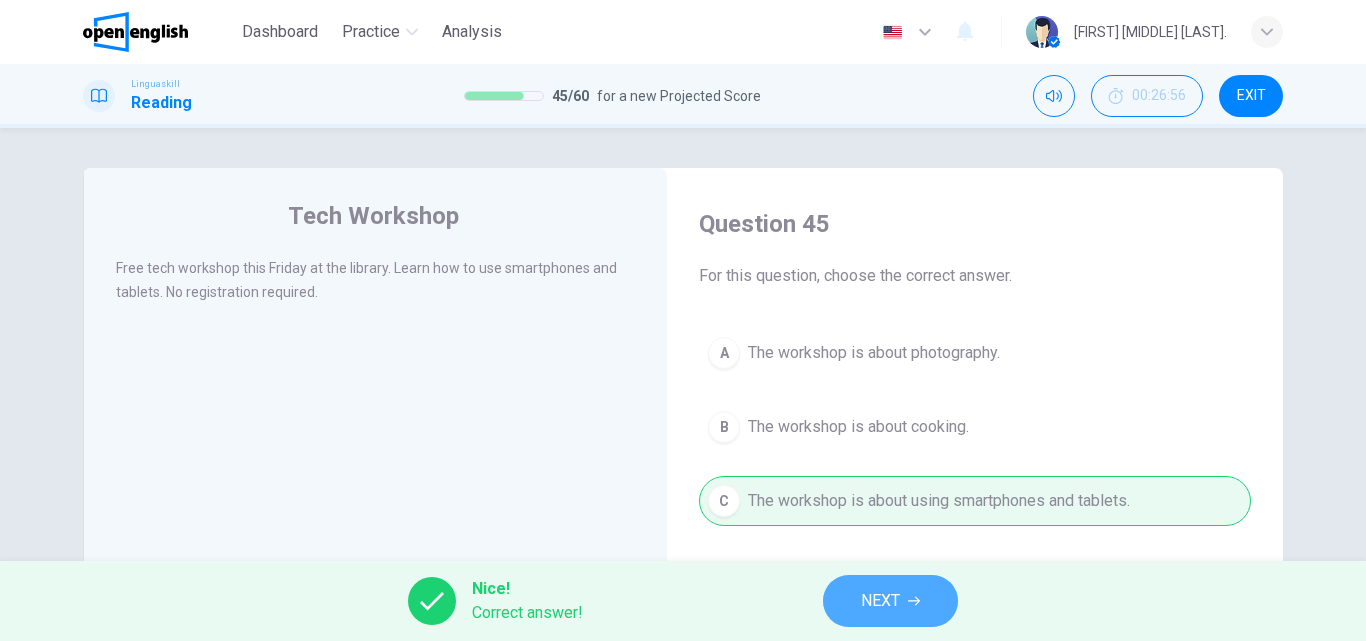 click on "NEXT" at bounding box center [880, 601] 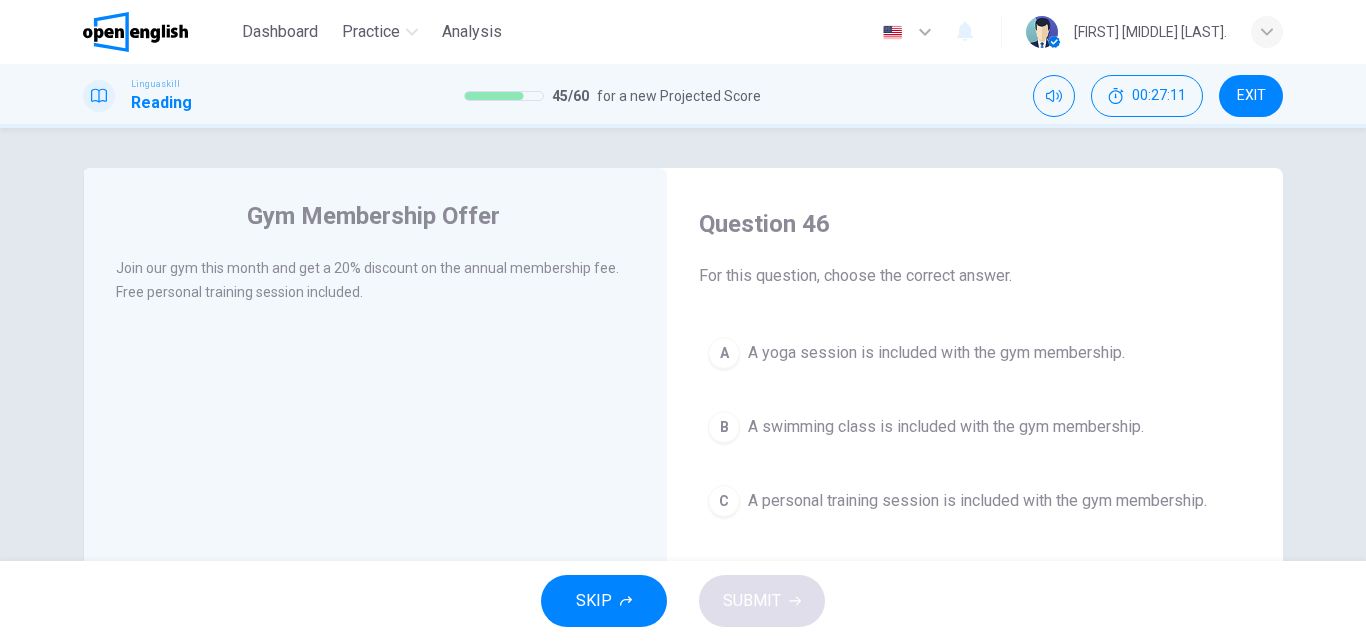click on "A personal training session is included with the gym membership." at bounding box center [977, 501] 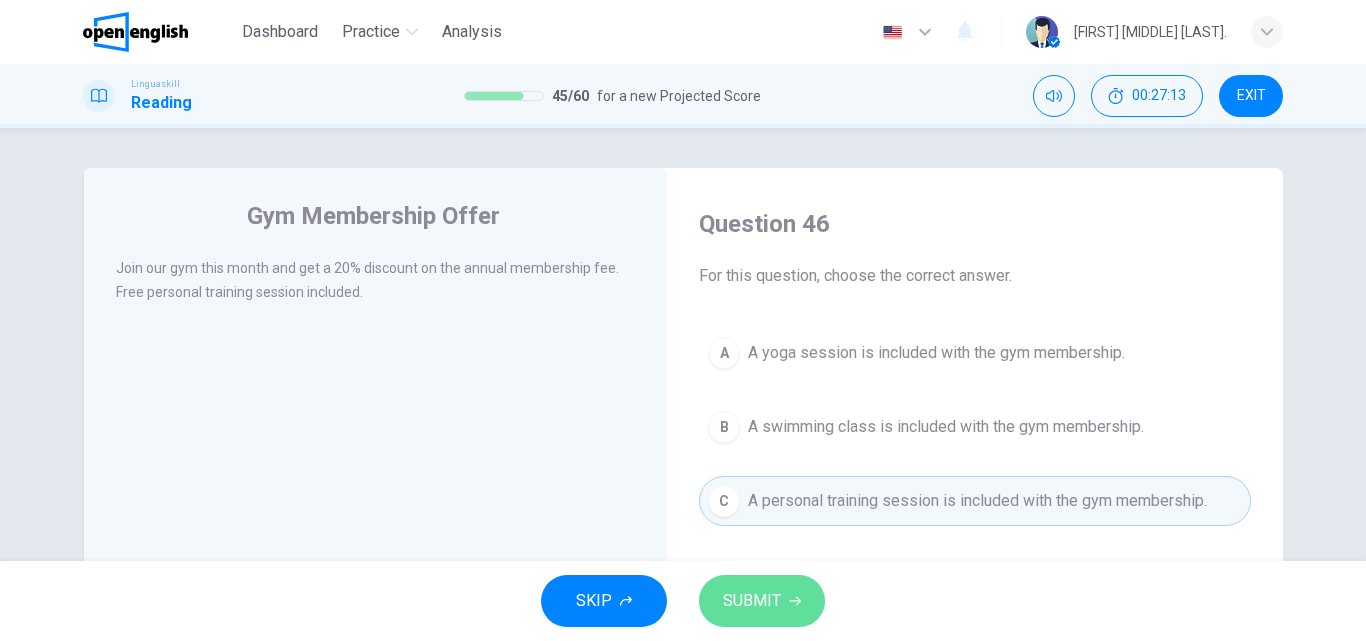 click on "SUBMIT" at bounding box center (752, 601) 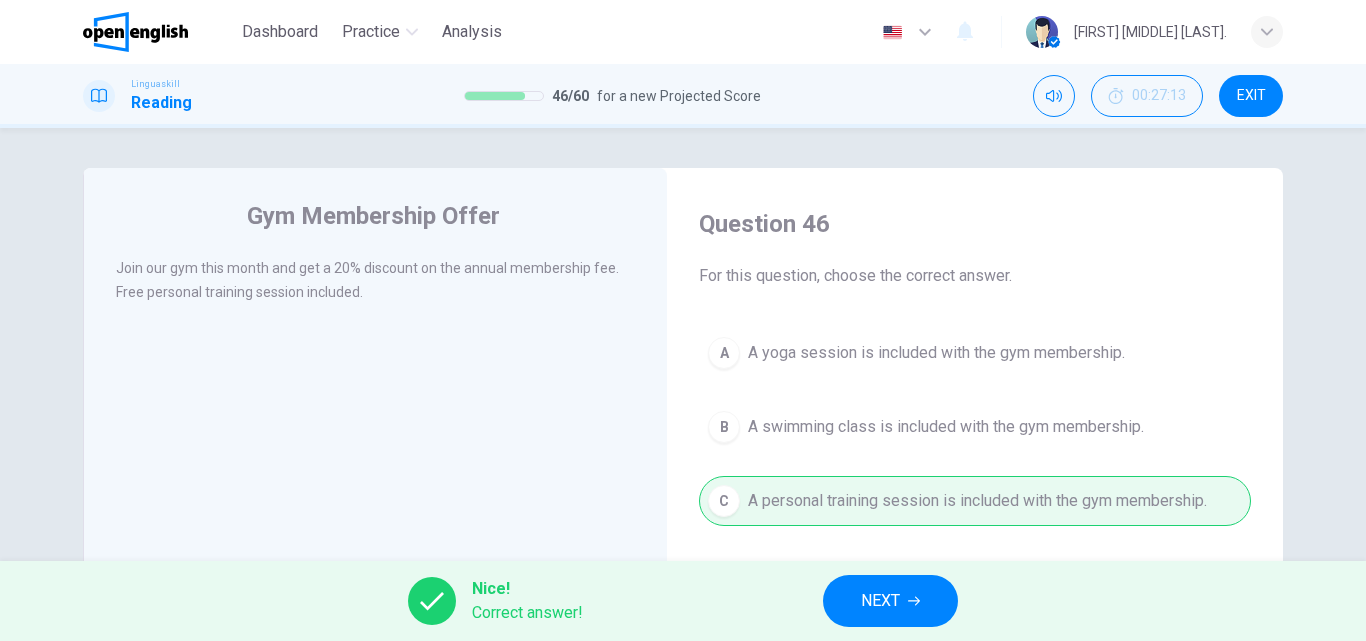 click on "NEXT" at bounding box center [880, 601] 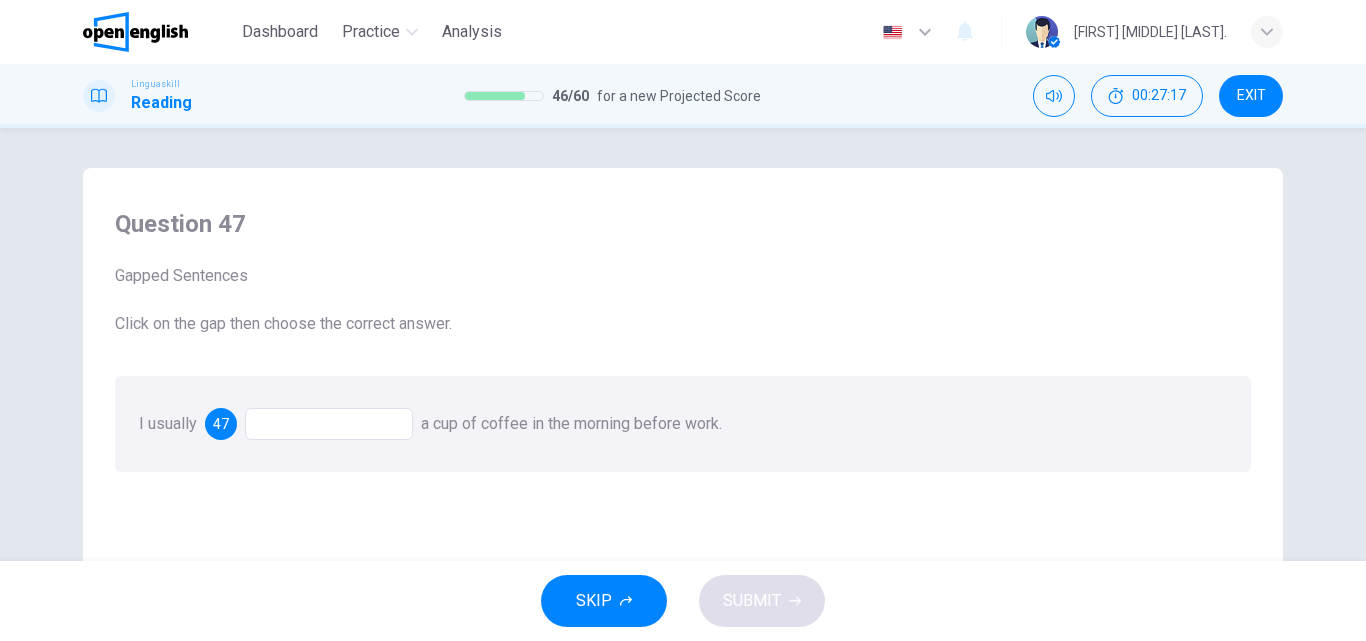 click at bounding box center [329, 424] 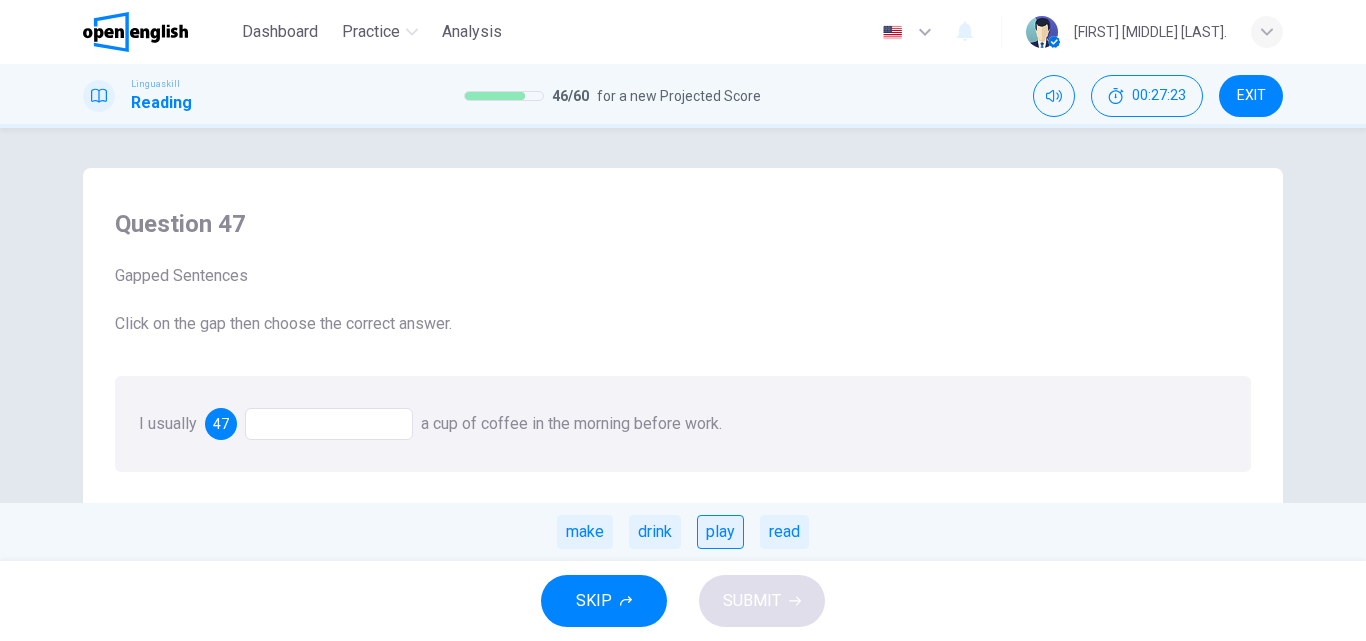 click on "play" at bounding box center [720, 532] 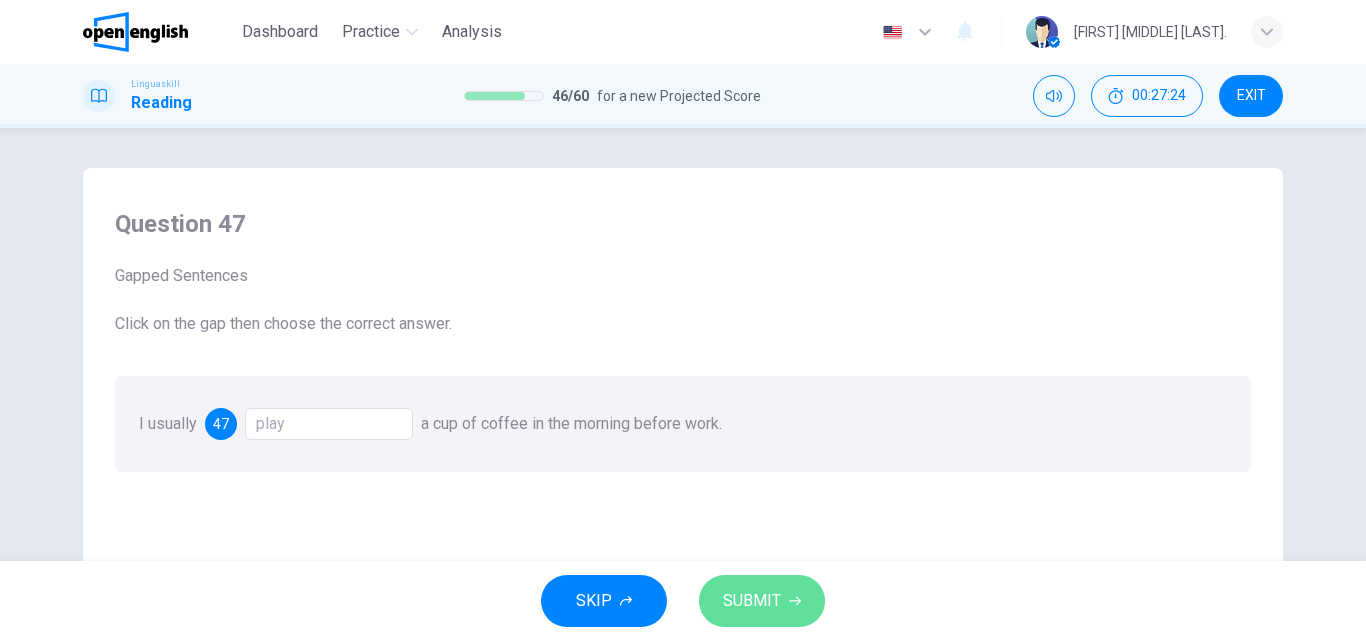click on "SUBMIT" at bounding box center [762, 601] 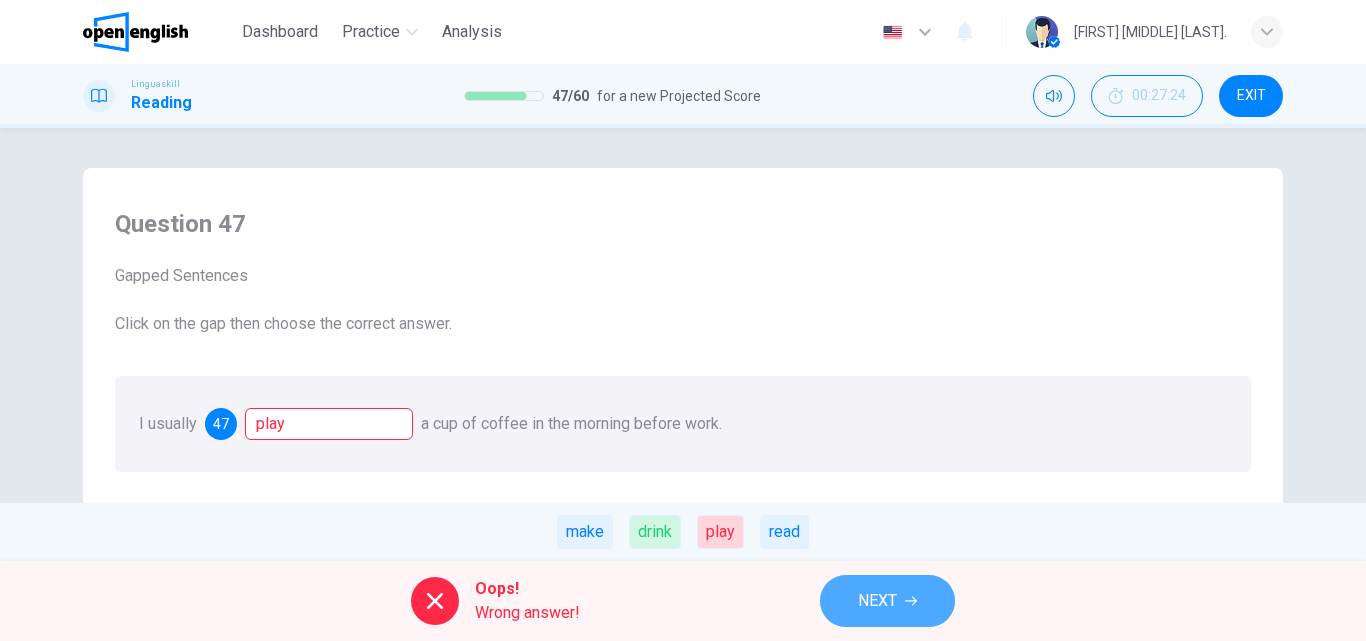 click on "NEXT" at bounding box center [877, 601] 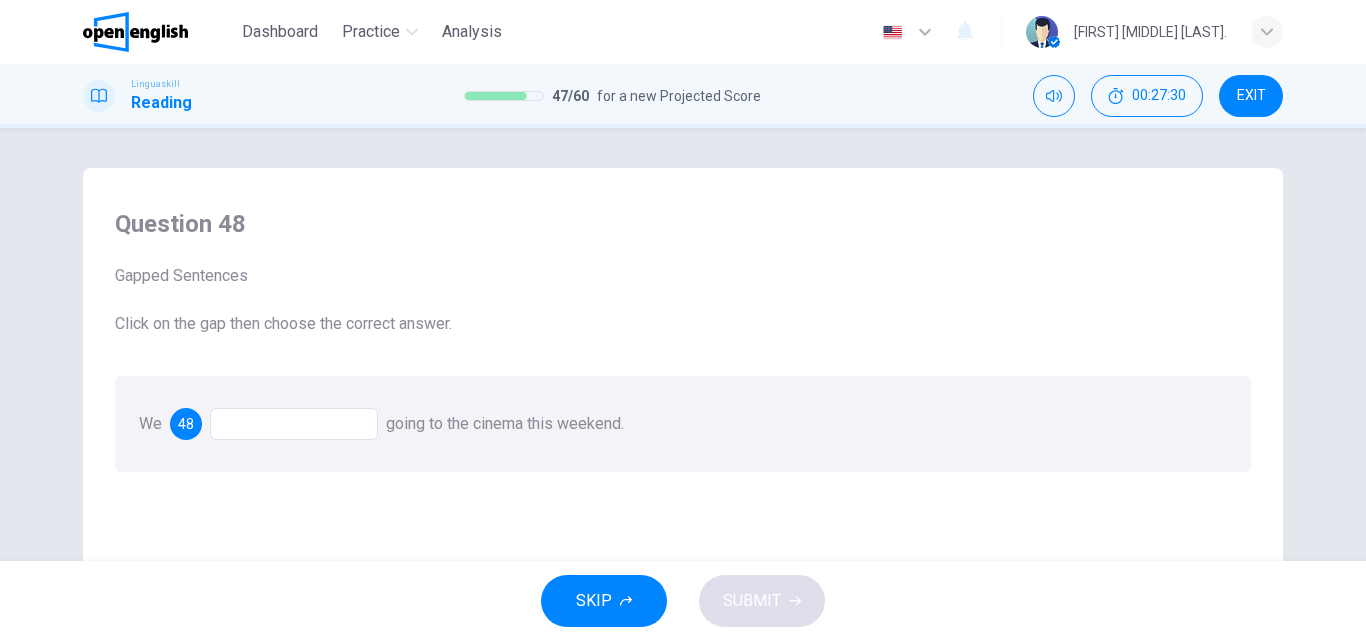 click at bounding box center (294, 424) 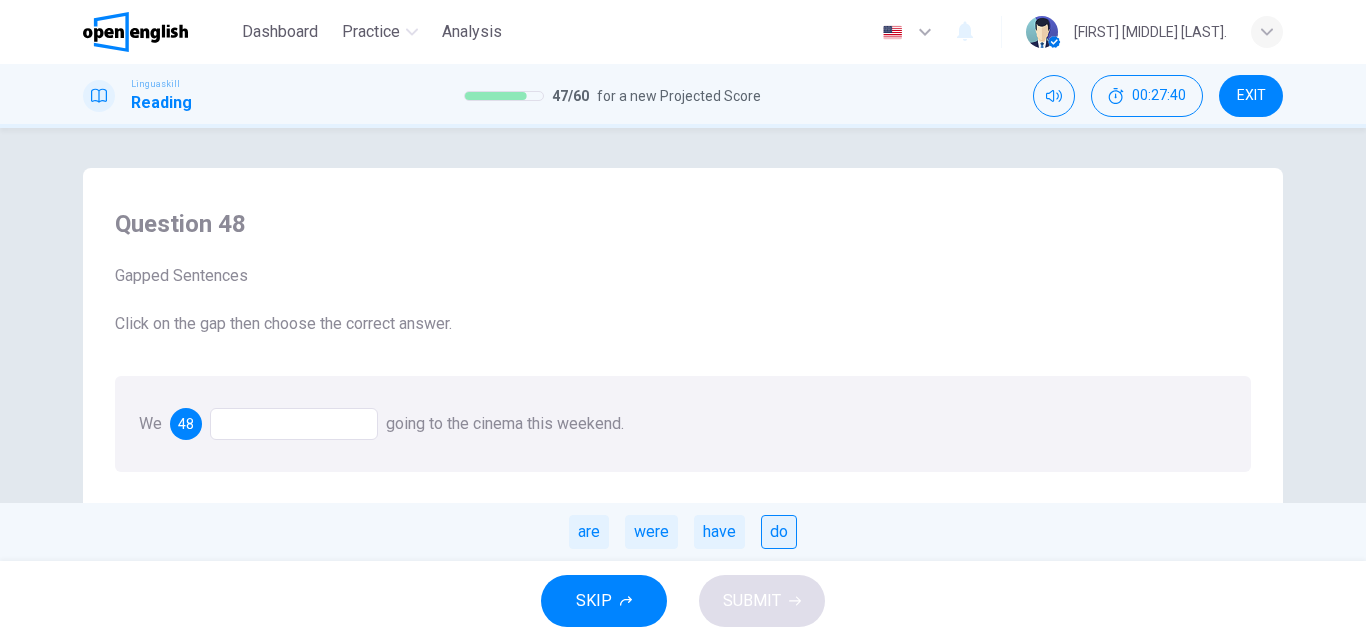click on "do" at bounding box center [779, 532] 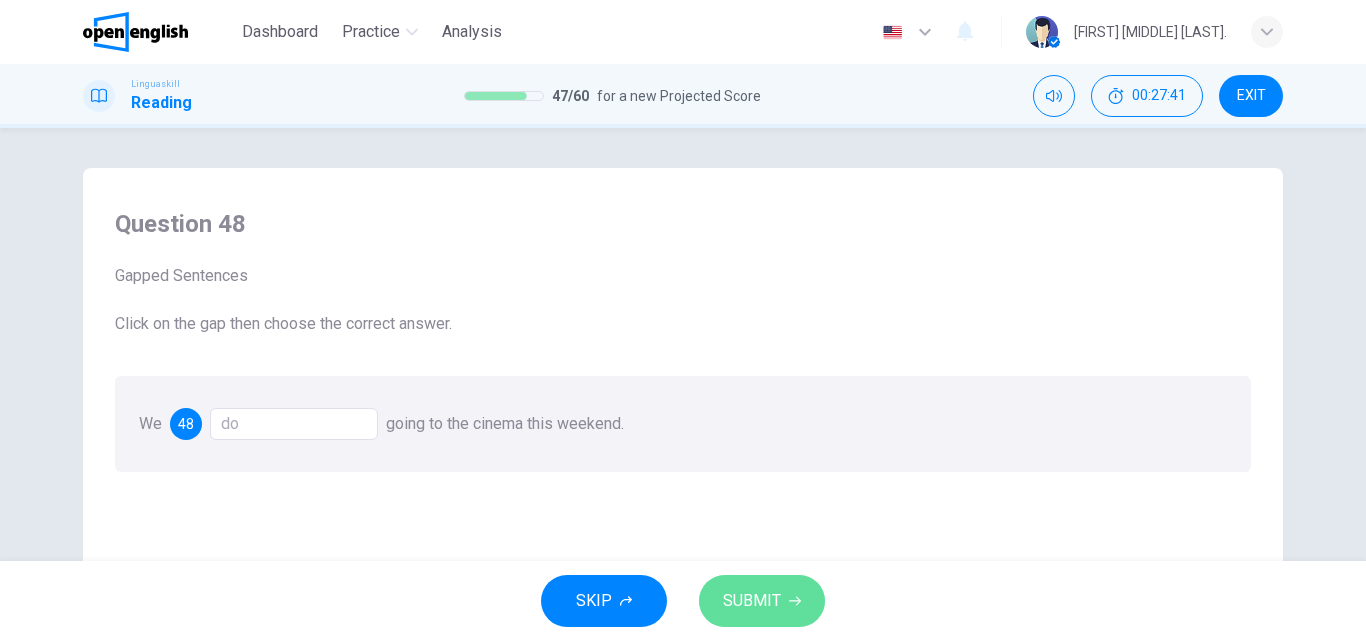click on "SUBMIT" at bounding box center (752, 601) 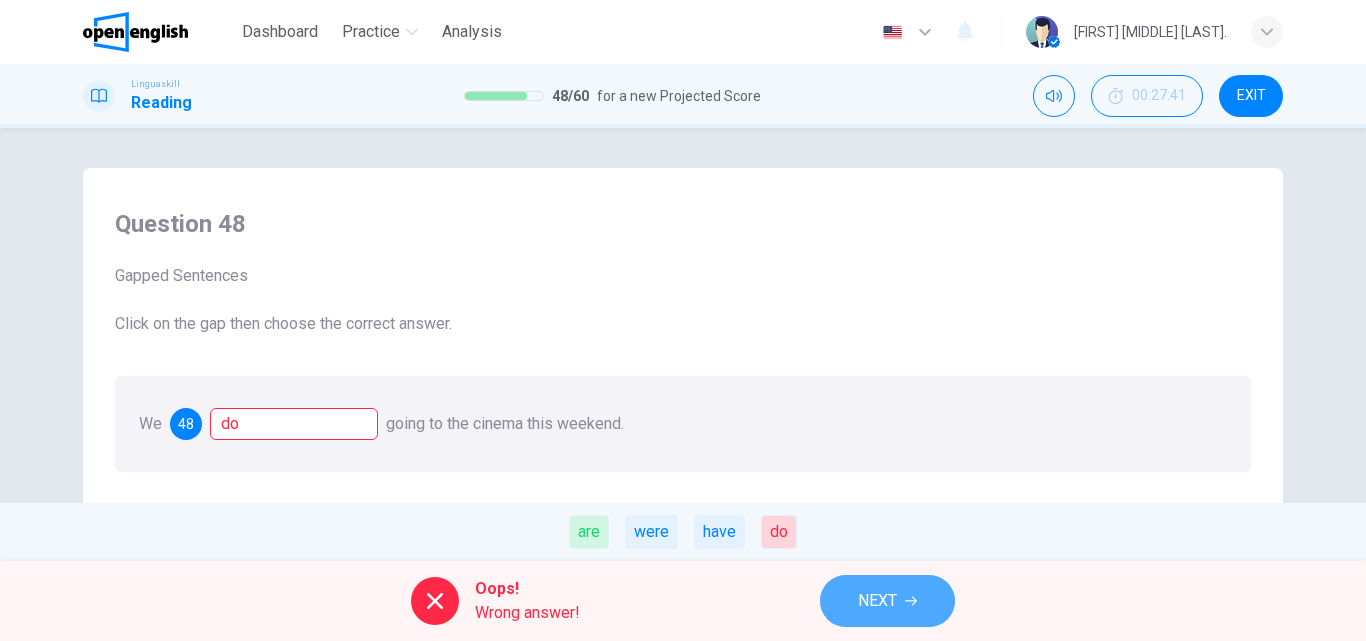 click on "NEXT" at bounding box center (877, 601) 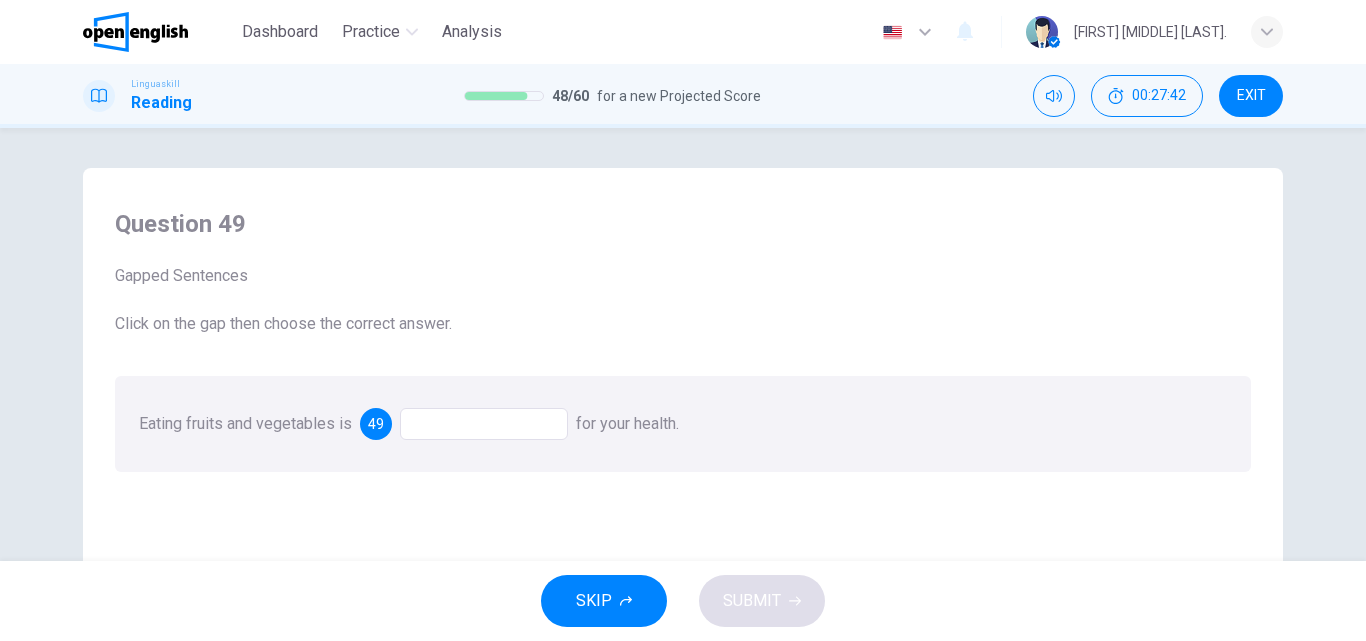 click at bounding box center (484, 424) 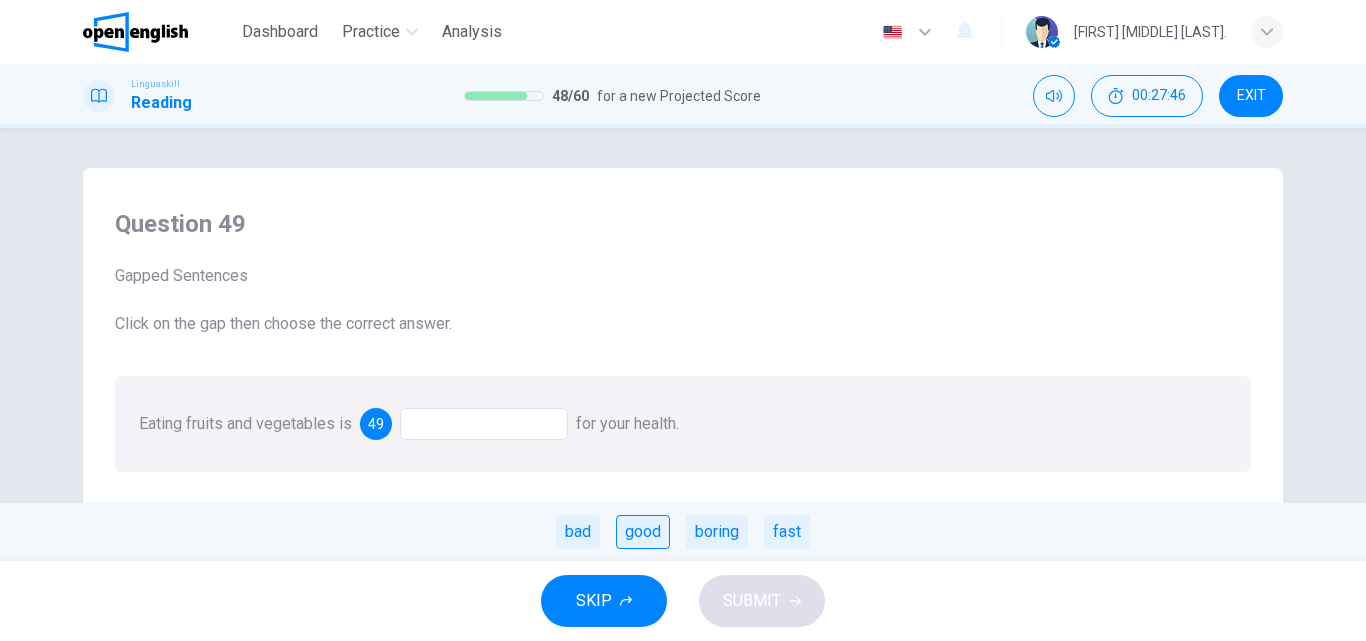 click on "good" at bounding box center [643, 532] 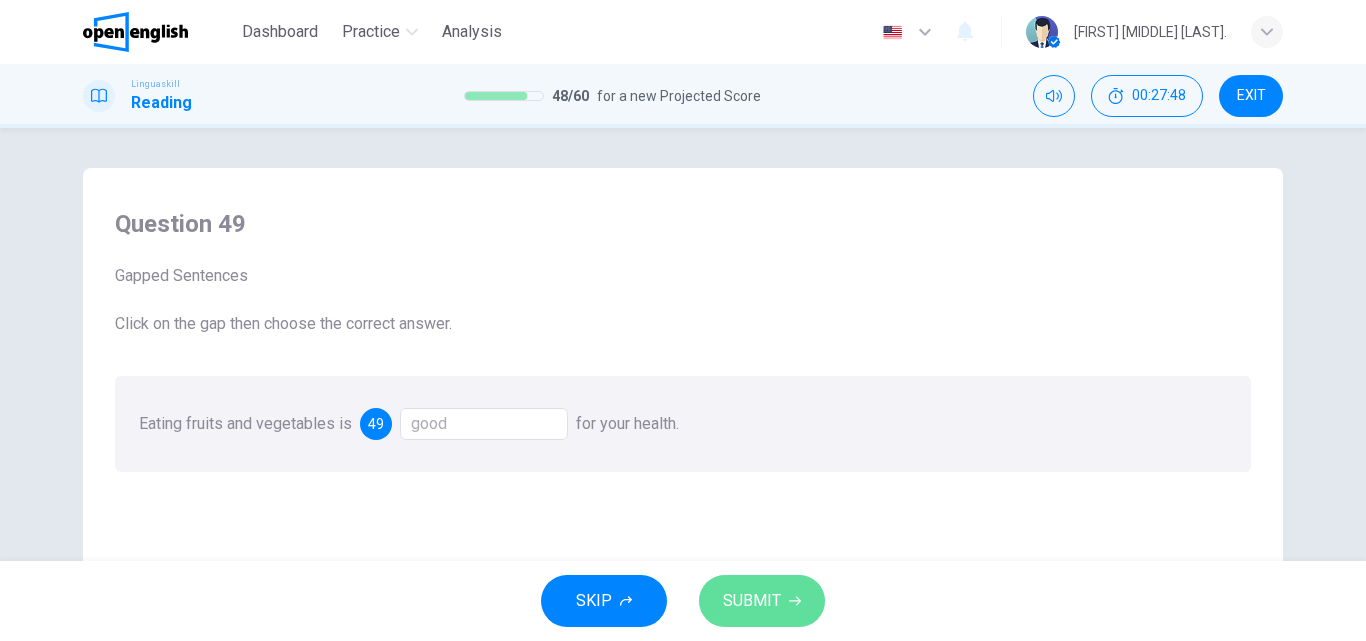 click on "SUBMIT" at bounding box center [752, 601] 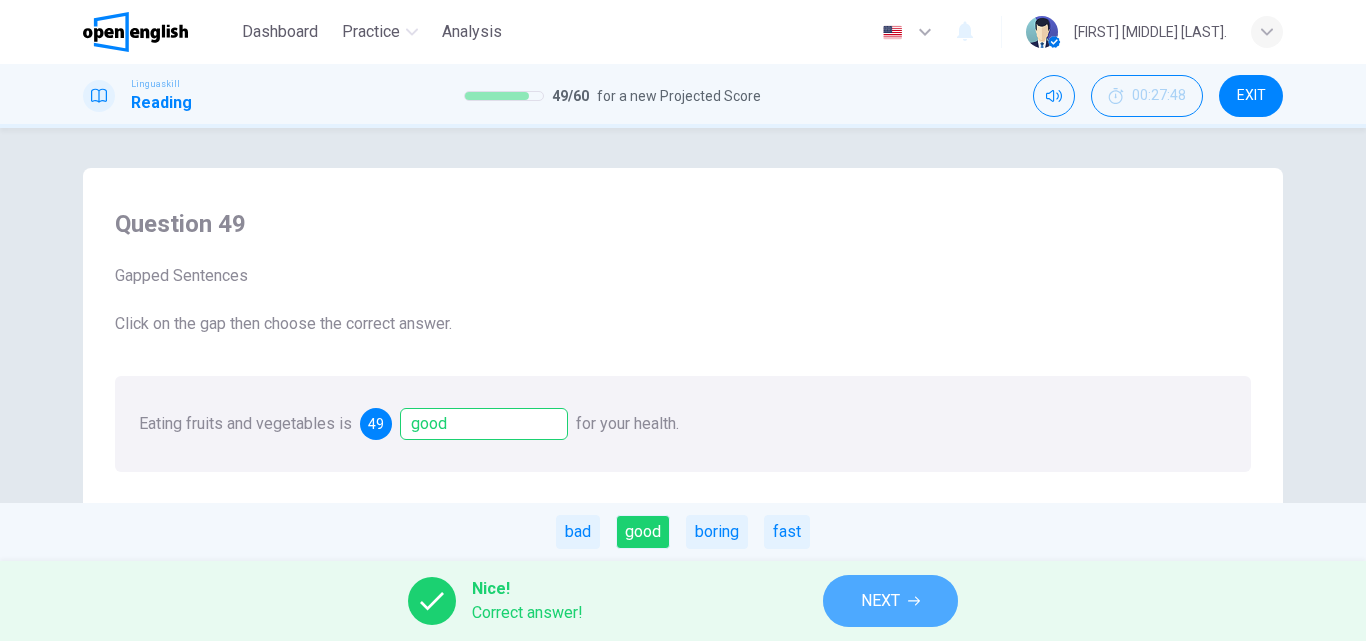 click on "NEXT" at bounding box center (880, 601) 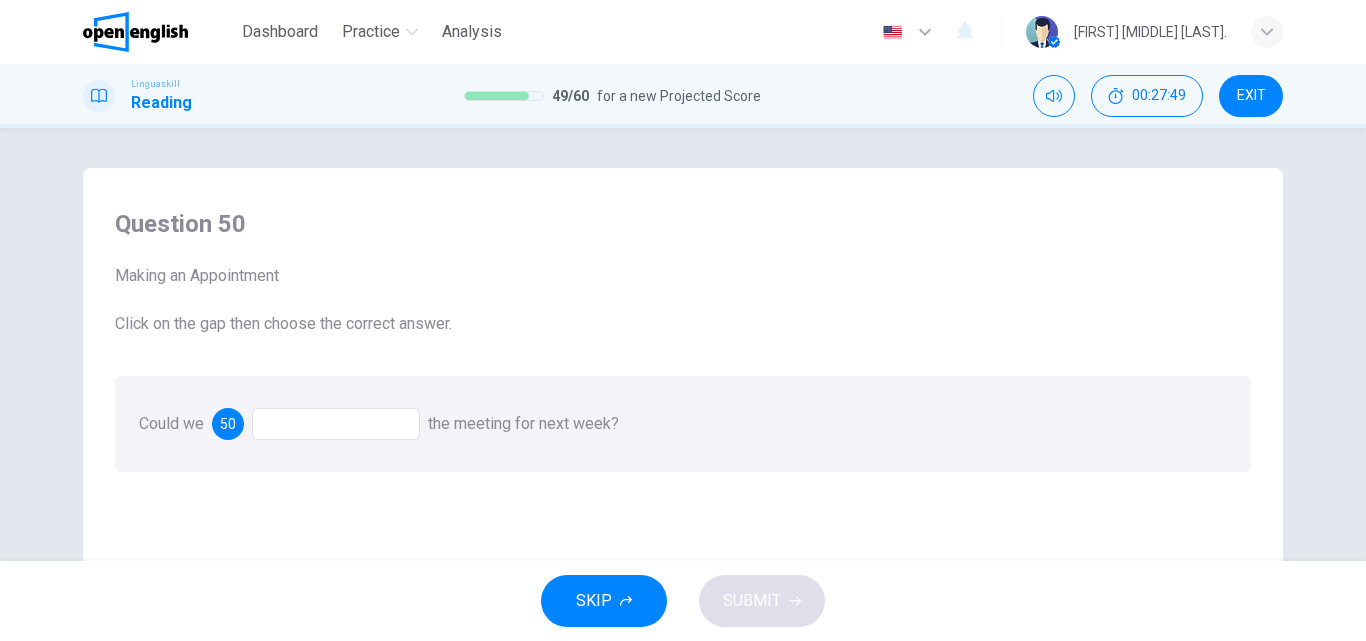 click at bounding box center (336, 424) 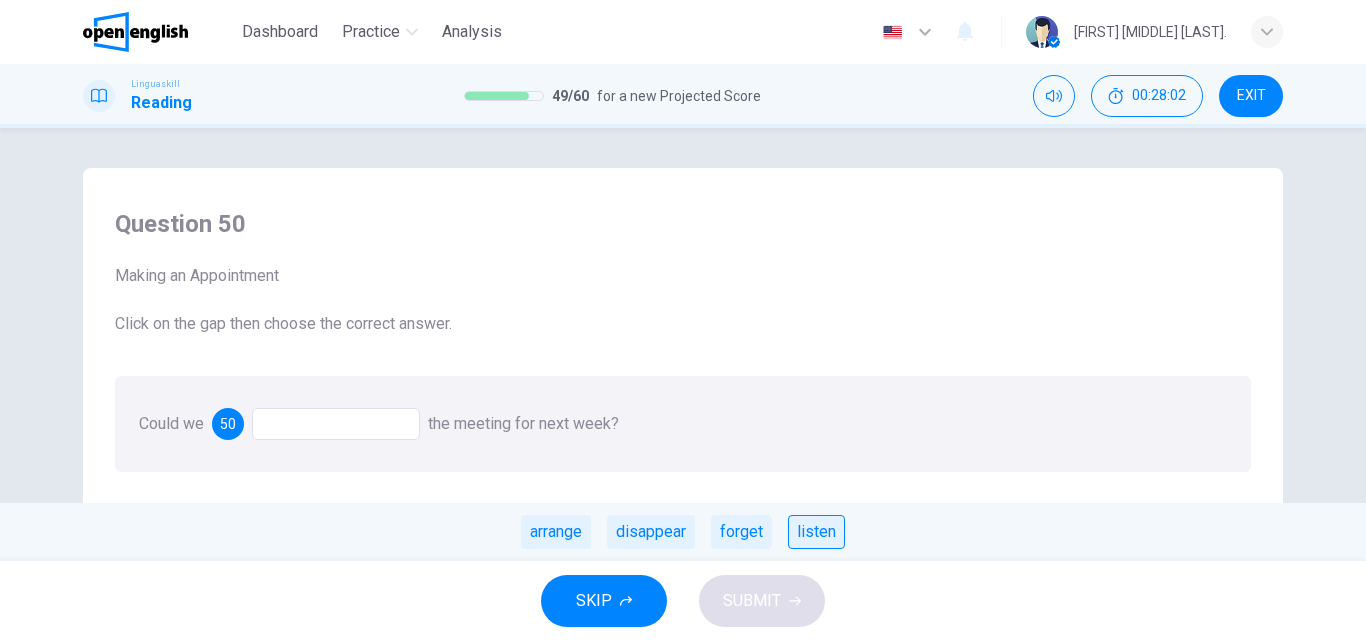 click on "listen" at bounding box center [816, 532] 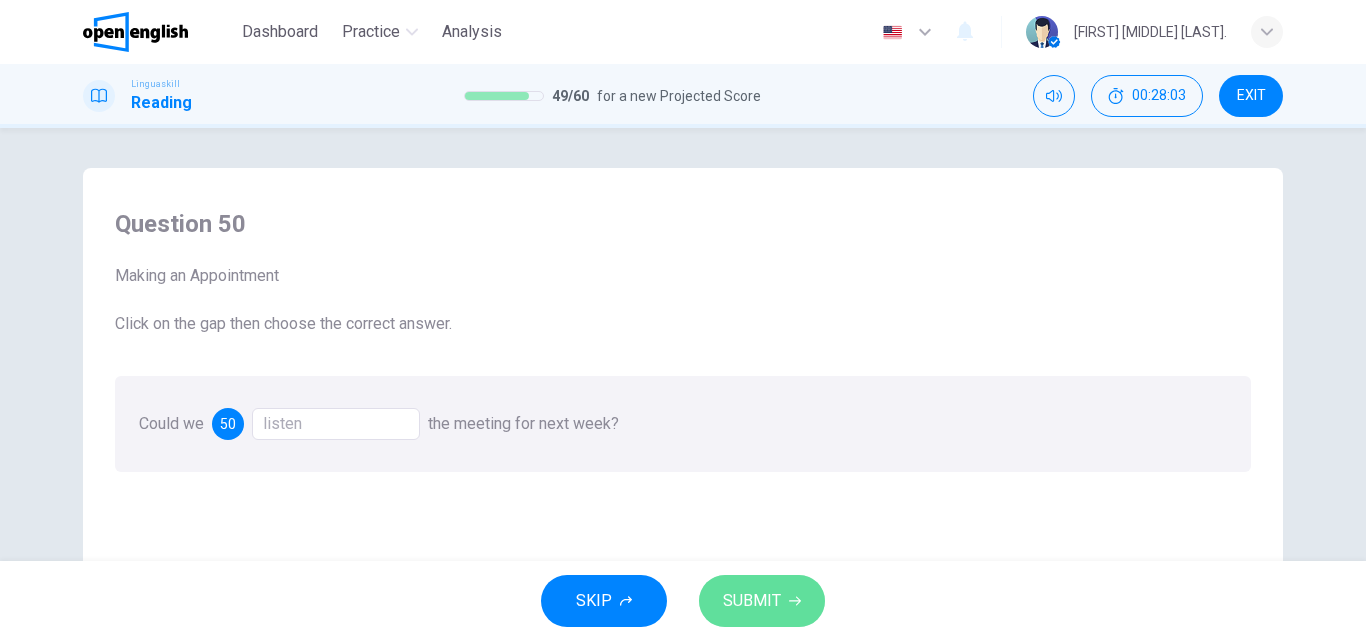 click on "SUBMIT" at bounding box center (752, 601) 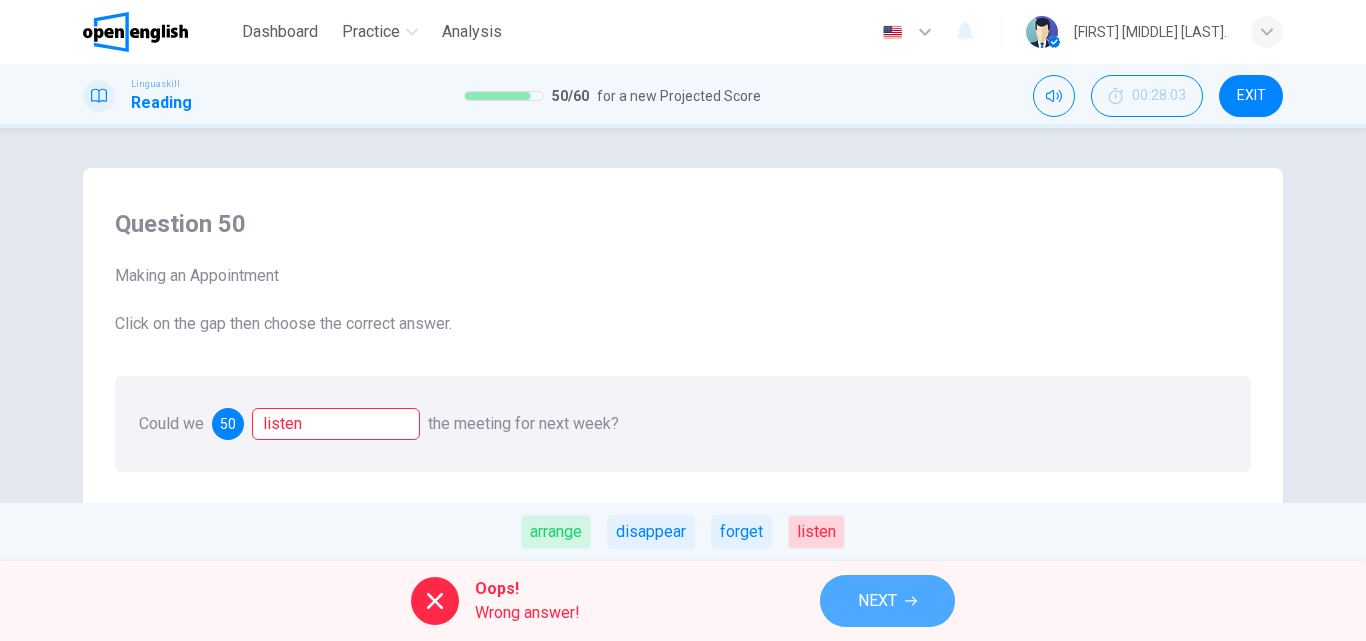 click on "NEXT" at bounding box center [877, 601] 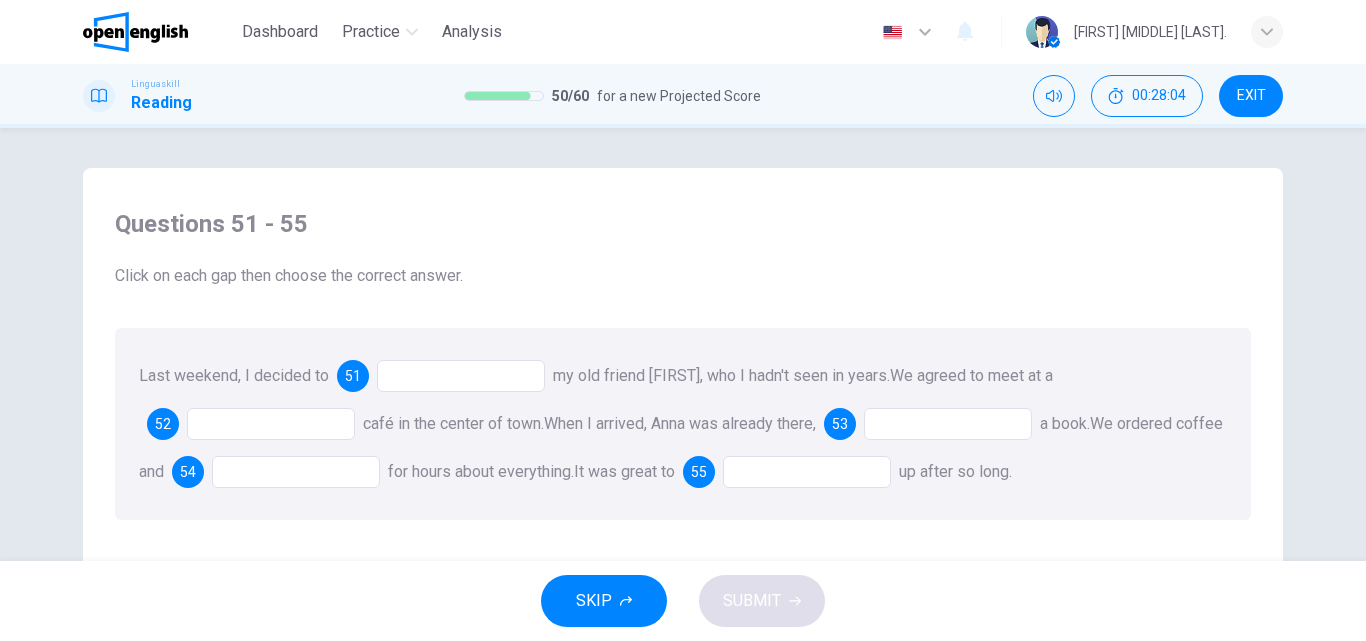 click at bounding box center (461, 376) 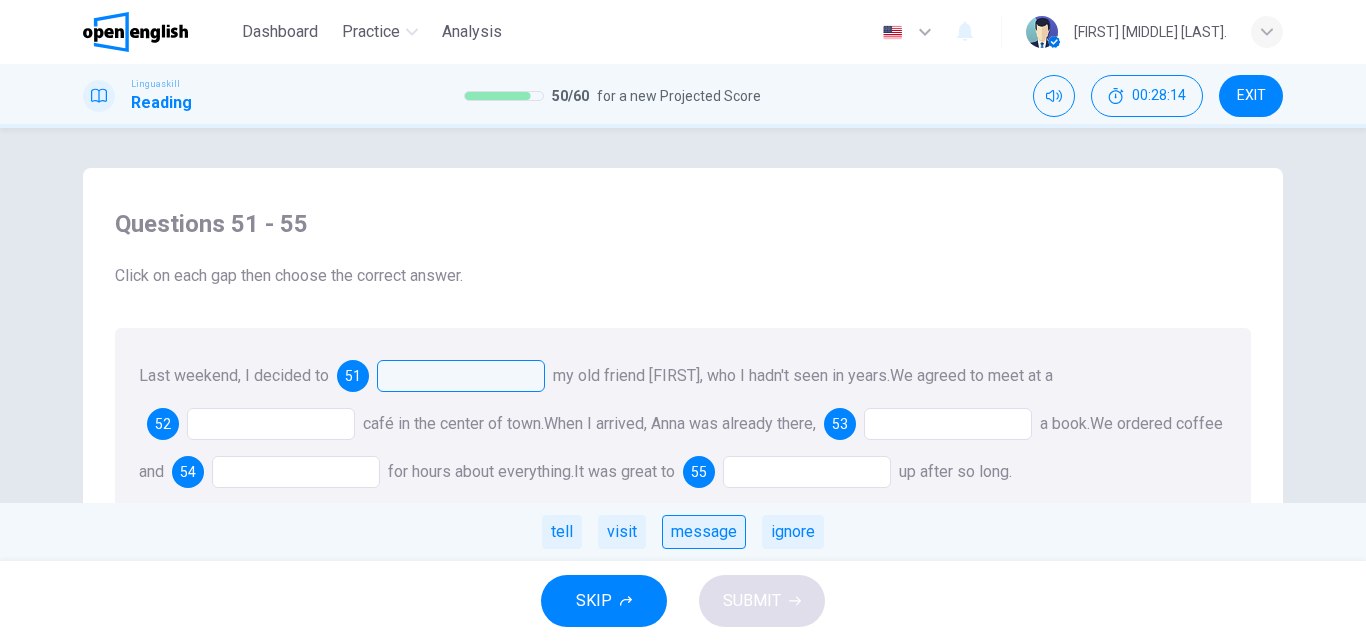 click on "message" at bounding box center (704, 532) 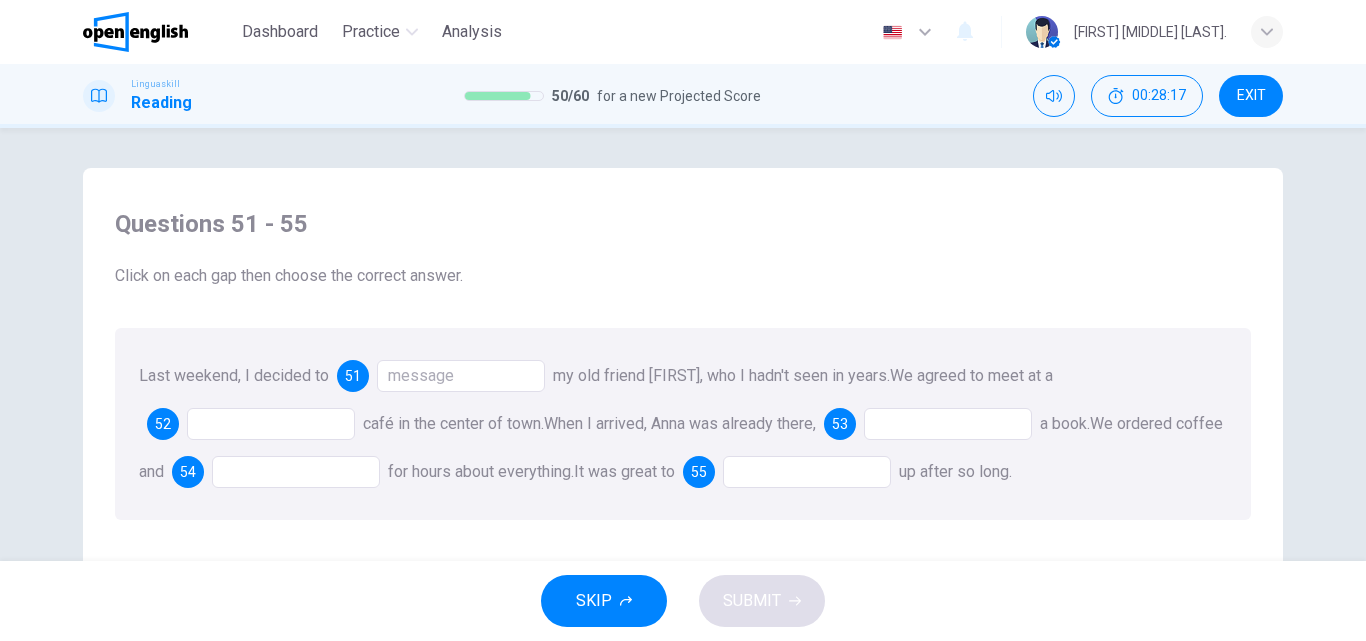 click at bounding box center [271, 424] 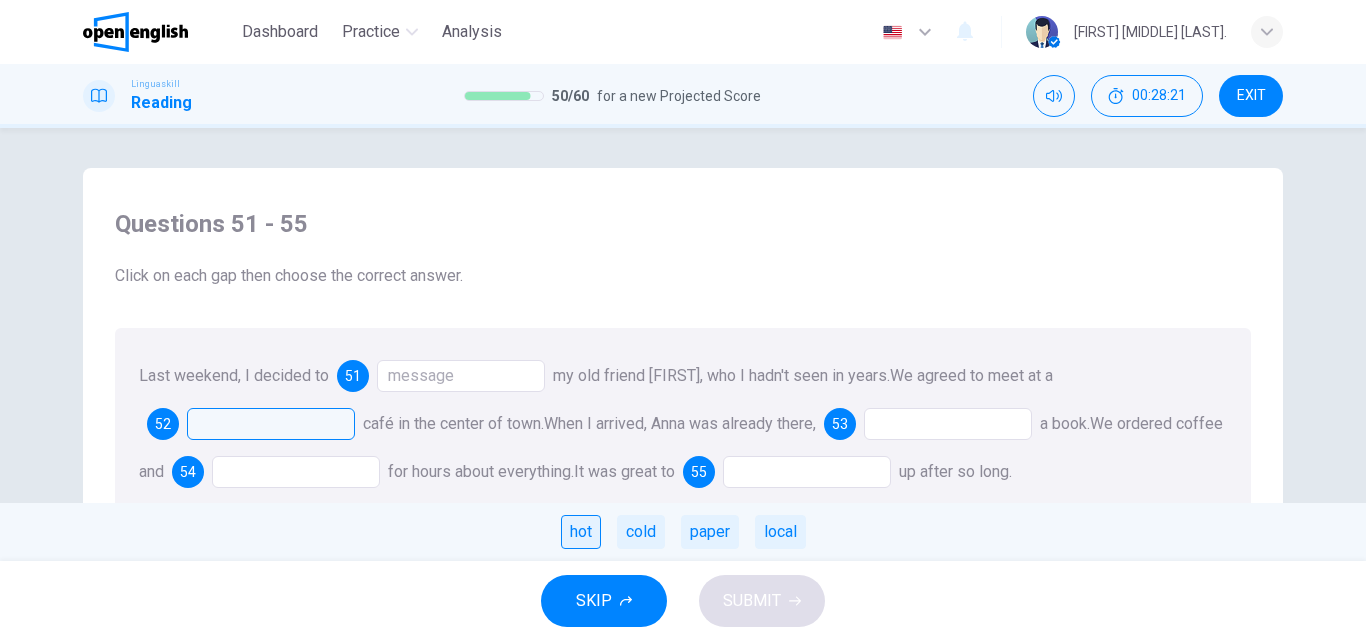 click on "hot" at bounding box center (581, 532) 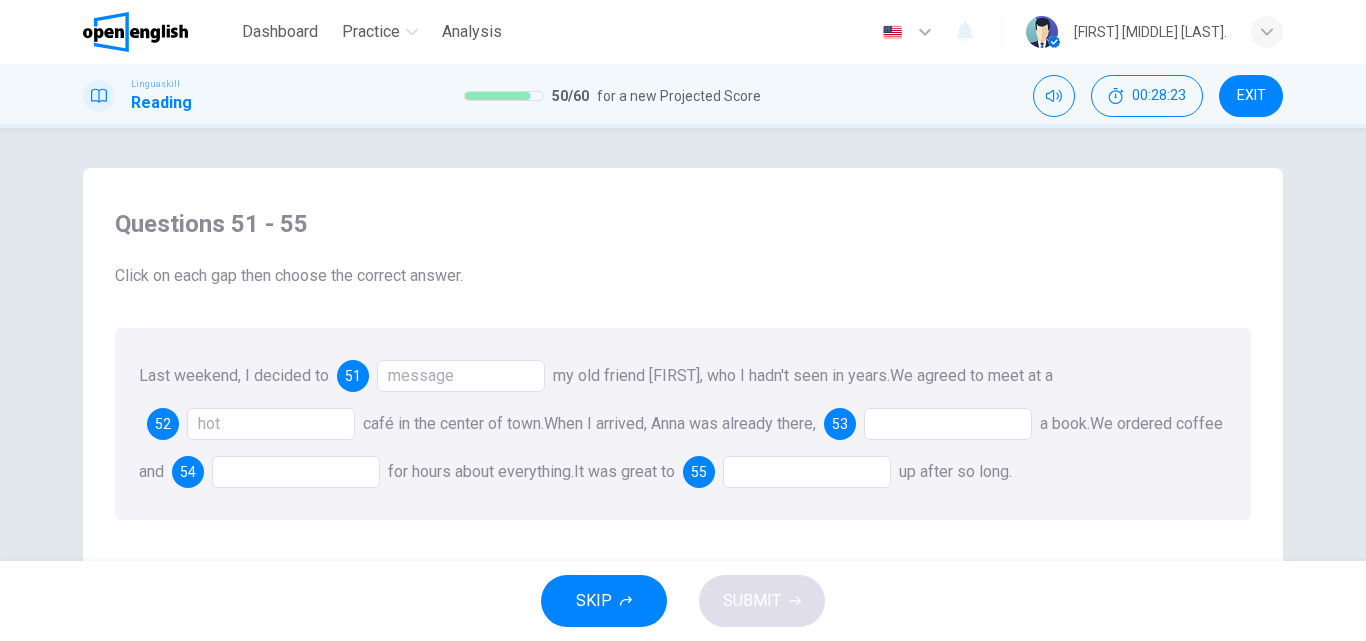click at bounding box center [948, 424] 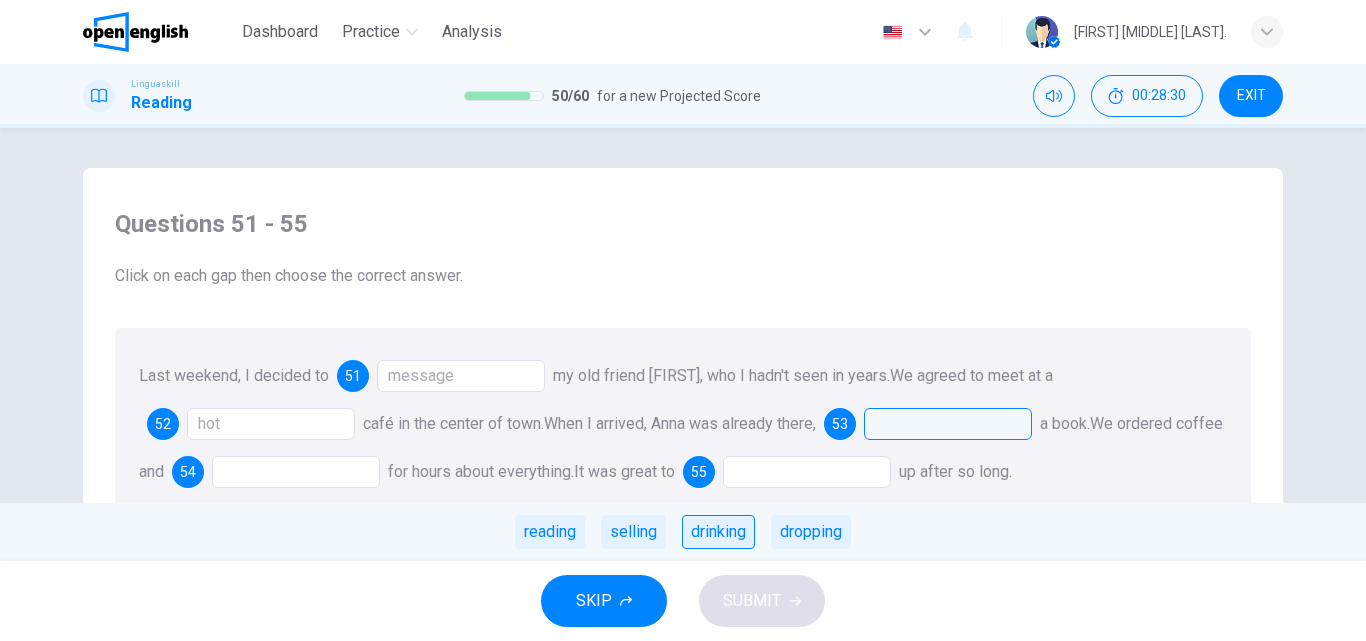 click on "drinking" at bounding box center [718, 532] 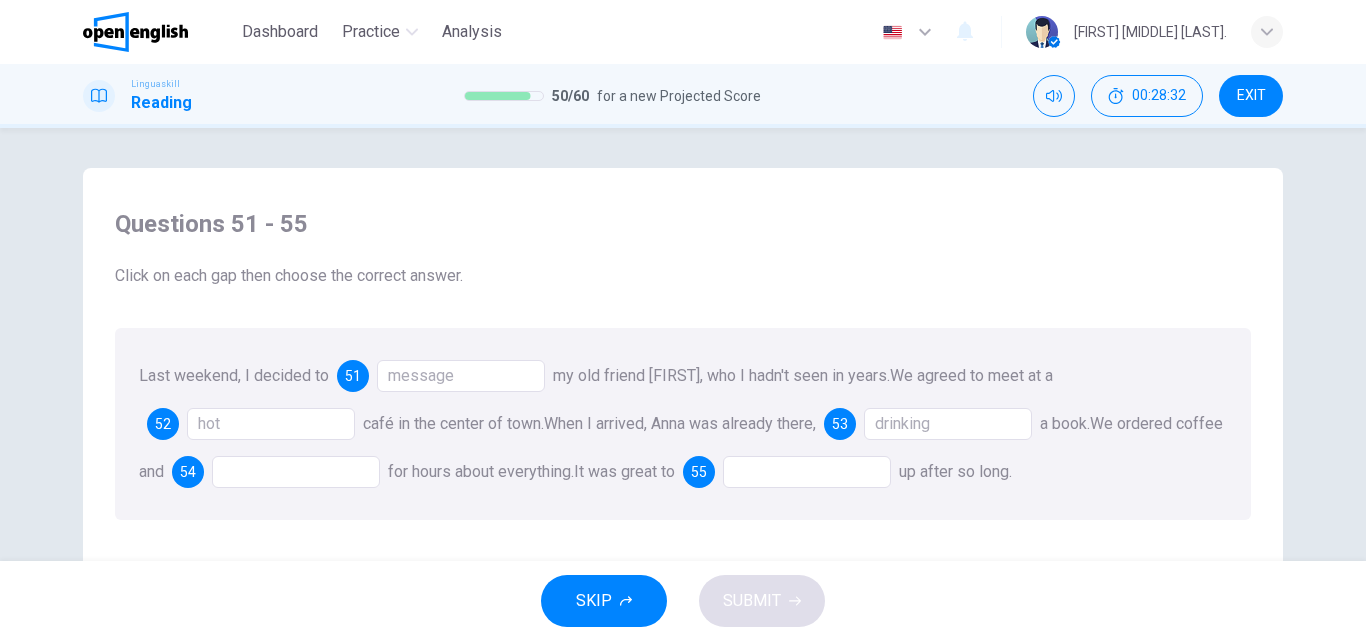 click at bounding box center (296, 472) 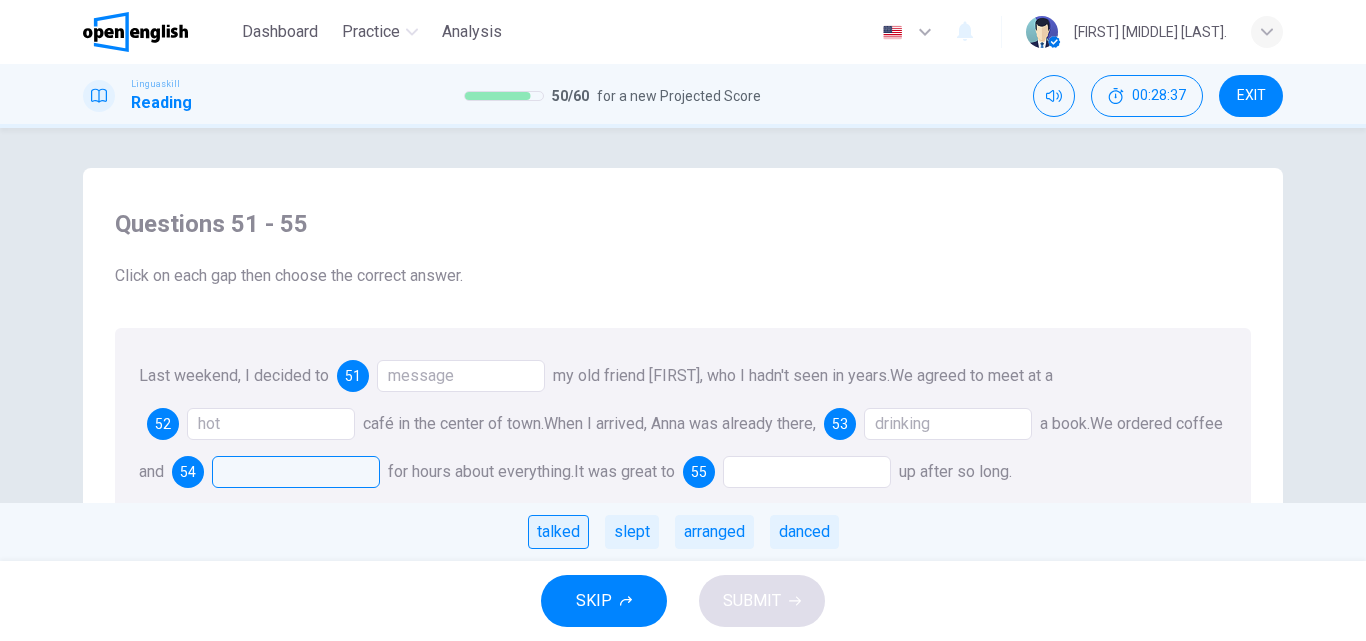 click on "talked" at bounding box center (558, 532) 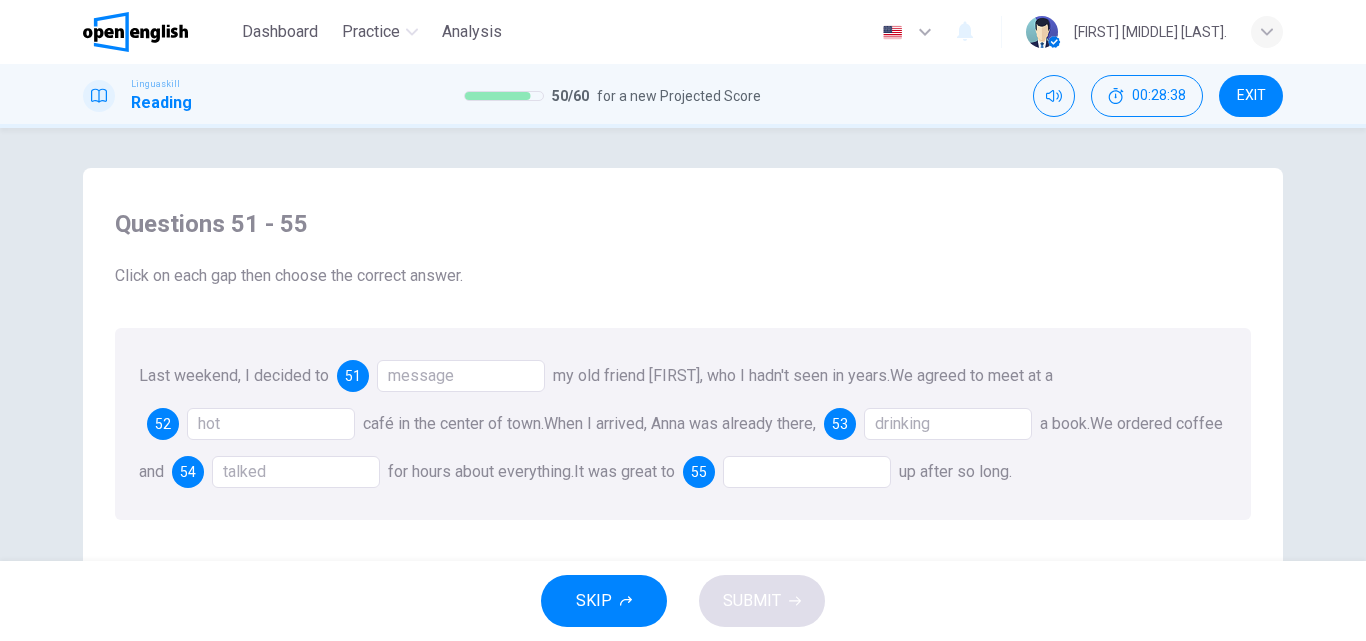 click at bounding box center [807, 472] 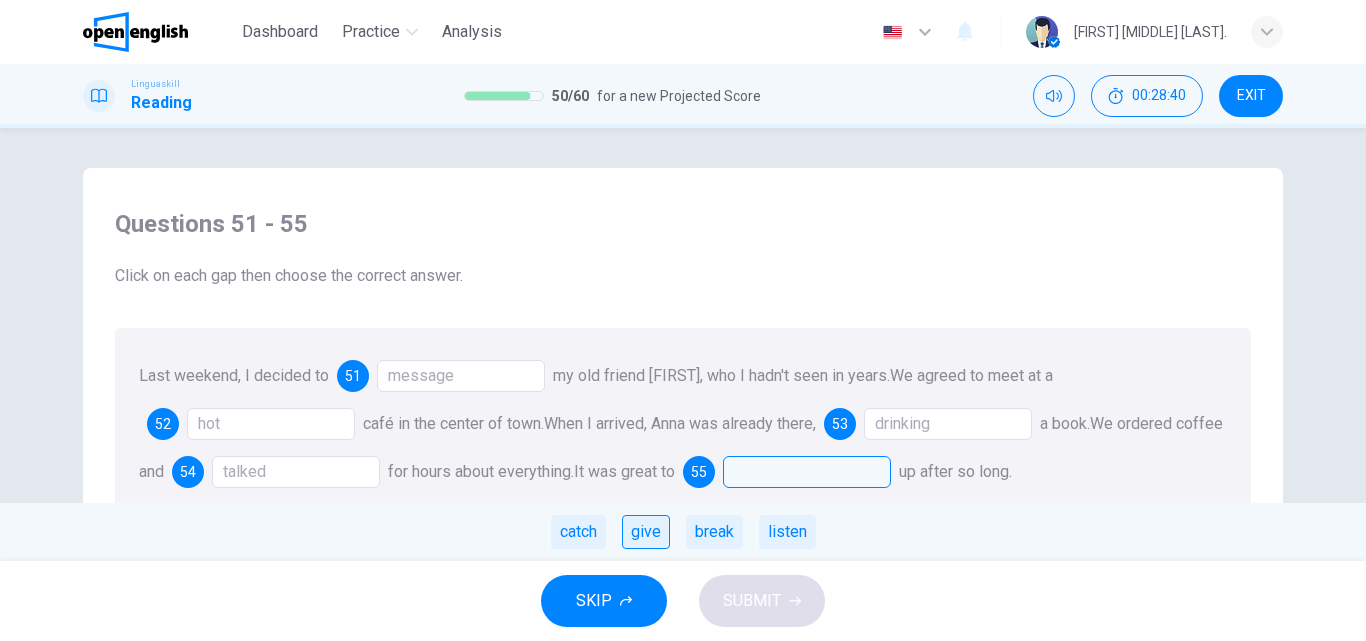 click on "give" at bounding box center (646, 532) 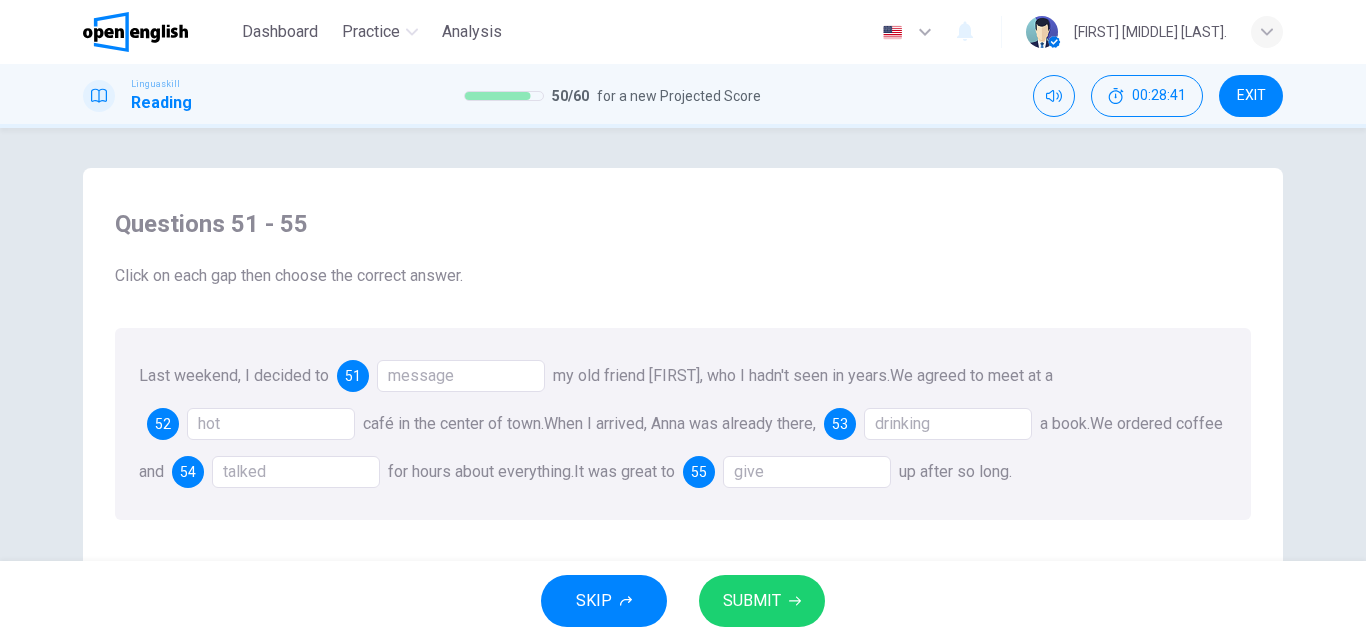 click on "SUBMIT" at bounding box center (762, 601) 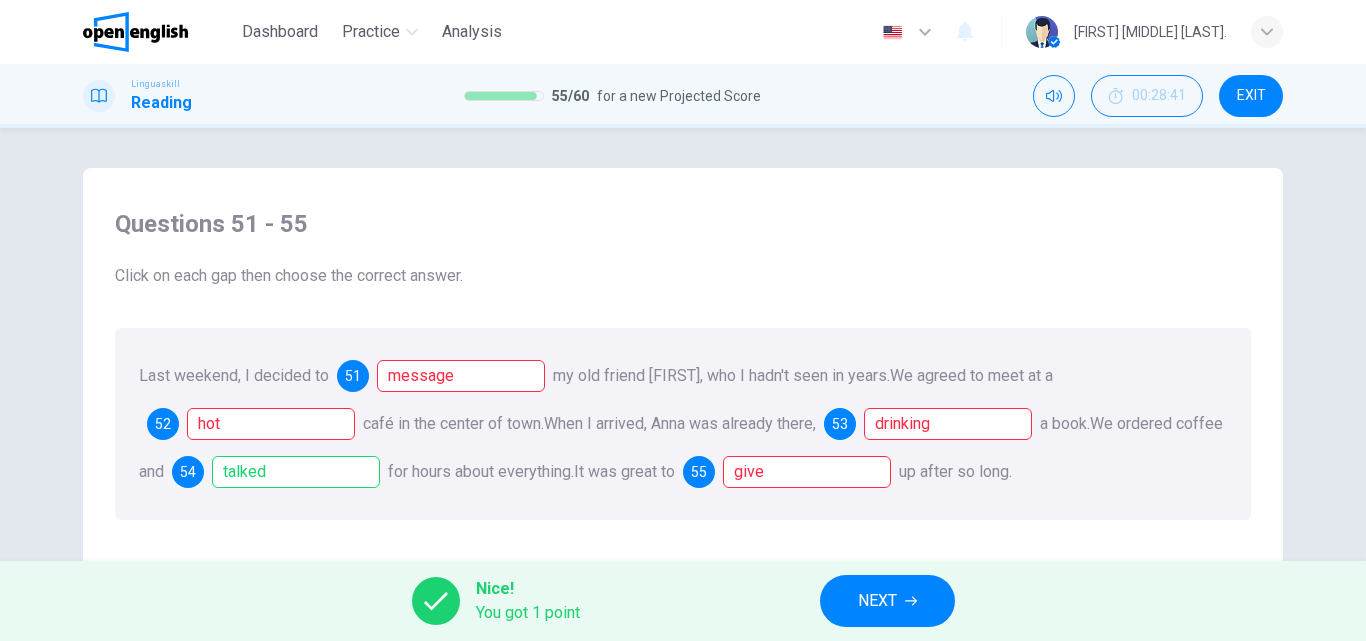 click 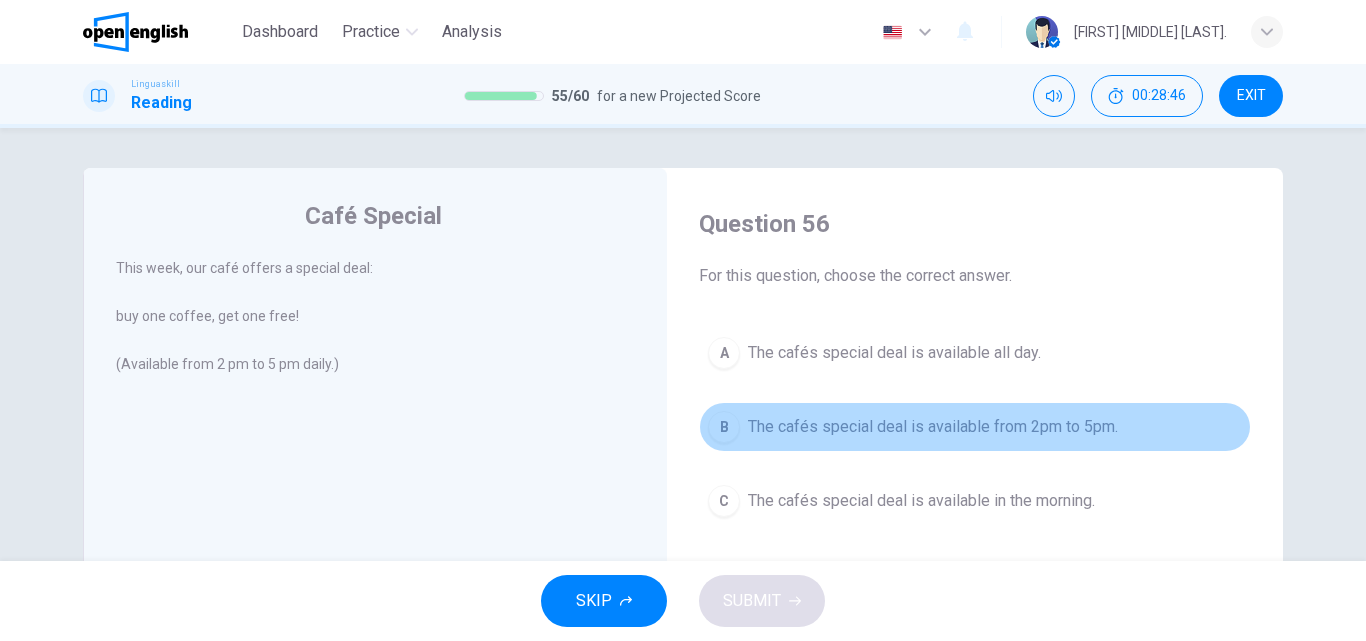 click on "The cafés special deal is available from 2pm to 5pm." at bounding box center [933, 427] 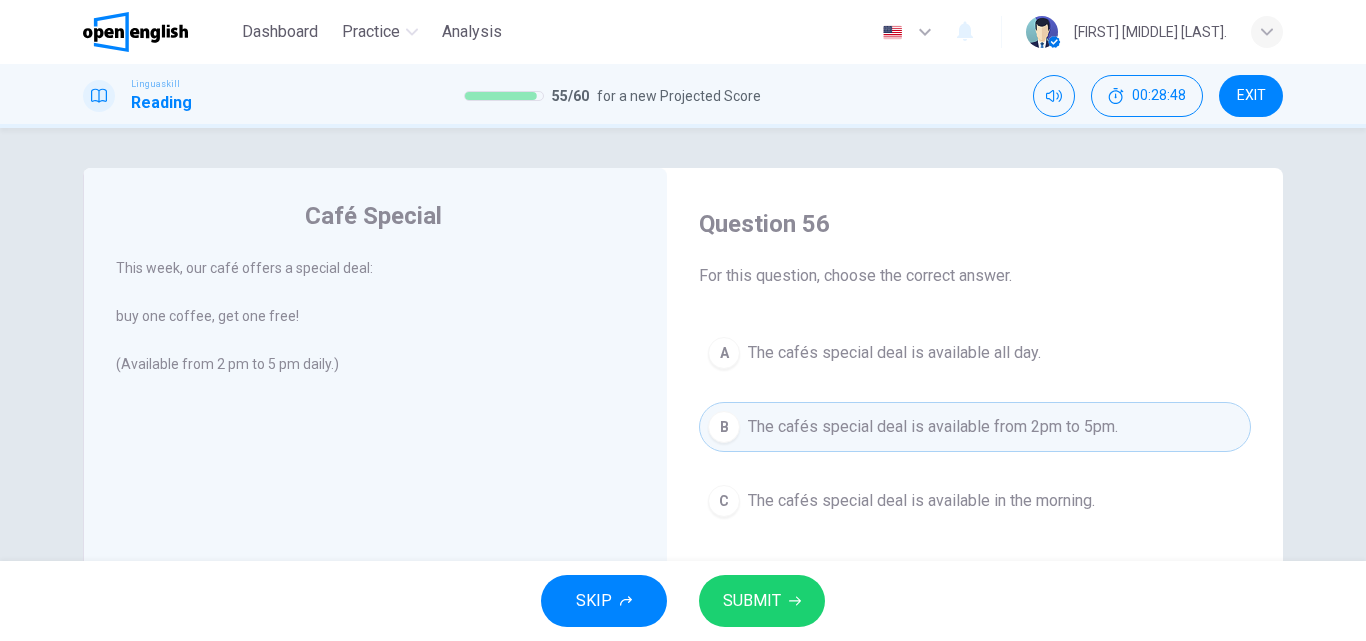 click on "SUBMIT" at bounding box center (752, 601) 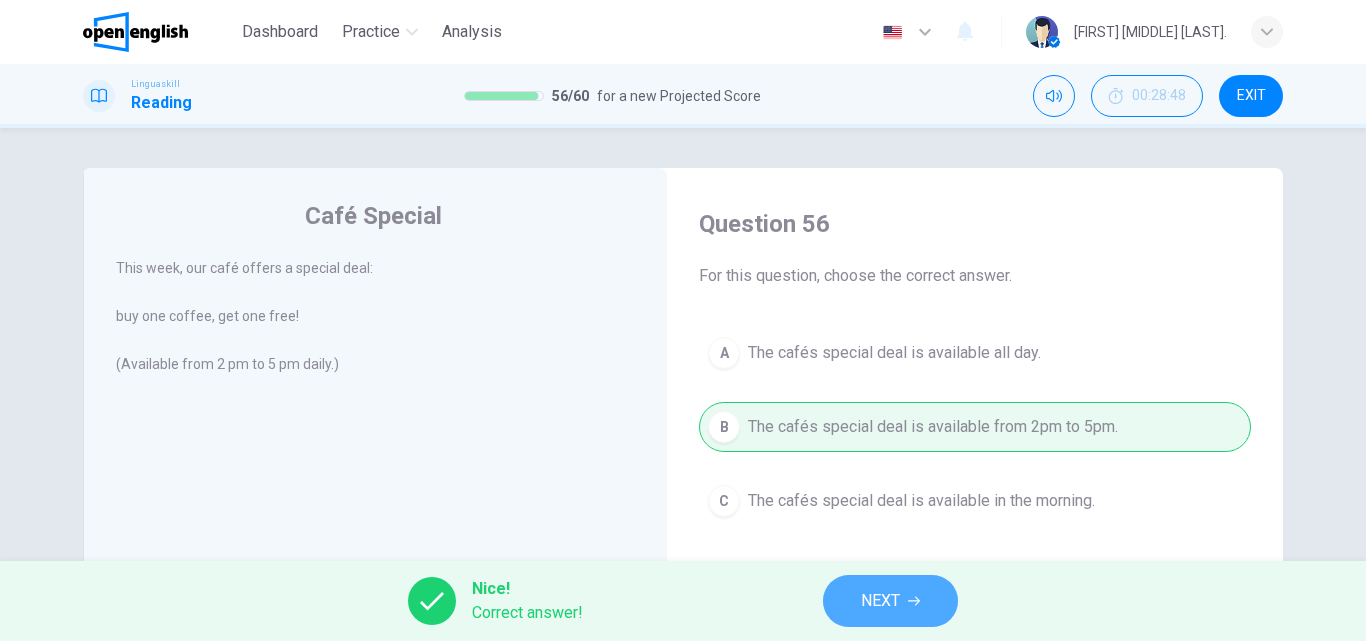 click on "NEXT" at bounding box center (880, 601) 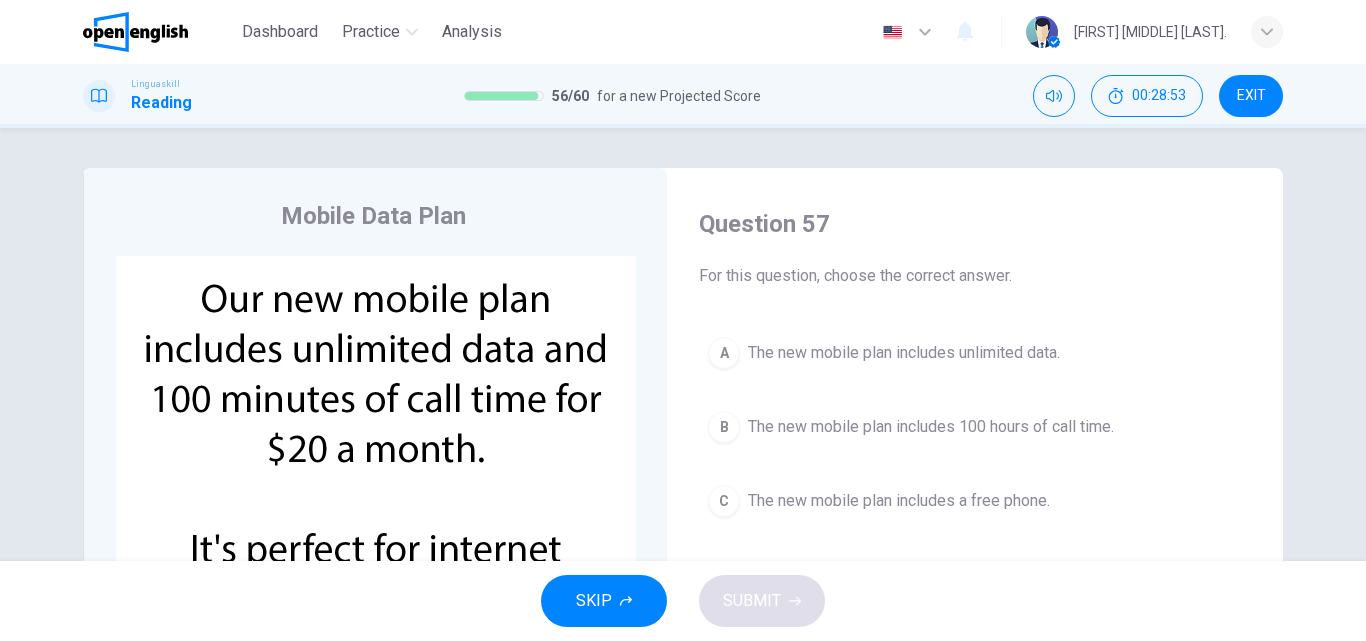 drag, startPoint x: 983, startPoint y: 380, endPoint x: 1009, endPoint y: 332, distance: 54.589375 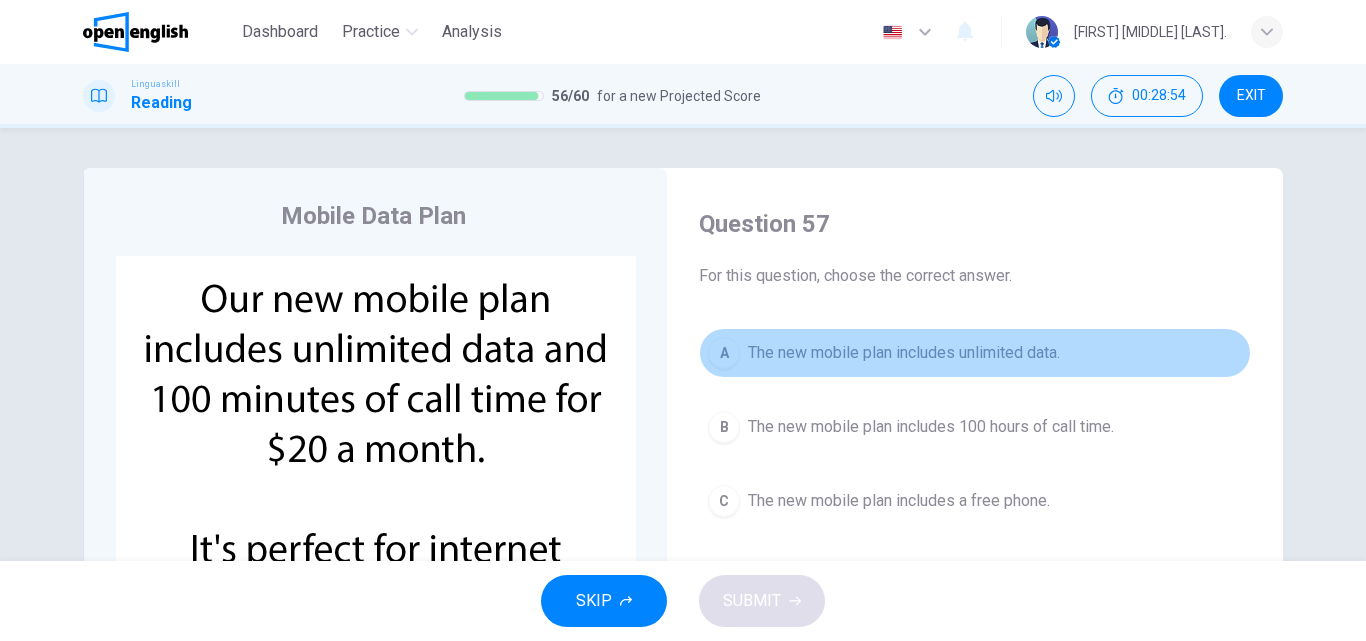 click on "A The new mobile plan includes unlimited data." at bounding box center (975, 353) 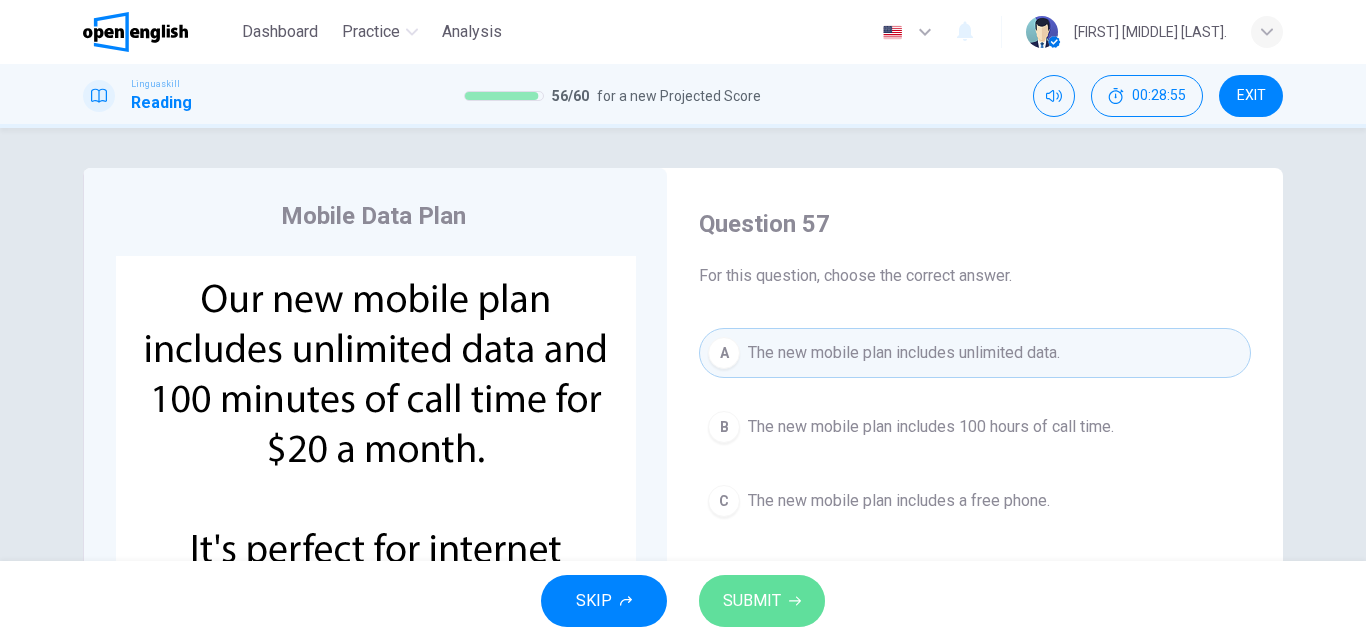 click on "SUBMIT" at bounding box center (762, 601) 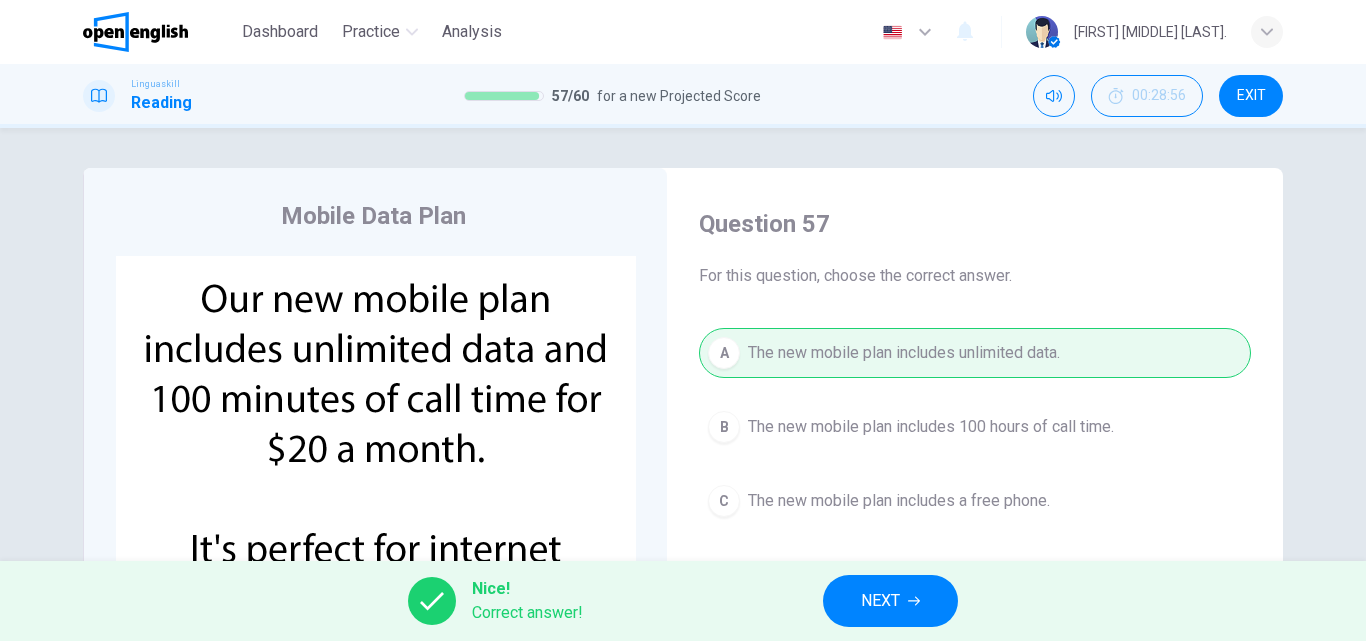 click on "NEXT" at bounding box center (880, 601) 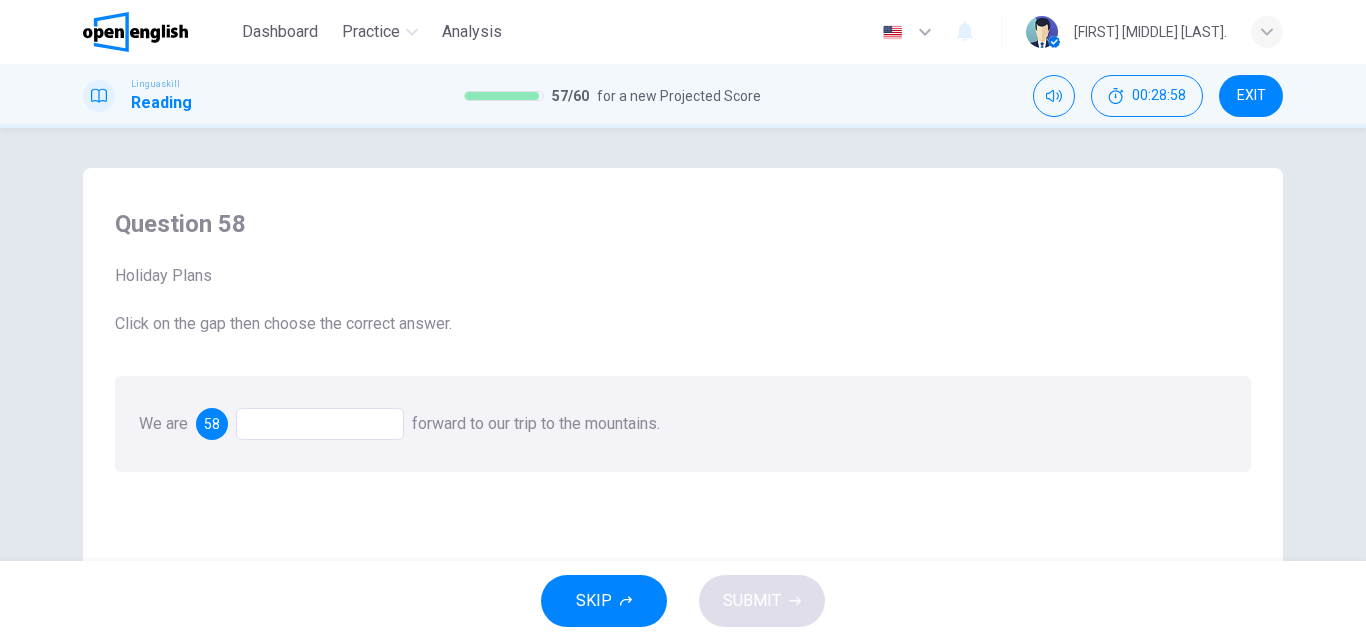 click at bounding box center (320, 424) 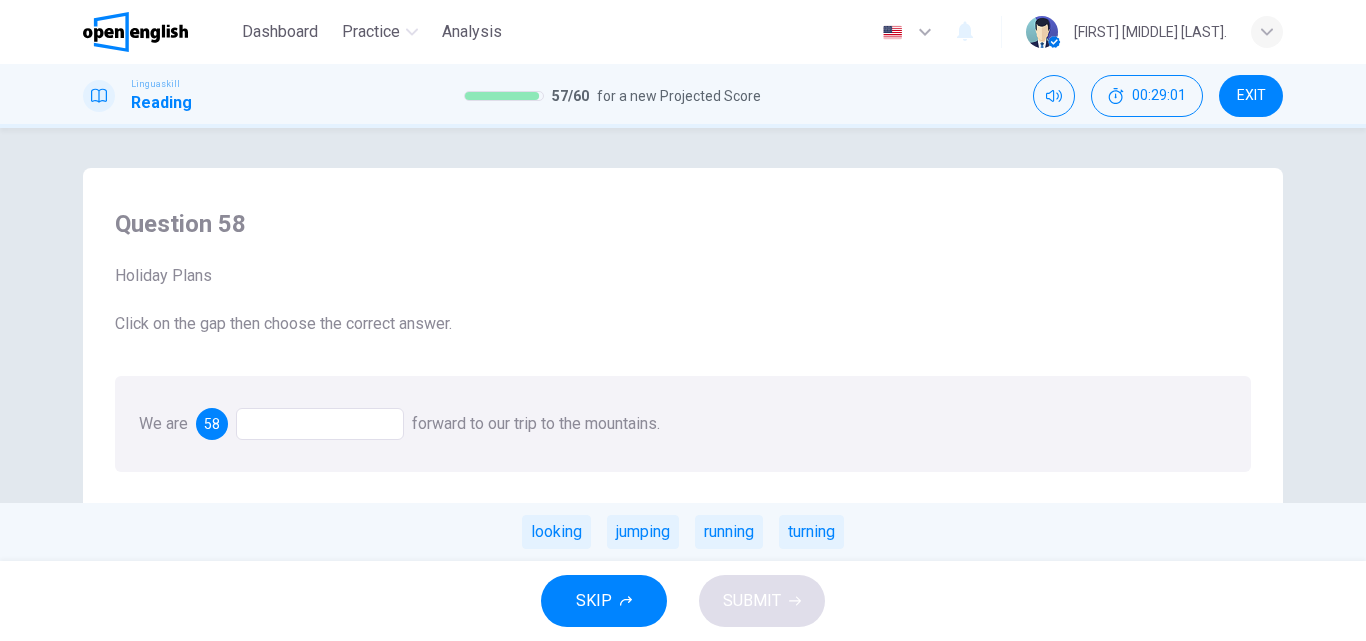 click on "looking jumping running turning" at bounding box center [683, 532] 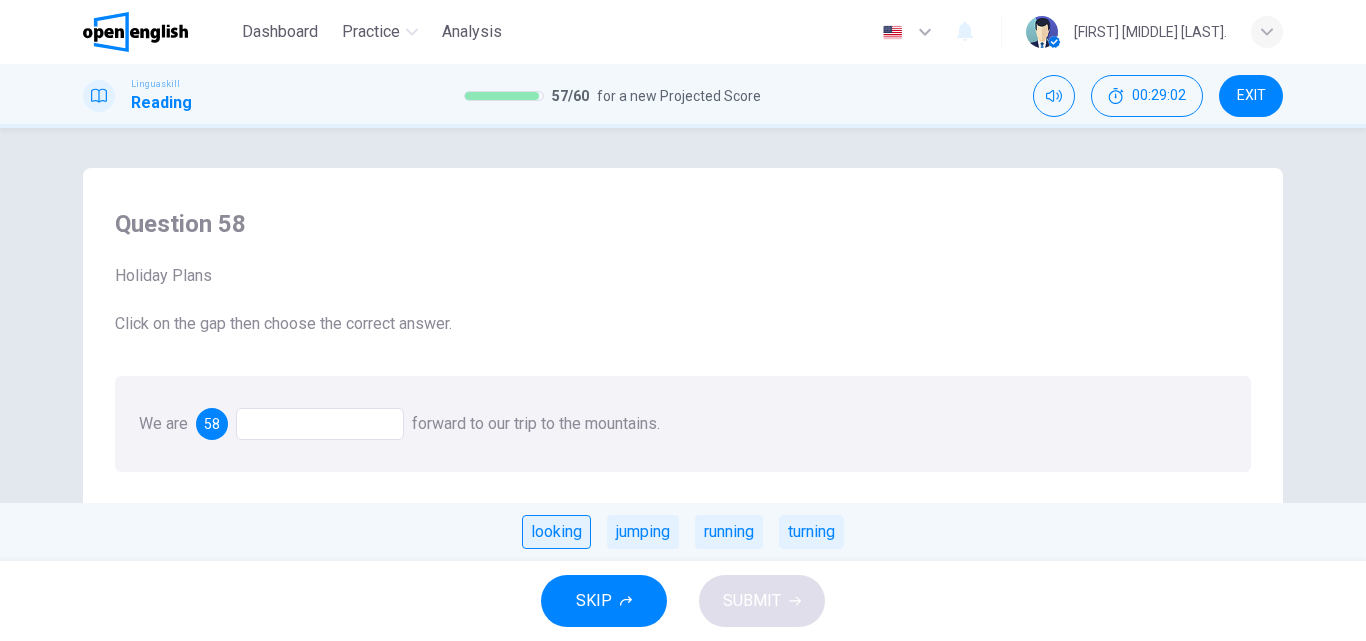 click on "looking" at bounding box center (556, 532) 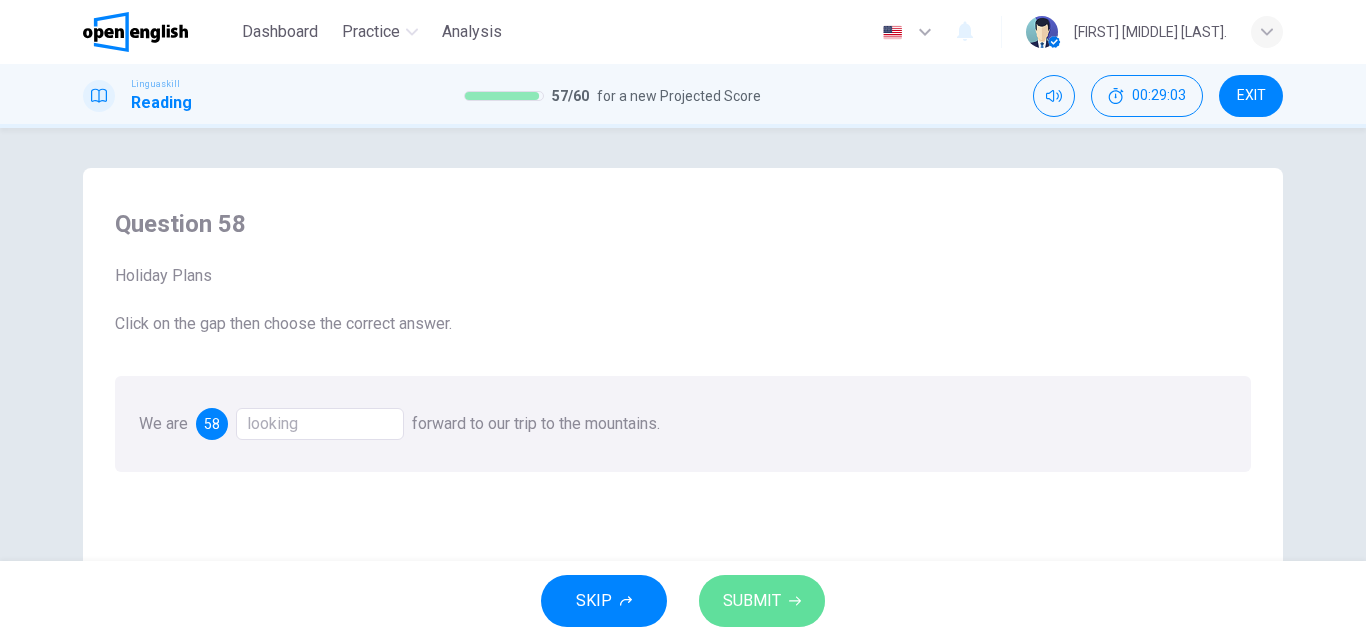 click on "SUBMIT" at bounding box center (752, 601) 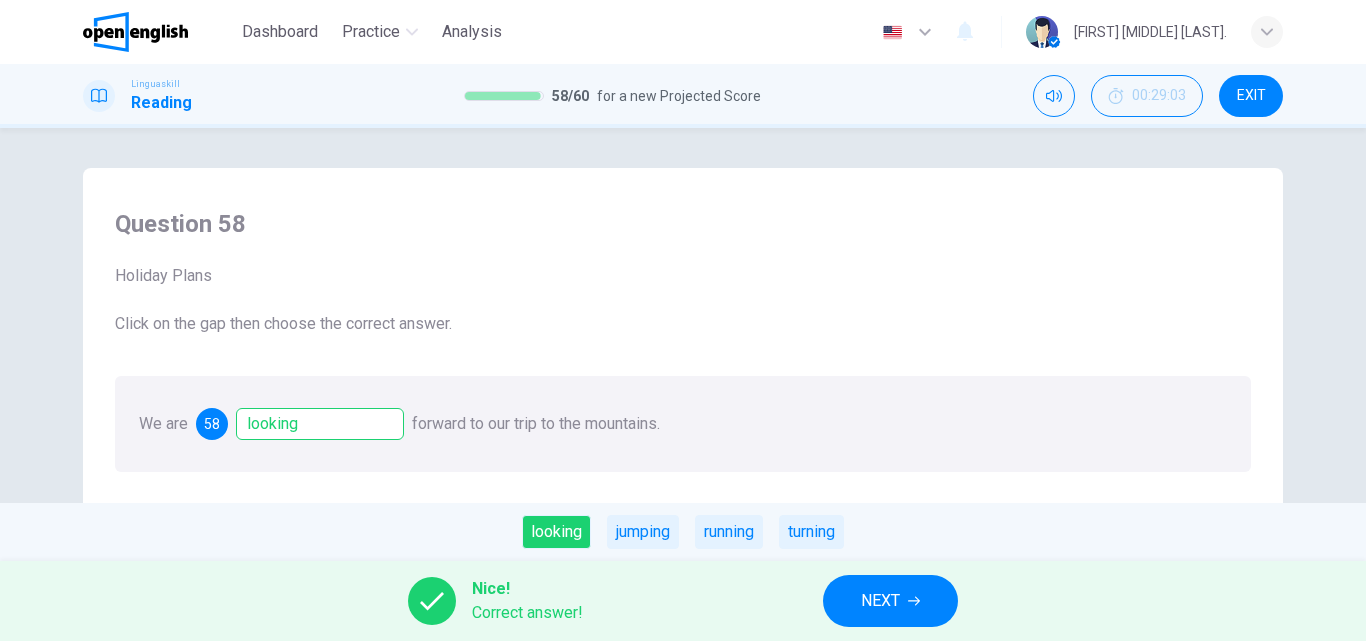 click on "NEXT" at bounding box center [880, 601] 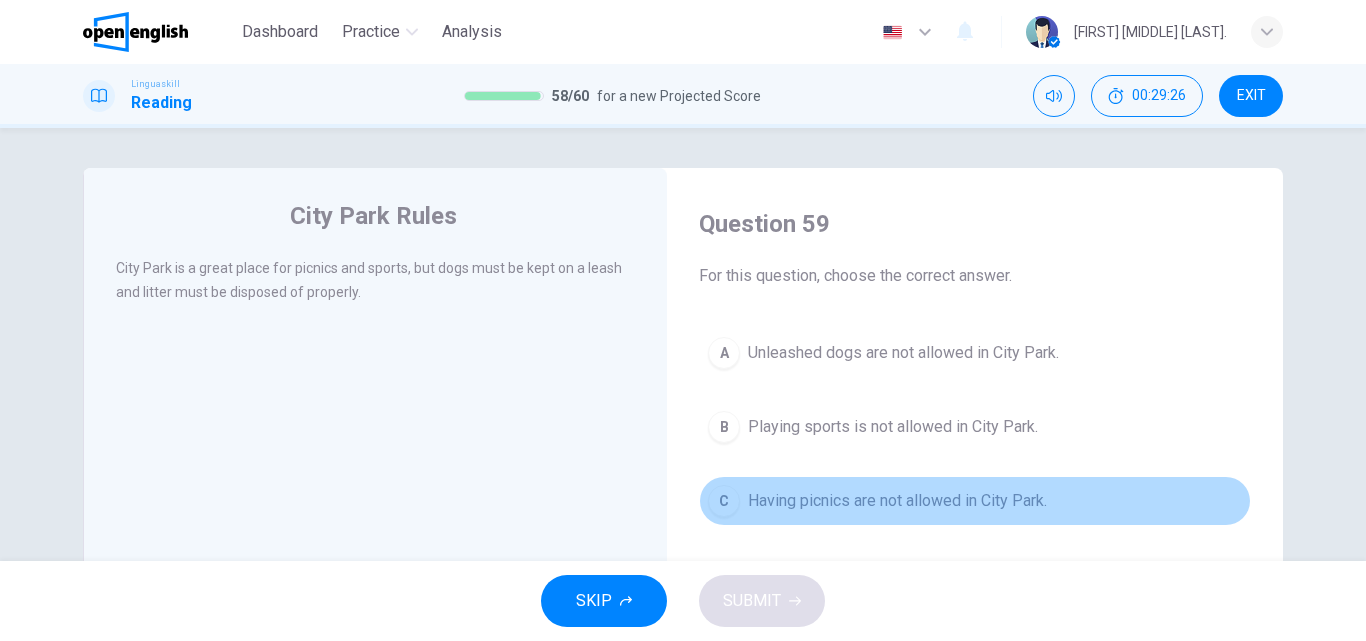 click on "Having picnics are not allowed in City Park." at bounding box center [897, 501] 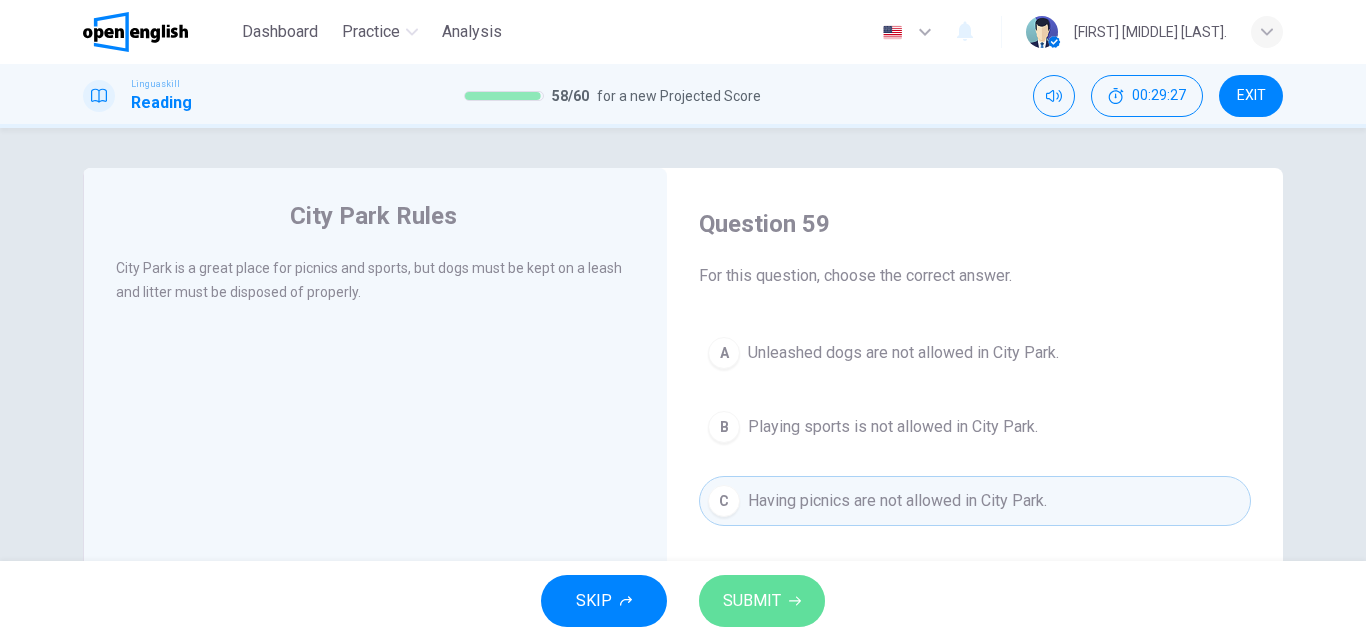 click on "SUBMIT" at bounding box center (752, 601) 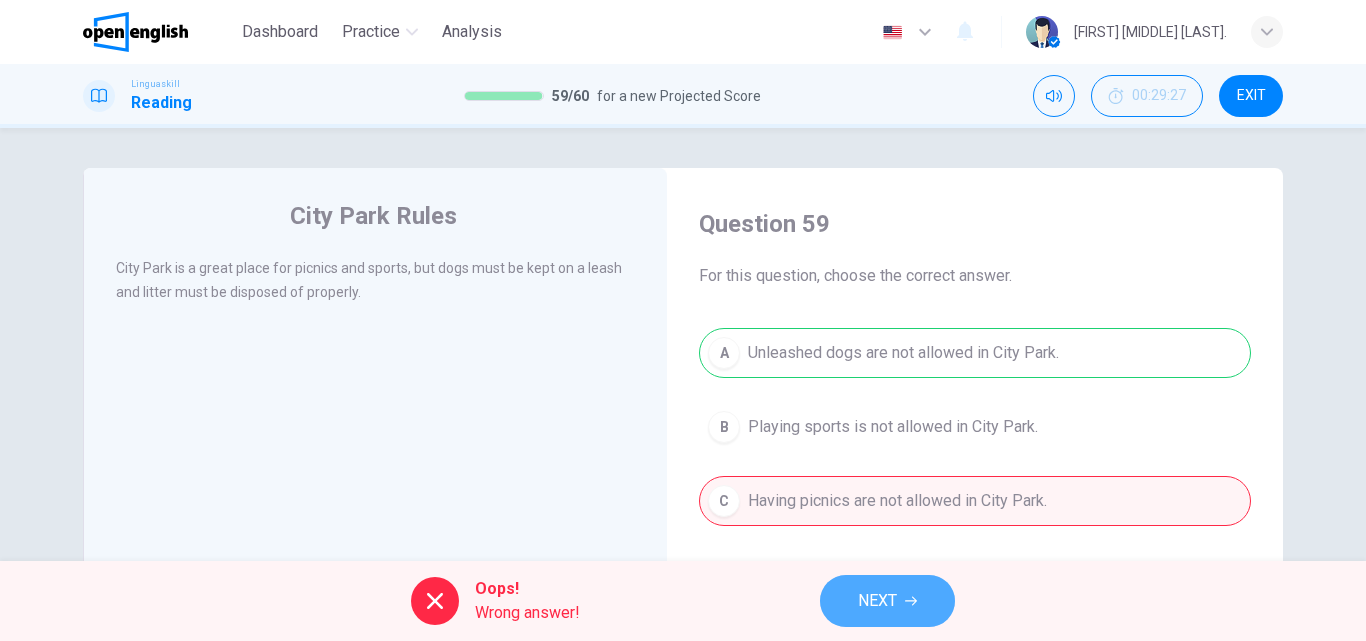 click on "NEXT" at bounding box center [887, 601] 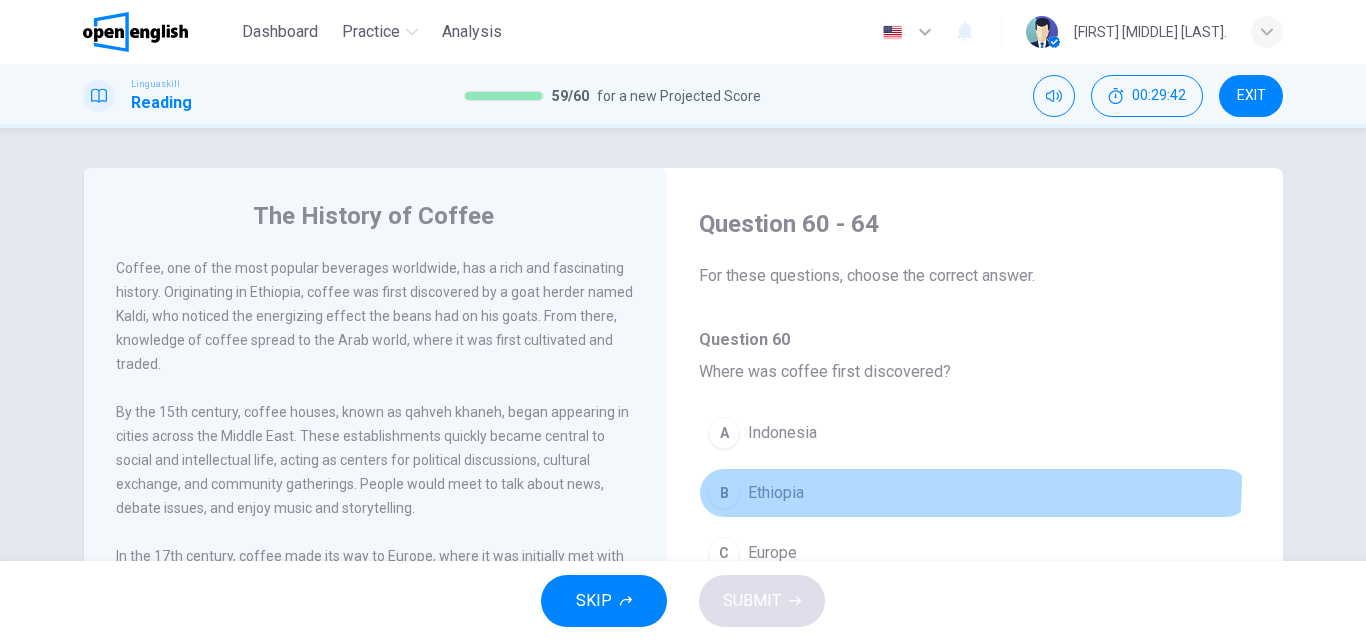 click on "B Ethiopia" at bounding box center (975, 493) 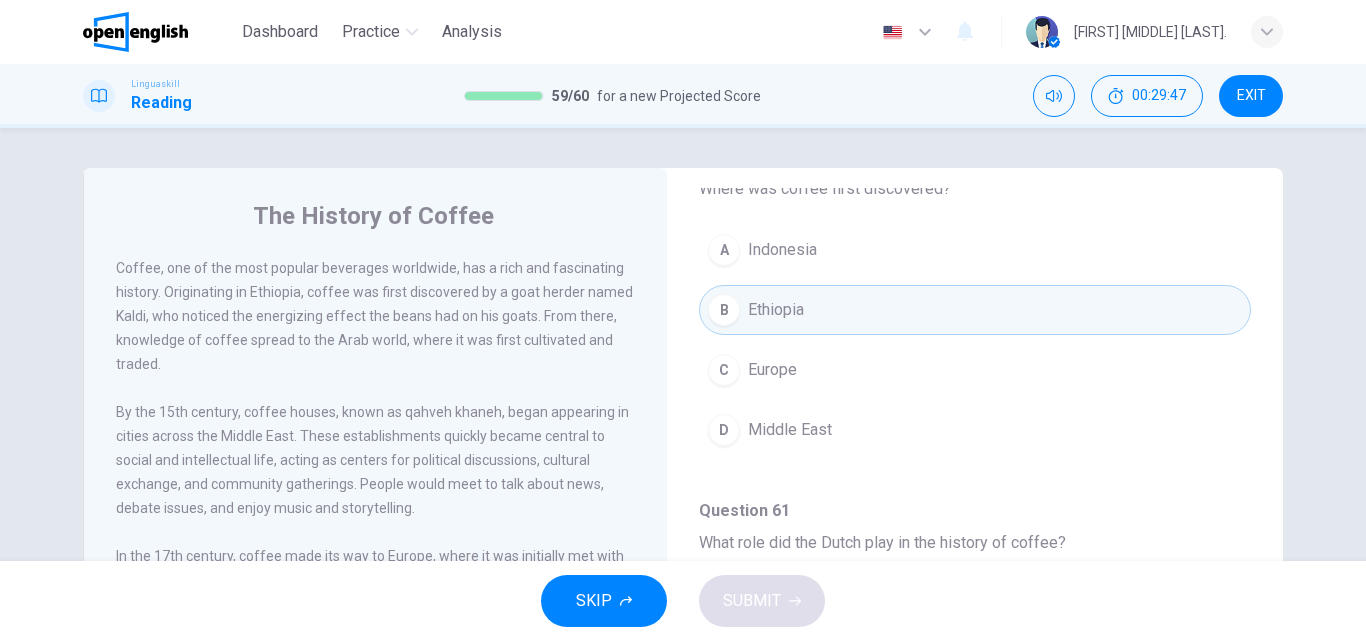 scroll, scrollTop: 198, scrollLeft: 0, axis: vertical 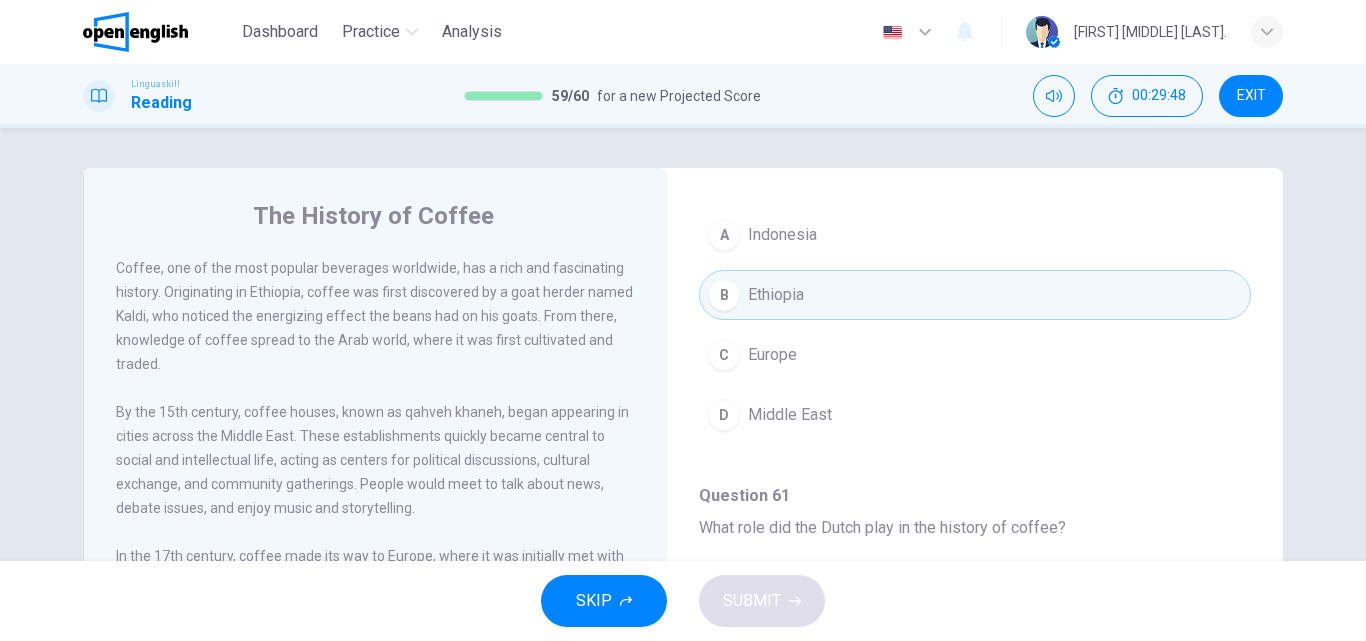 drag, startPoint x: 1263, startPoint y: 388, endPoint x: 1279, endPoint y: 508, distance: 121.061966 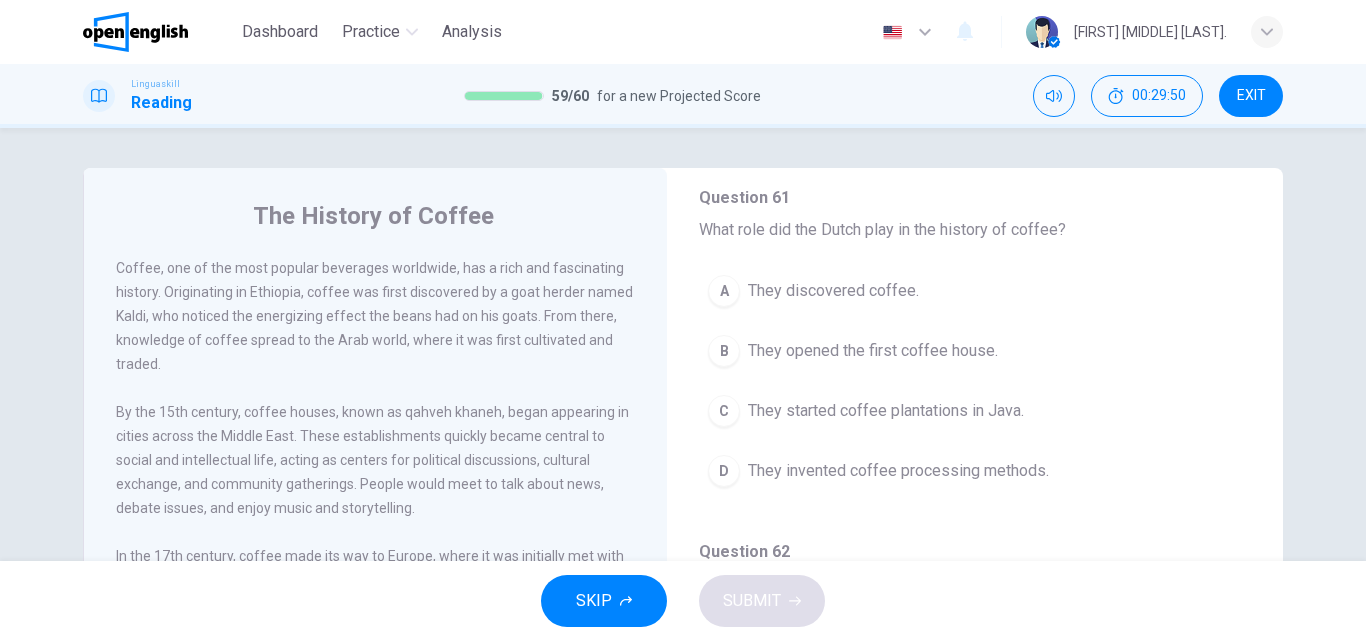 scroll, scrollTop: 498, scrollLeft: 0, axis: vertical 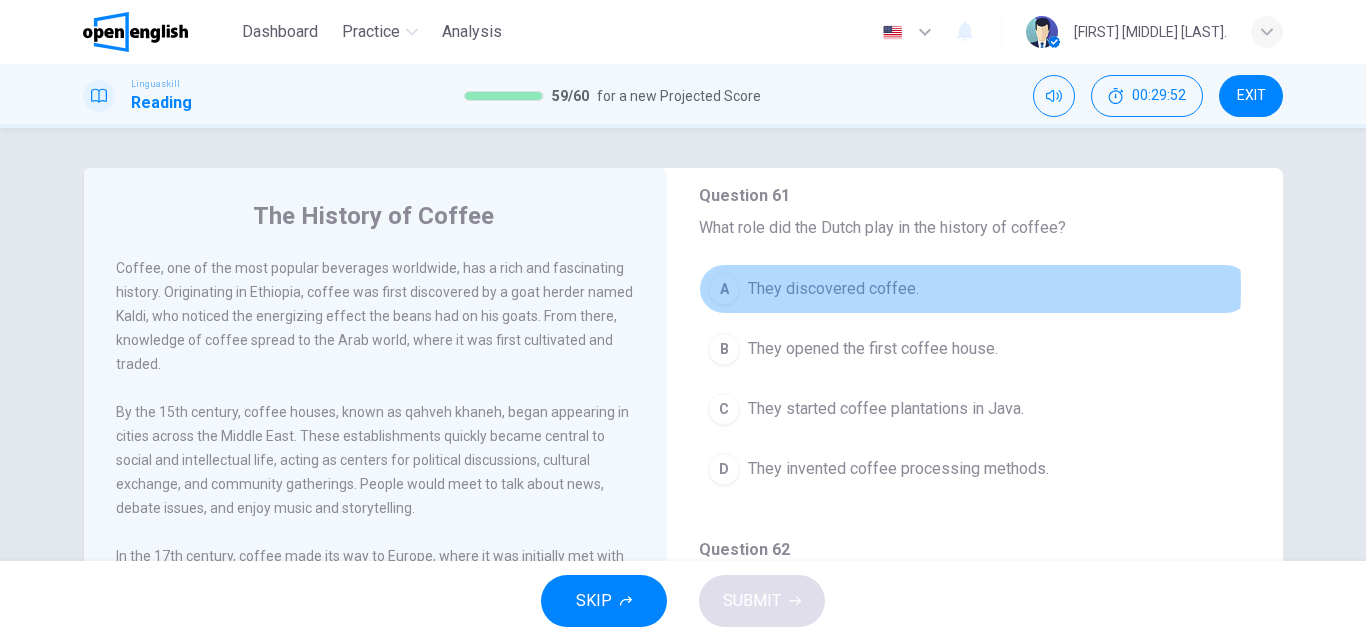 click on "They discovered coffee." at bounding box center (833, 289) 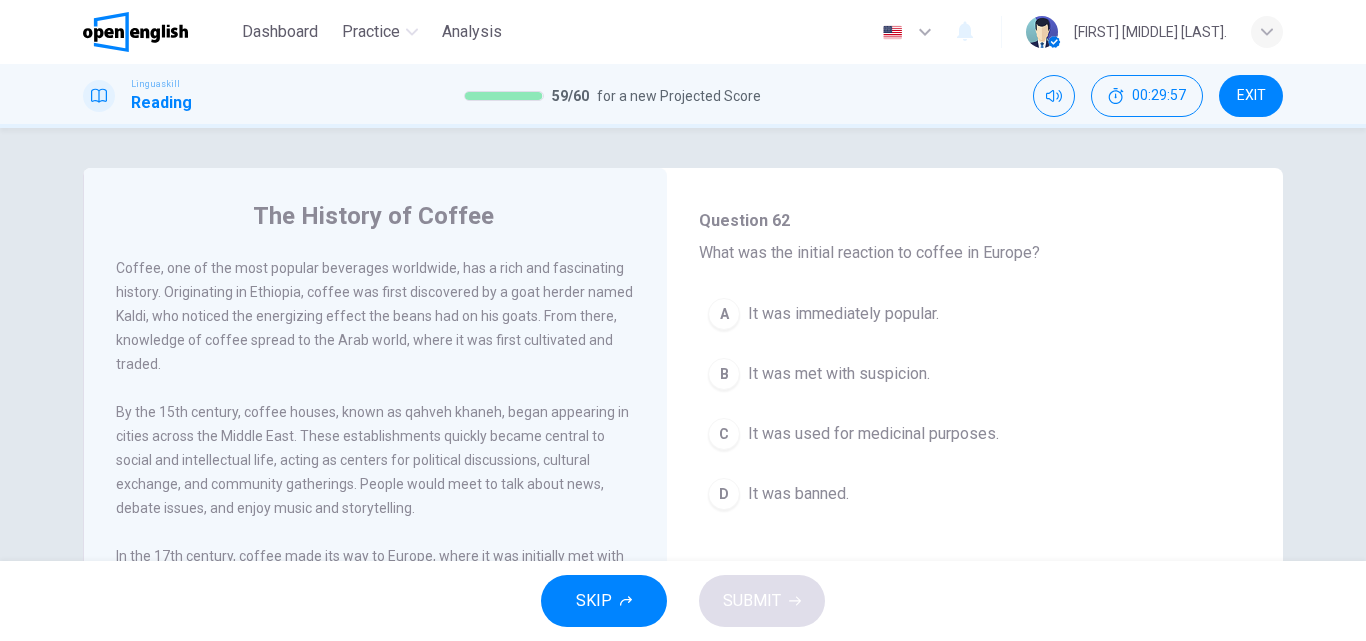 scroll, scrollTop: 823, scrollLeft: 0, axis: vertical 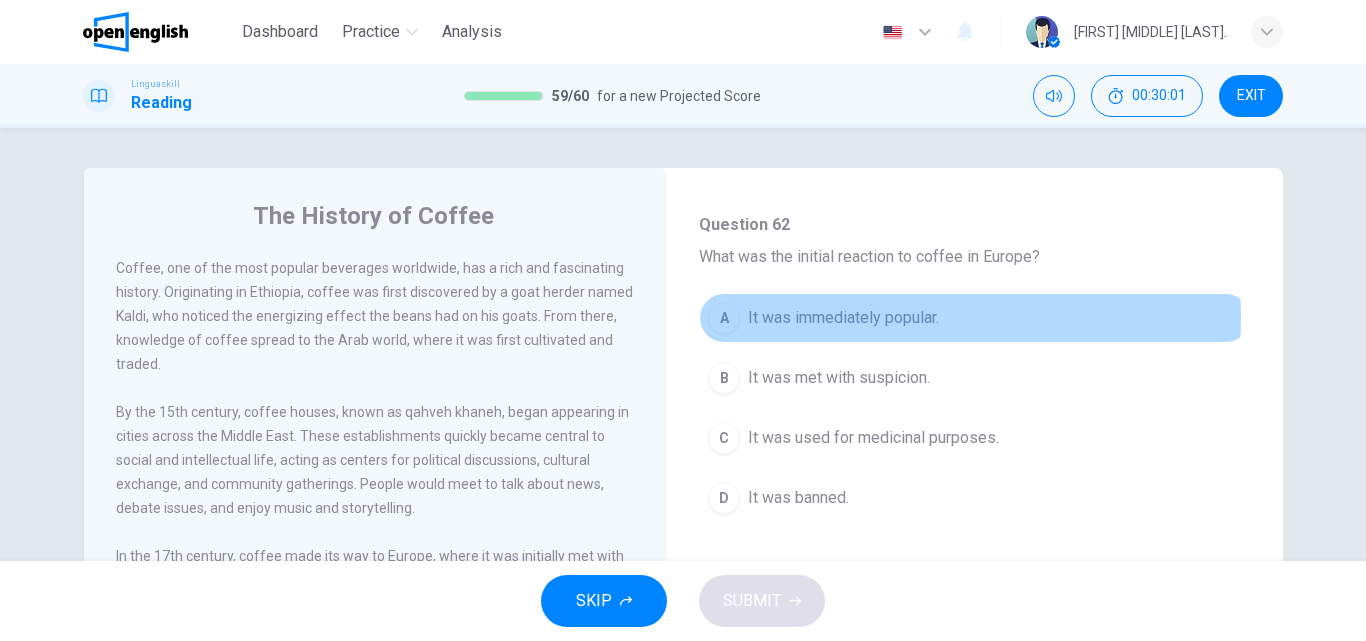 click on "It was immediately popular." at bounding box center [843, 318] 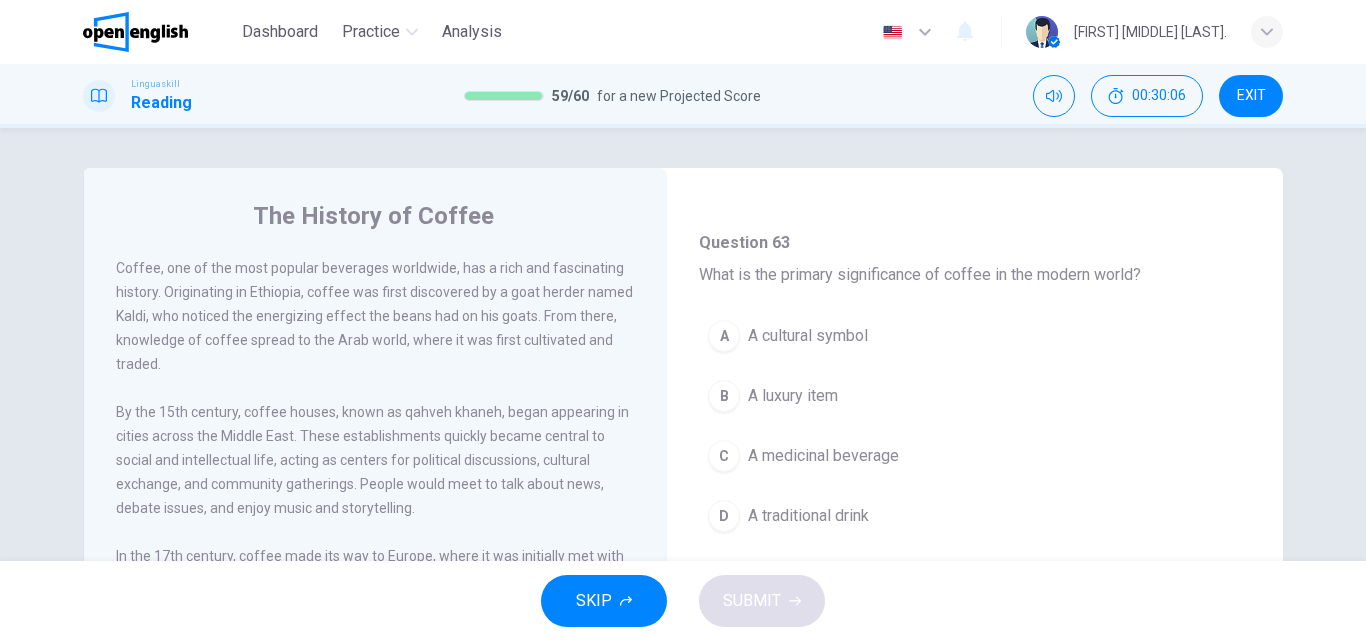 scroll, scrollTop: 1154, scrollLeft: 0, axis: vertical 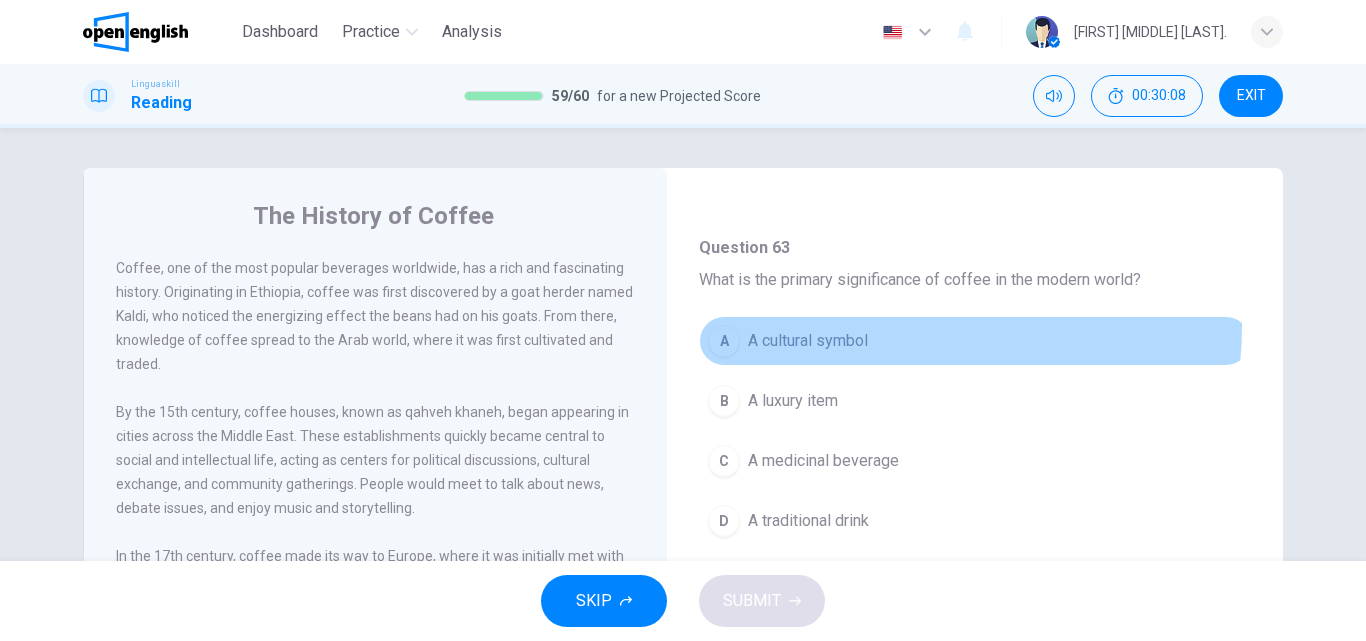 click on "A A cultural symbol" at bounding box center (975, 341) 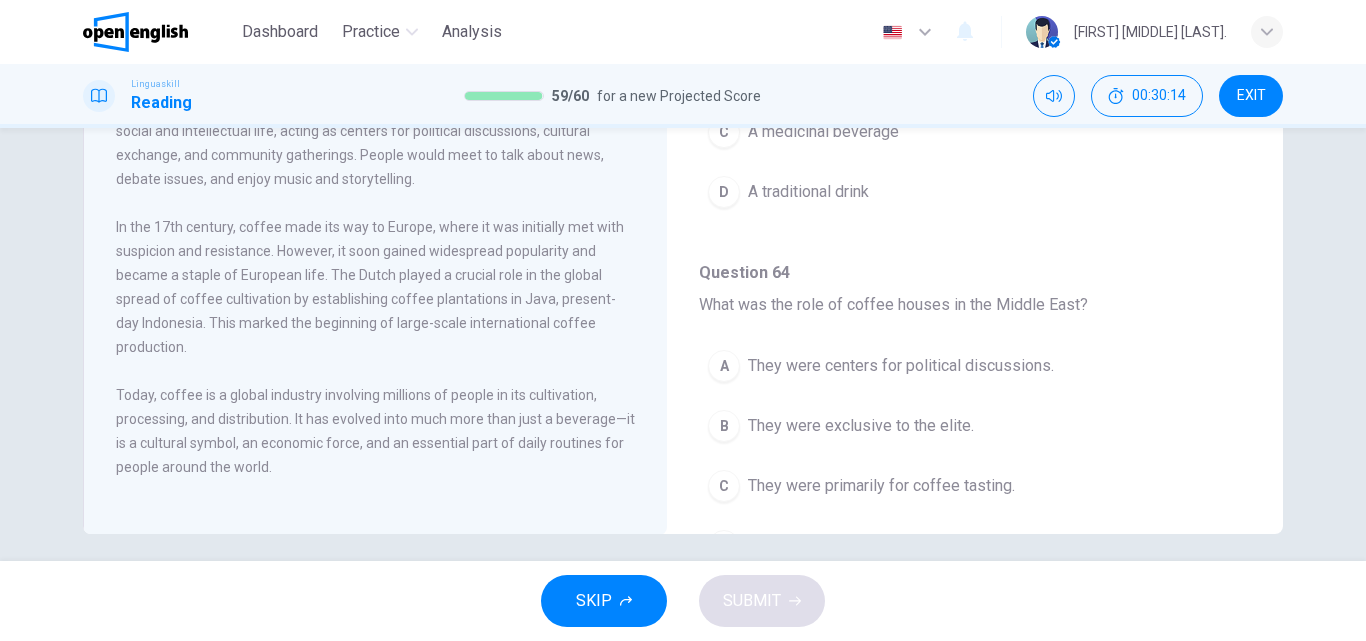 scroll, scrollTop: 333, scrollLeft: 0, axis: vertical 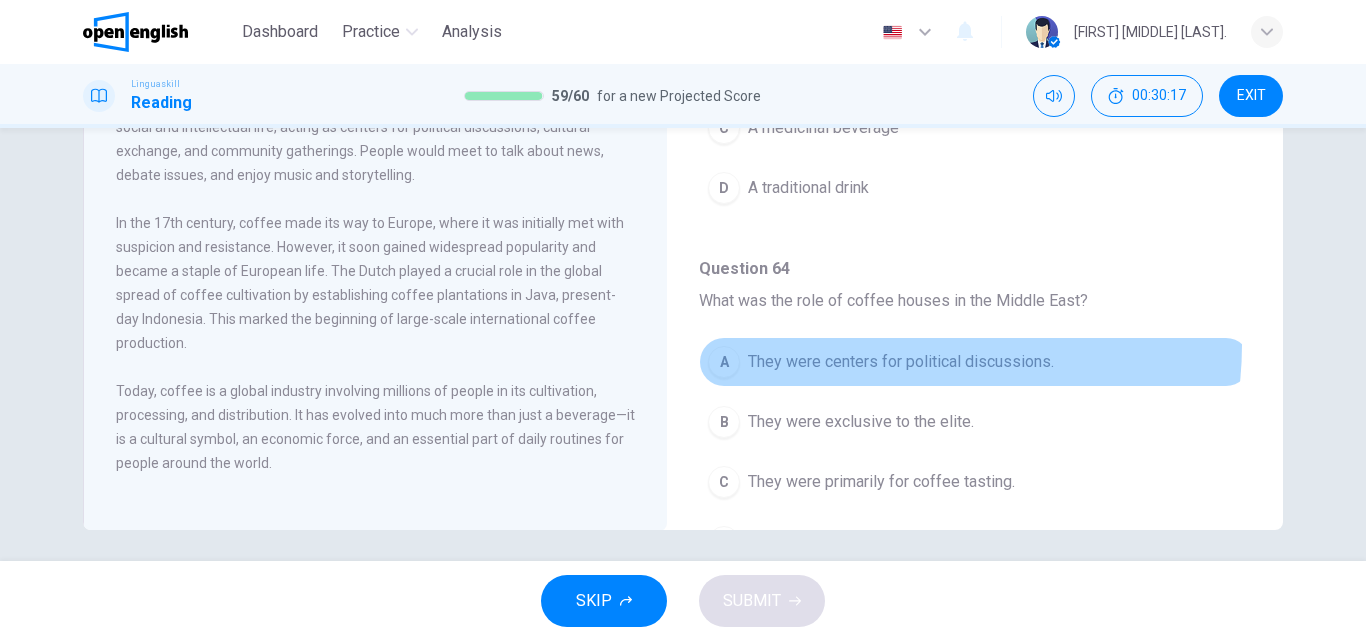 click on "A They were centers for political discussions." at bounding box center [975, 362] 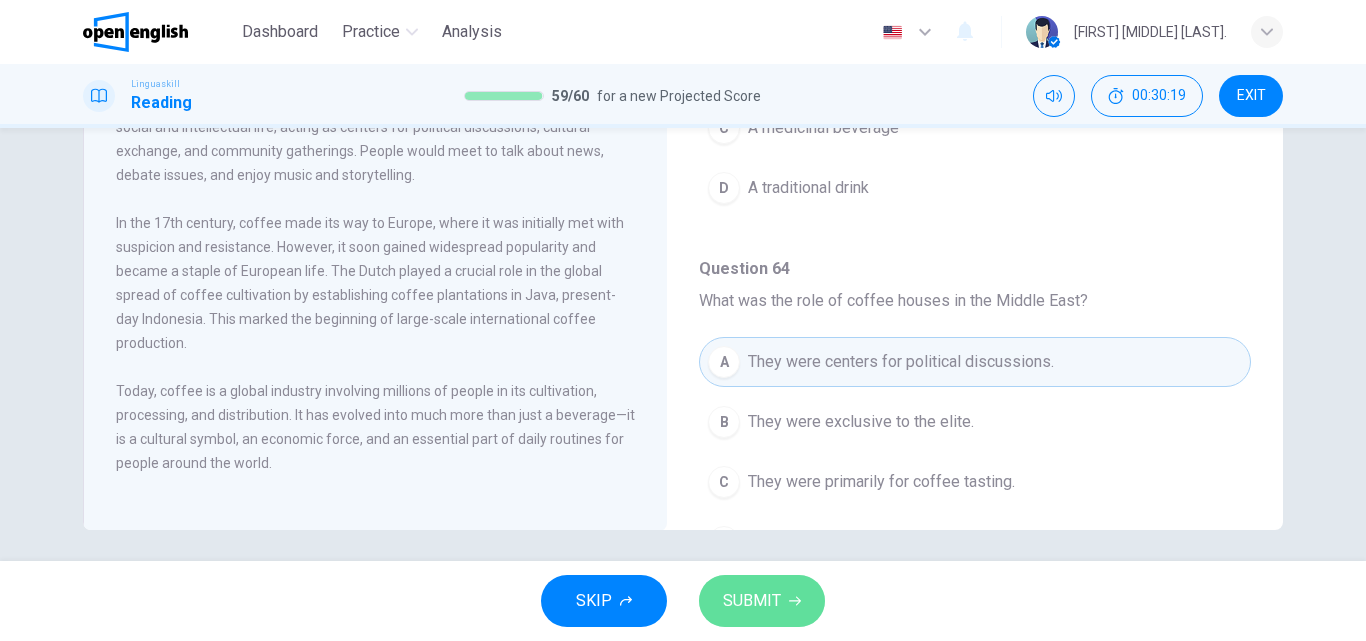 click on "SUBMIT" at bounding box center [752, 601] 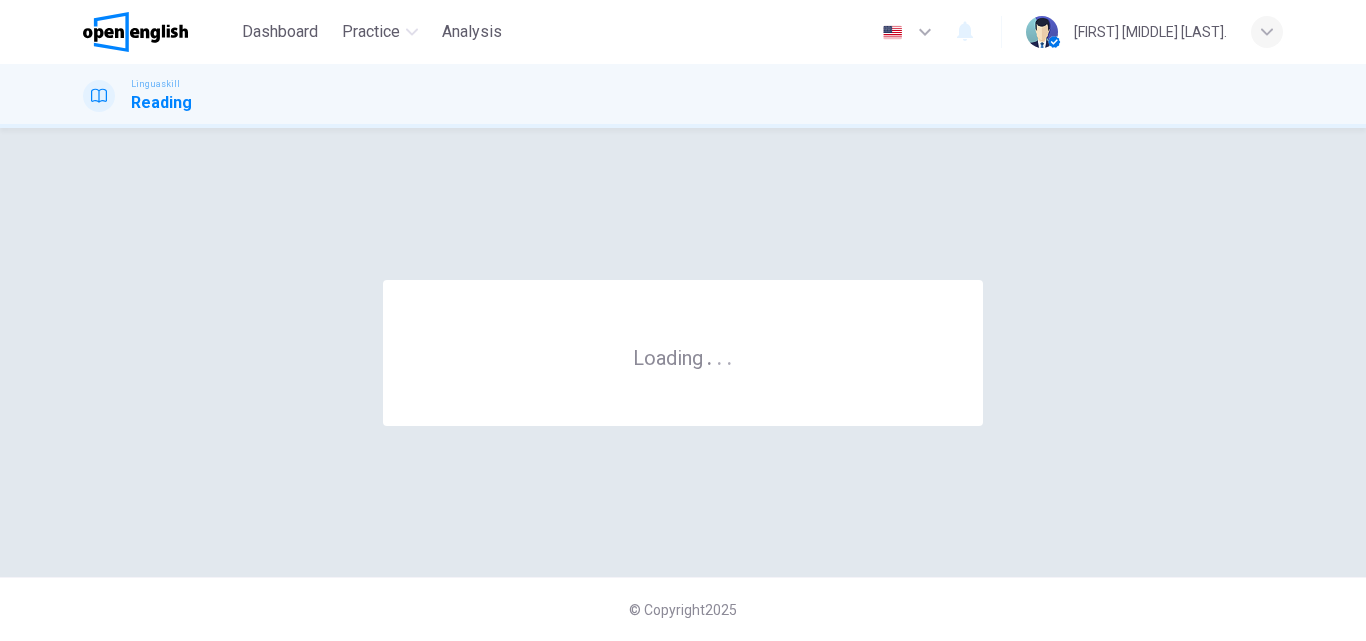 scroll, scrollTop: 0, scrollLeft: 0, axis: both 